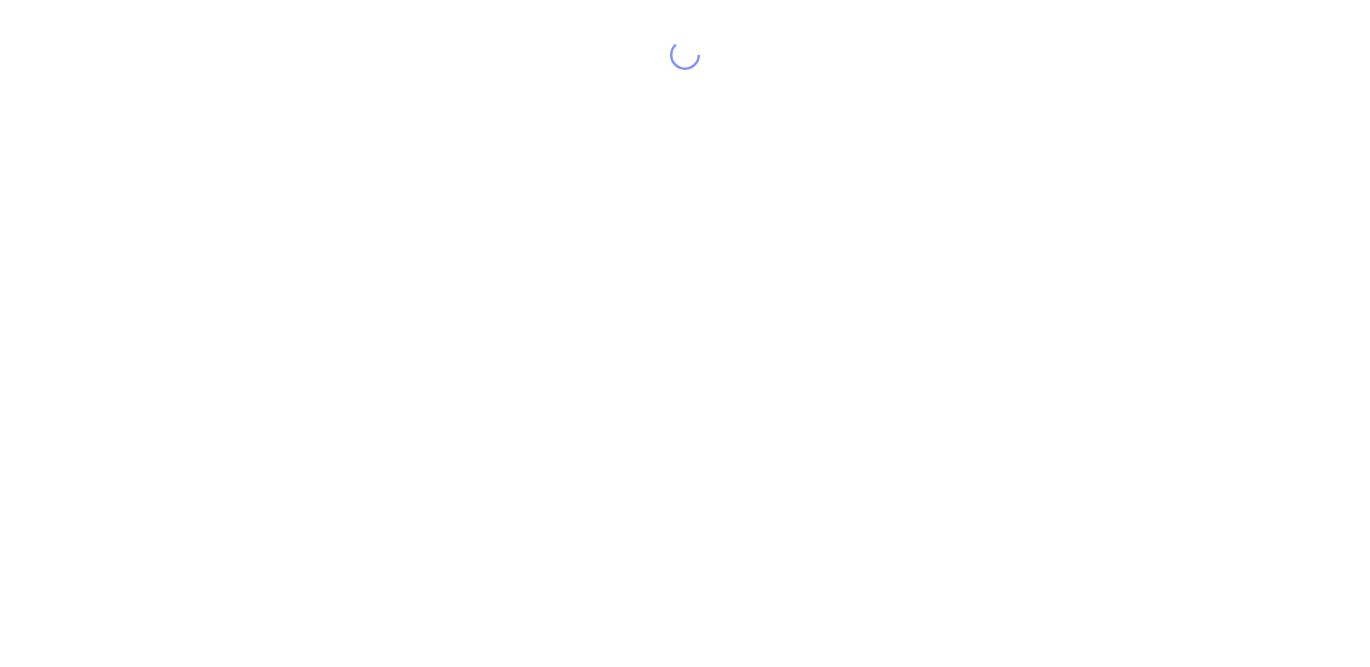 scroll, scrollTop: 0, scrollLeft: 0, axis: both 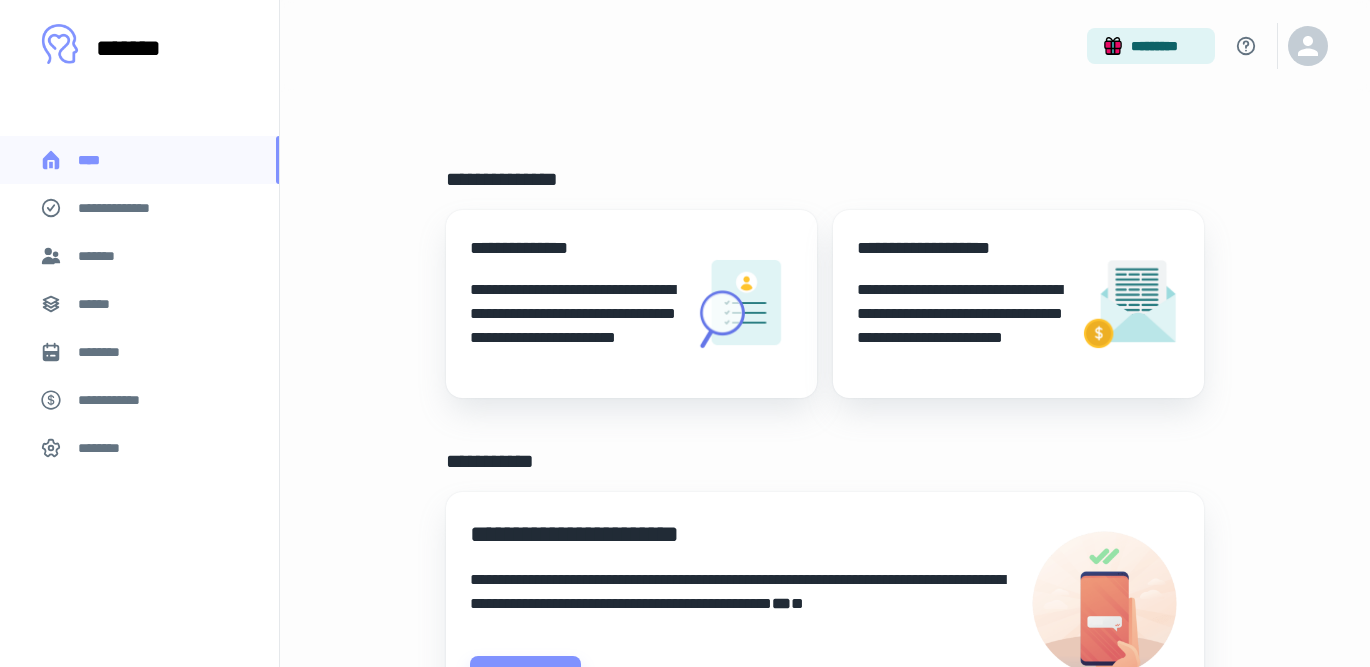 click on "******" at bounding box center (139, 304) 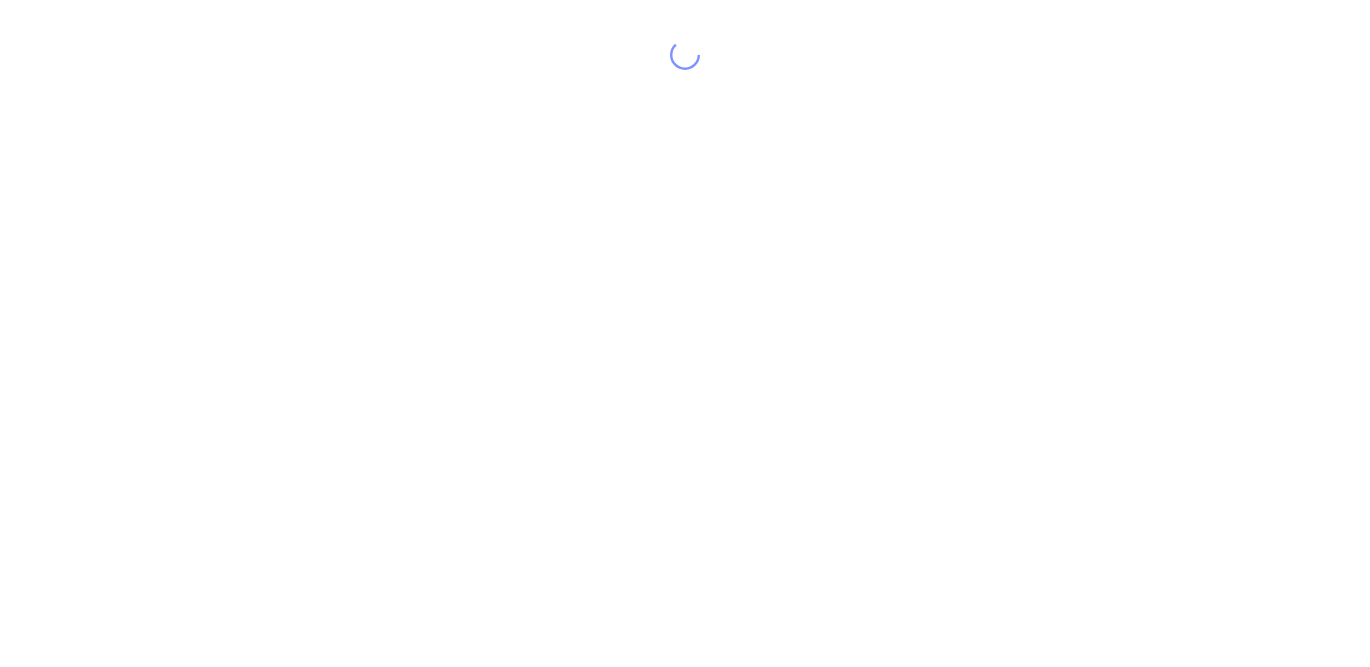 scroll, scrollTop: 0, scrollLeft: 0, axis: both 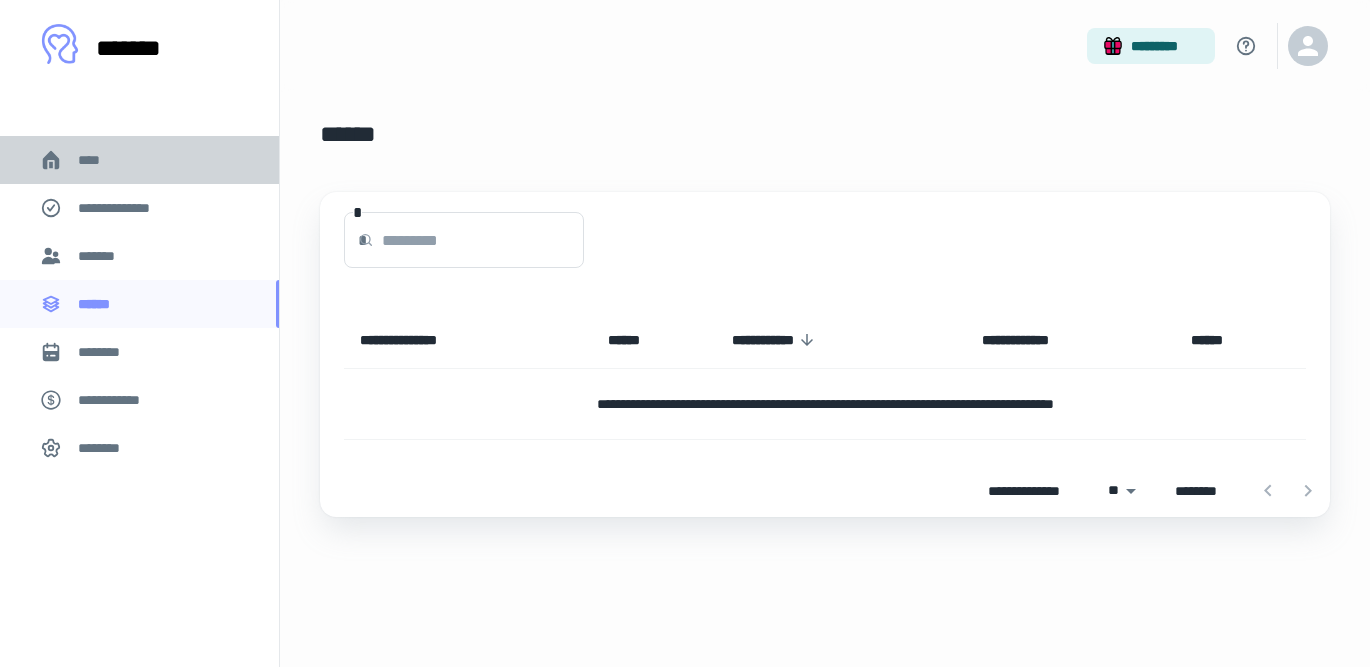 click on "****" at bounding box center [139, 160] 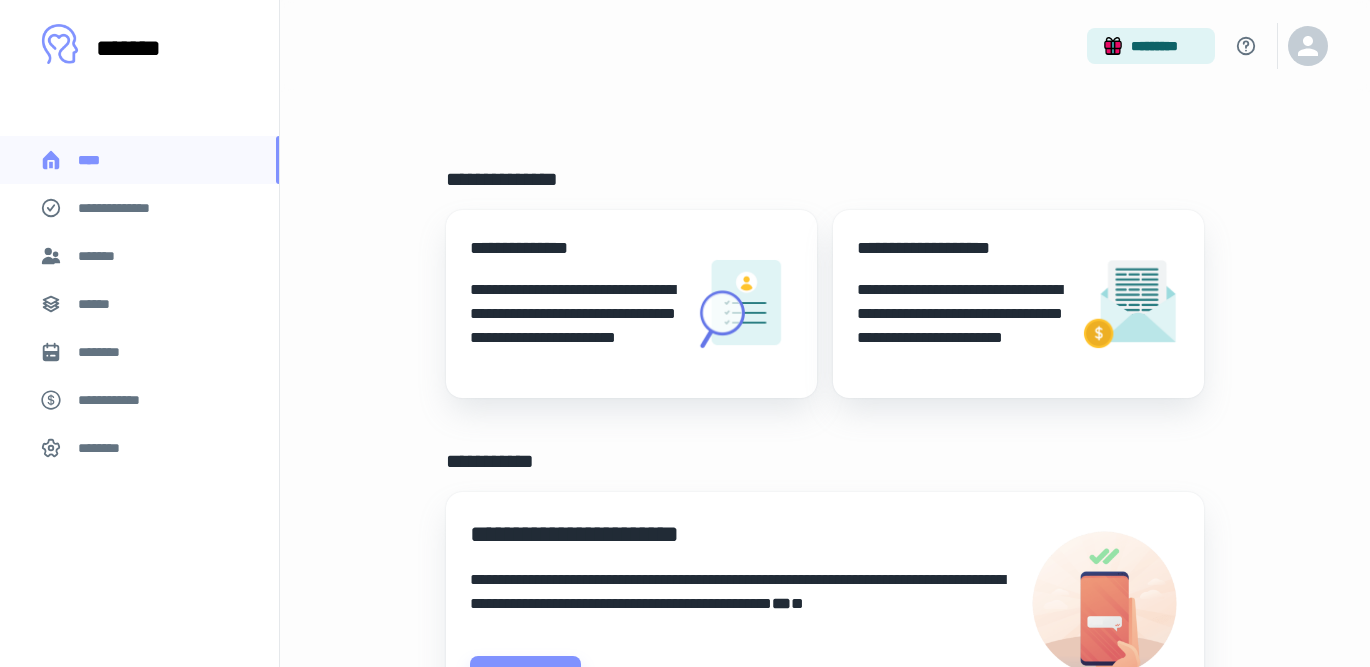 click on "********" at bounding box center [139, 352] 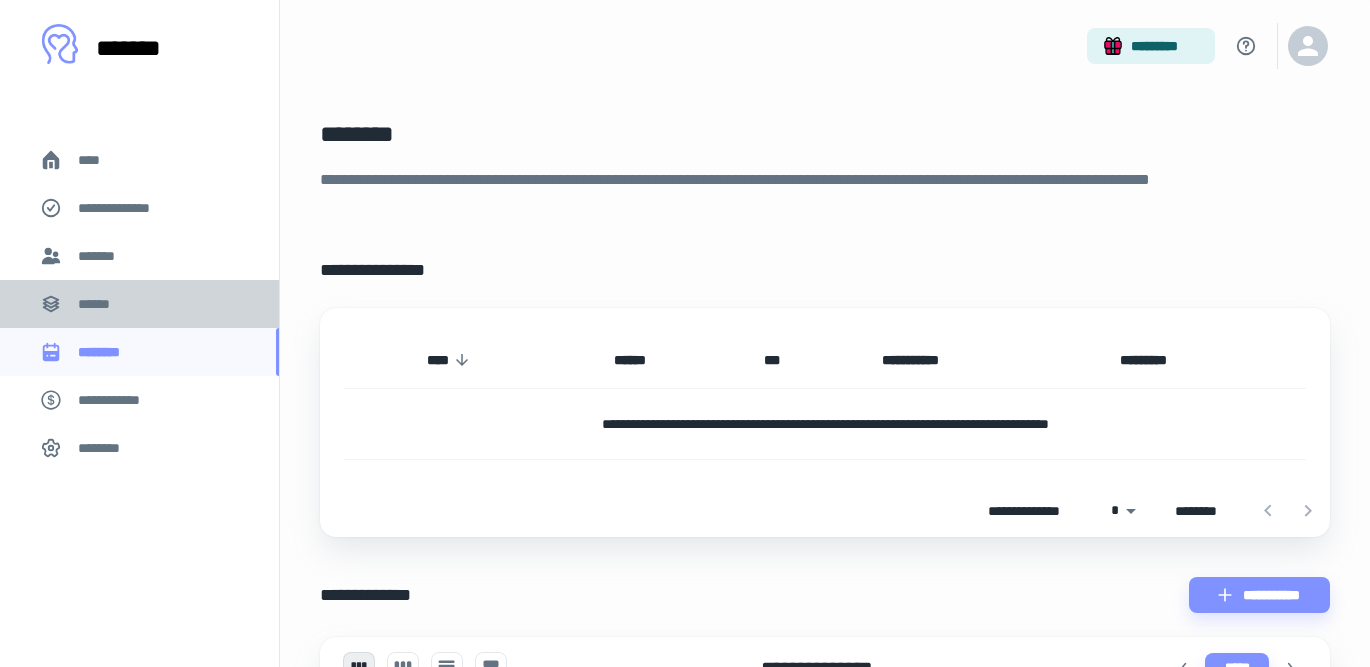 click on "******" at bounding box center [100, 304] 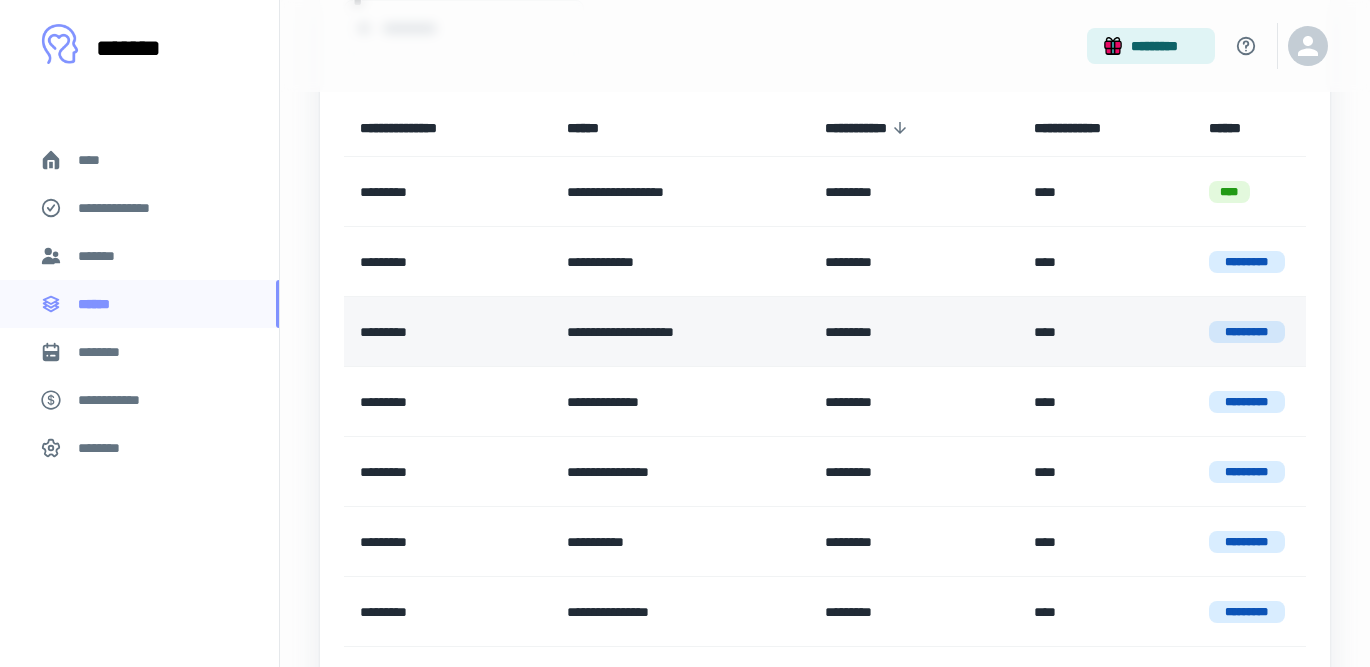 scroll, scrollTop: 0, scrollLeft: 0, axis: both 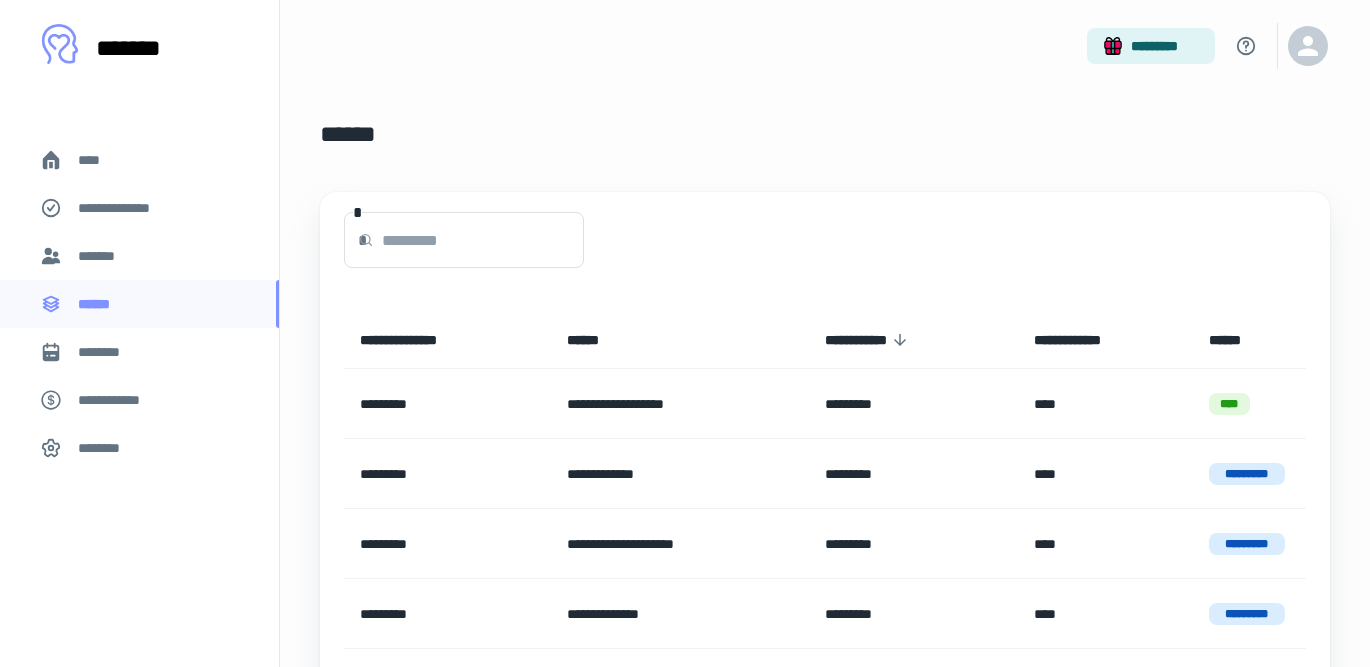 click on "****" at bounding box center [97, 160] 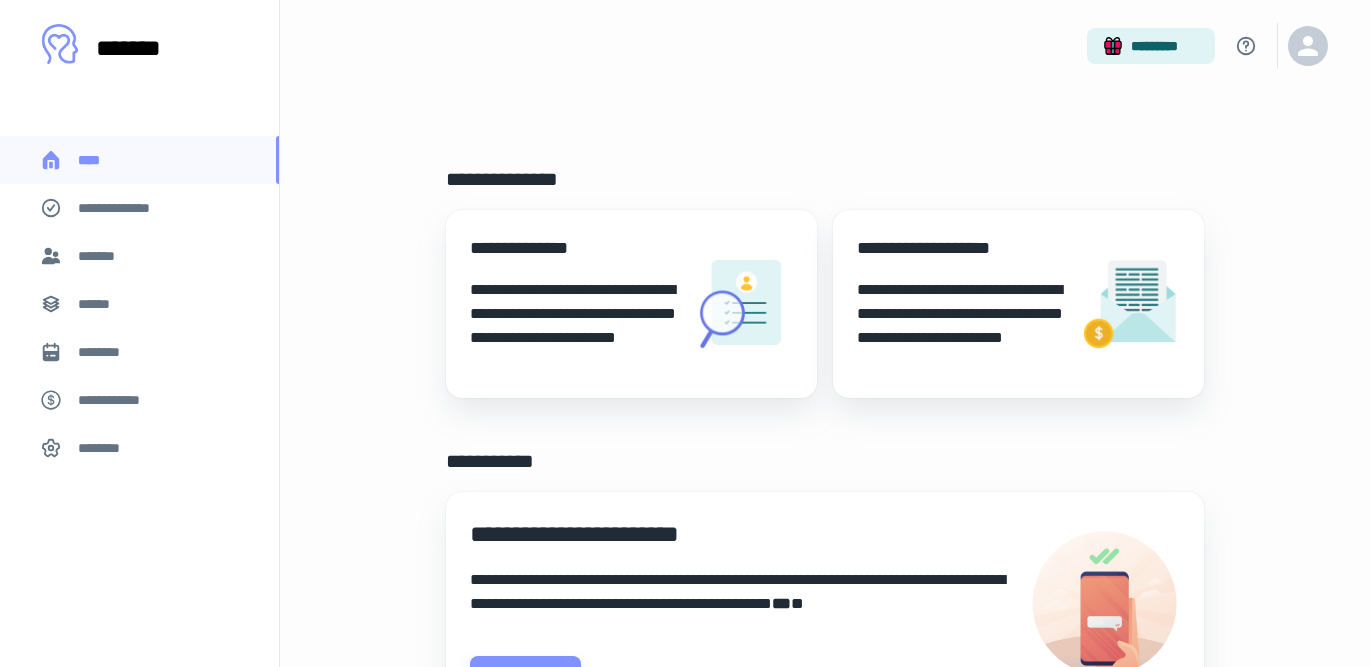 click on "**********" at bounding box center (960, 326) 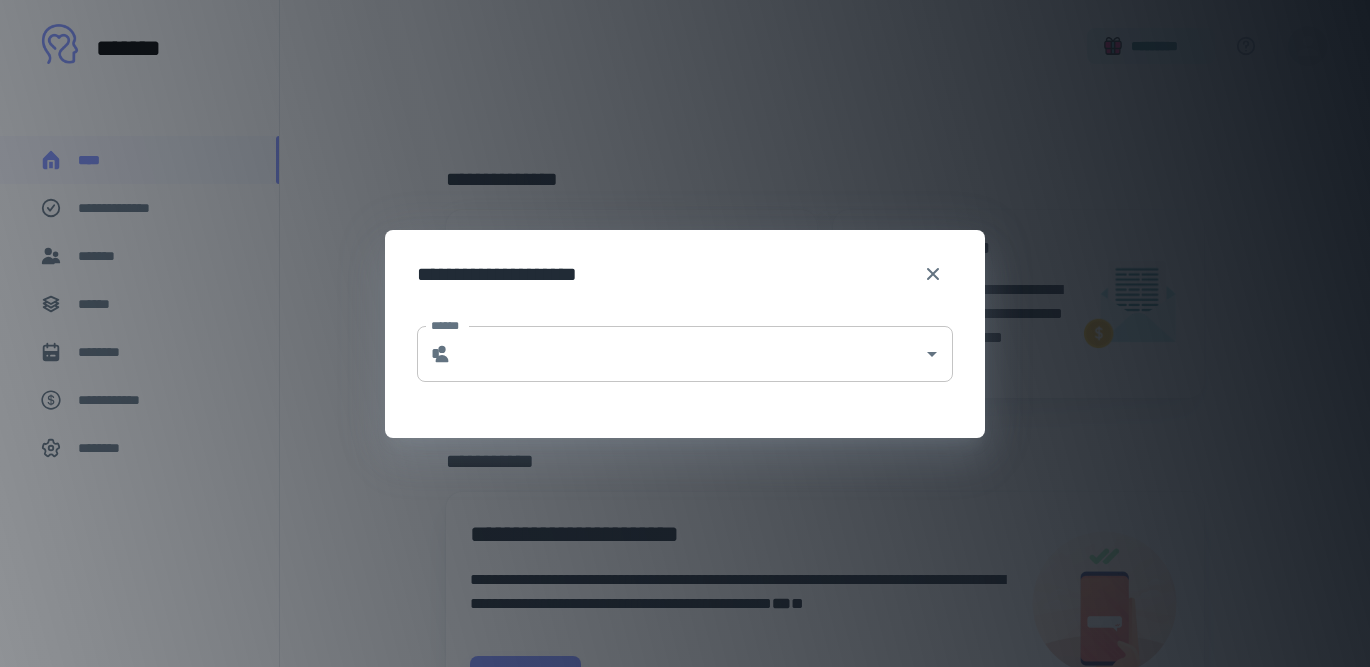 click on "******" at bounding box center [687, 354] 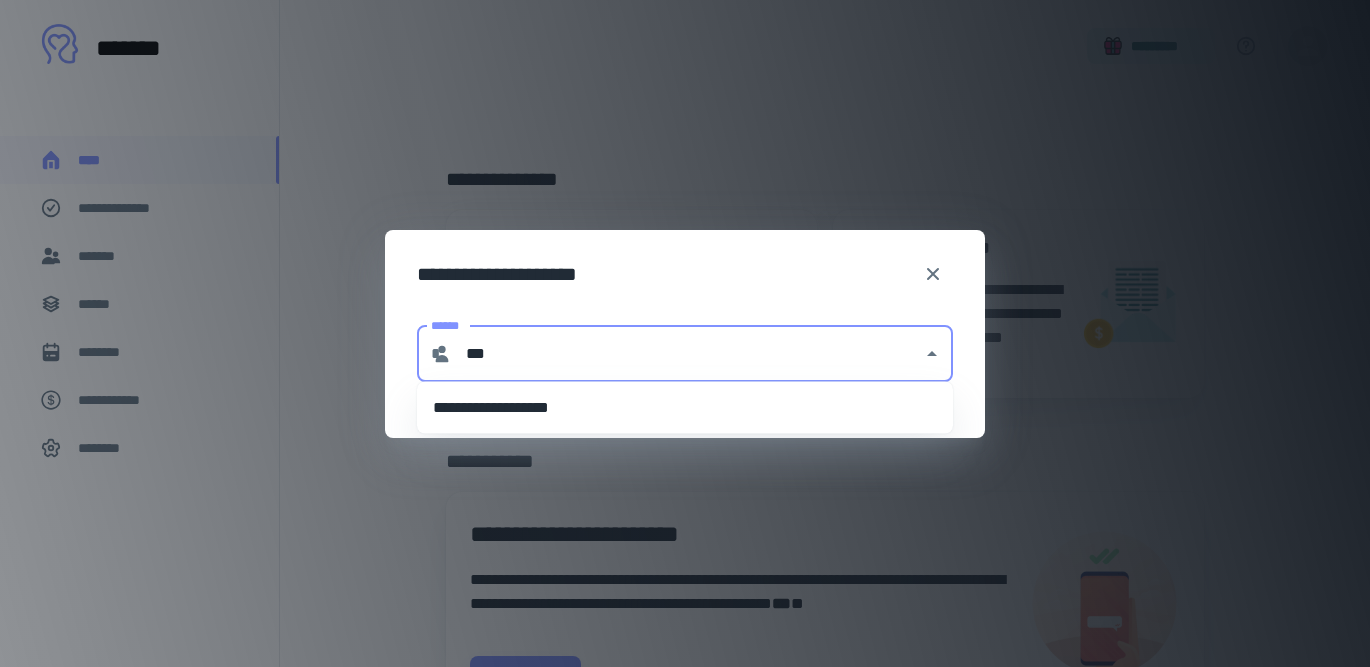click on "**********" at bounding box center (685, 408) 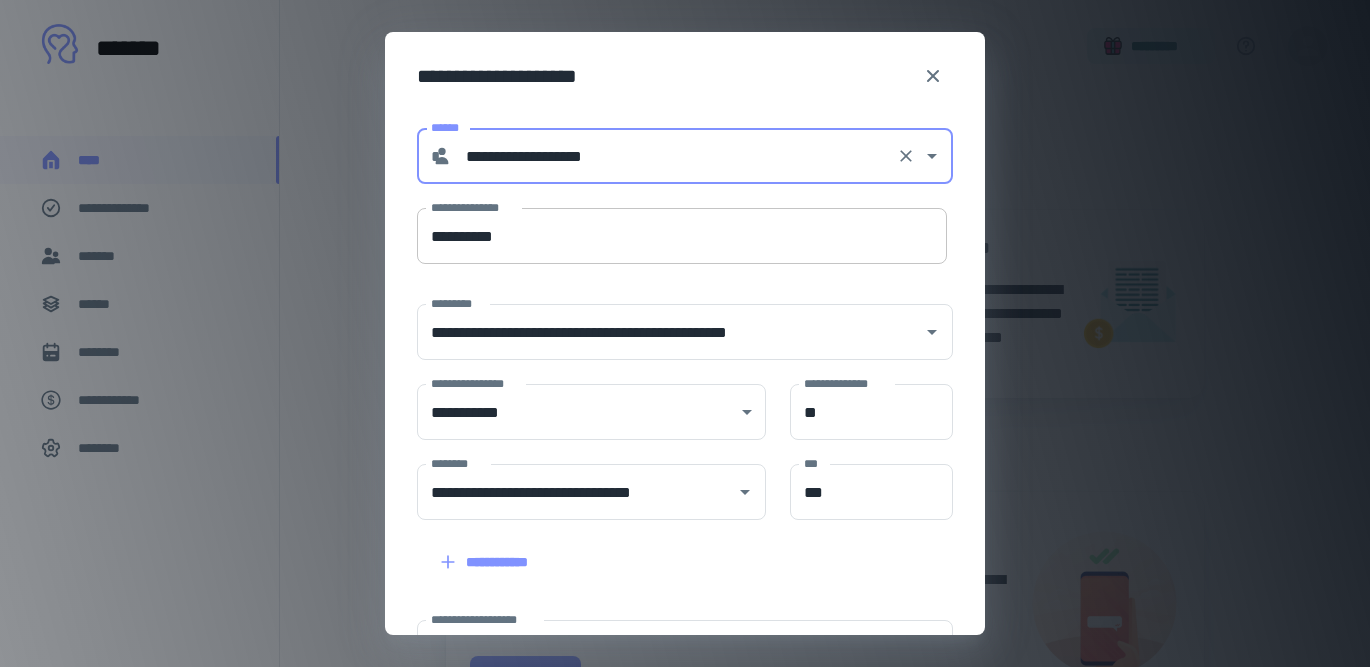 type on "**********" 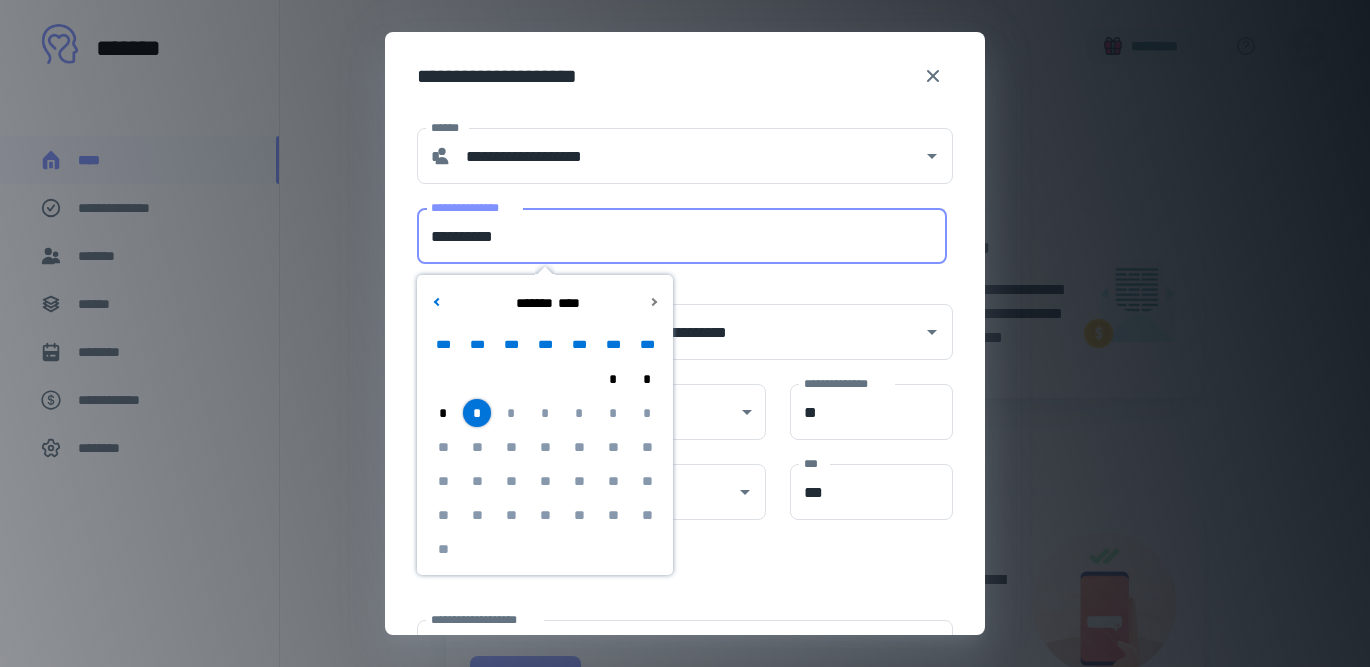 click on "**********" at bounding box center (682, 236) 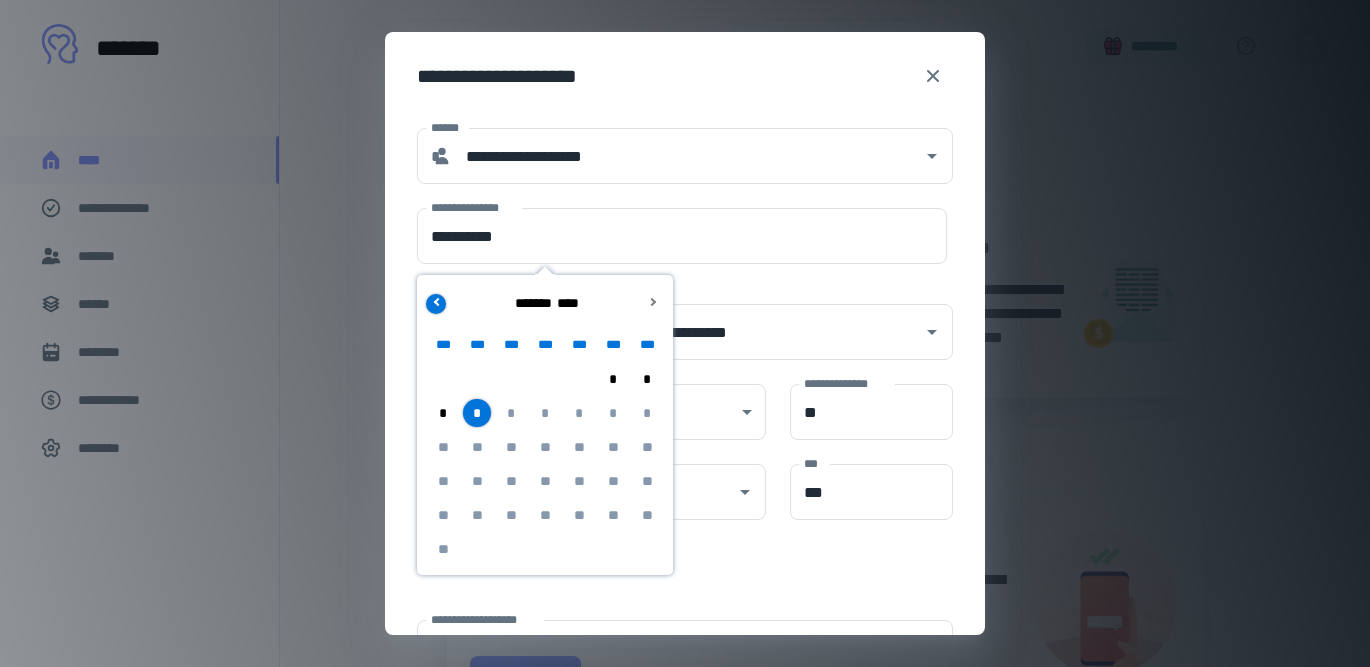 click at bounding box center (437, 301) 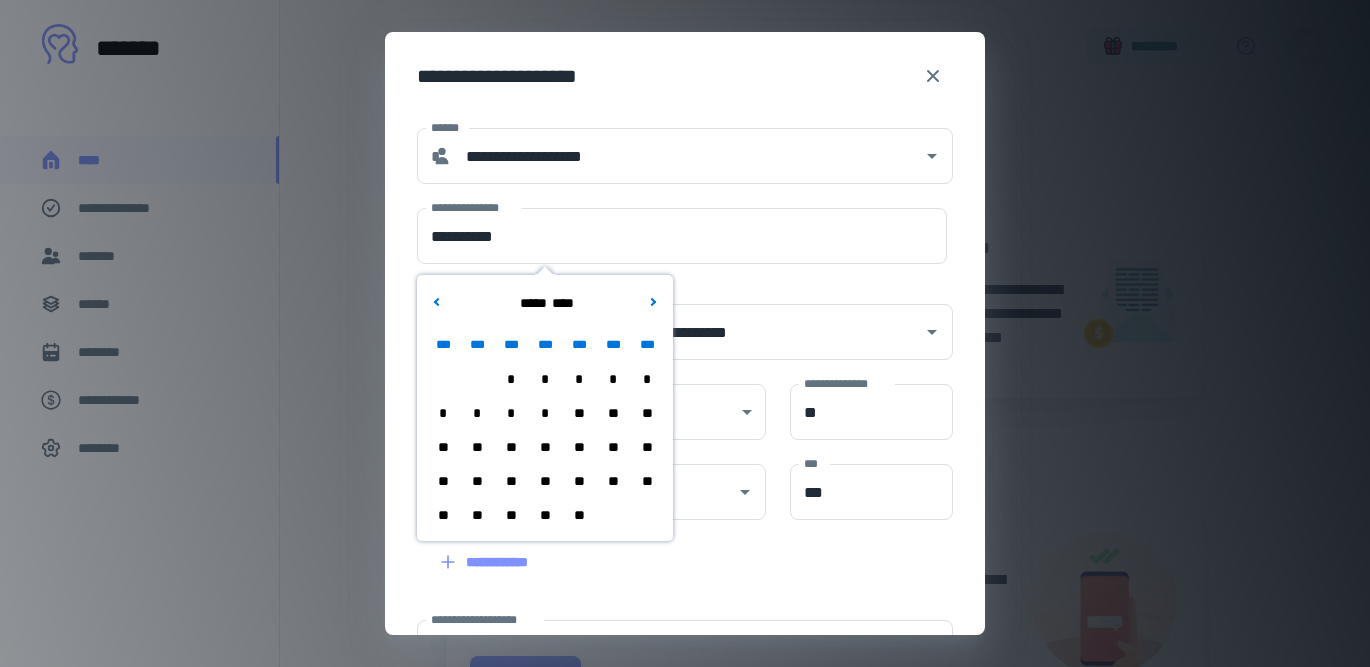 click on "**" at bounding box center (477, 515) 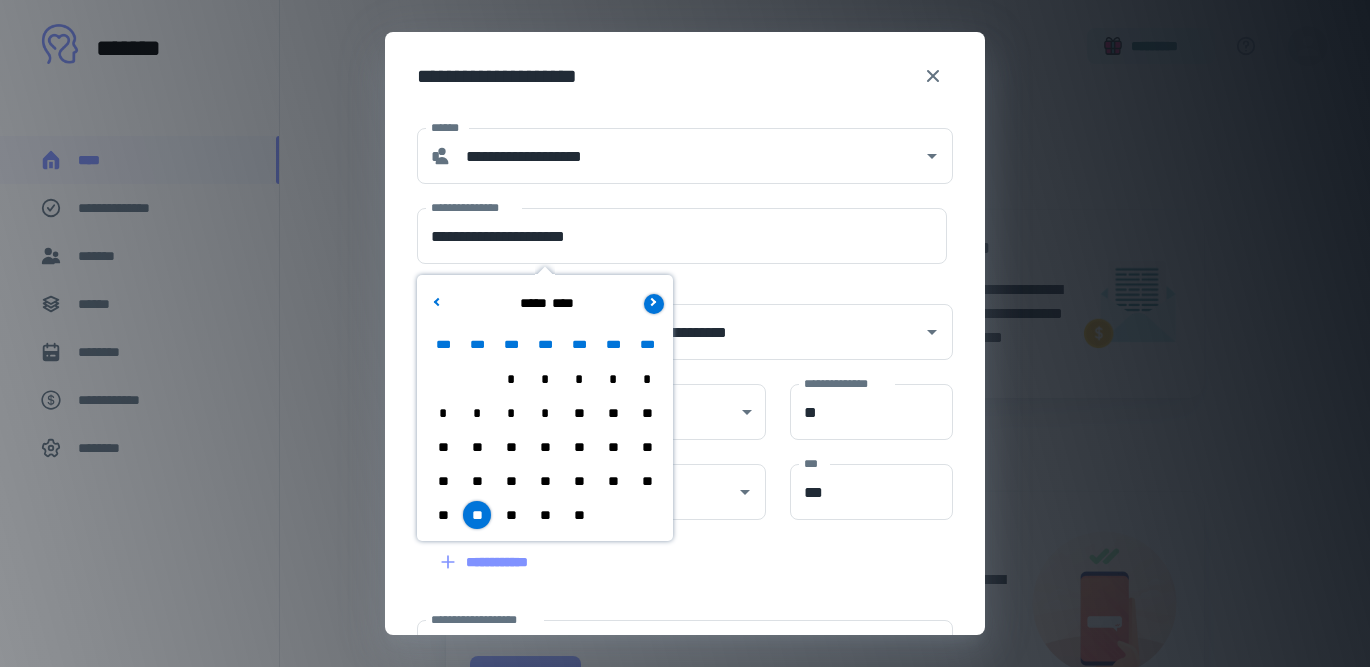 click at bounding box center [654, 304] 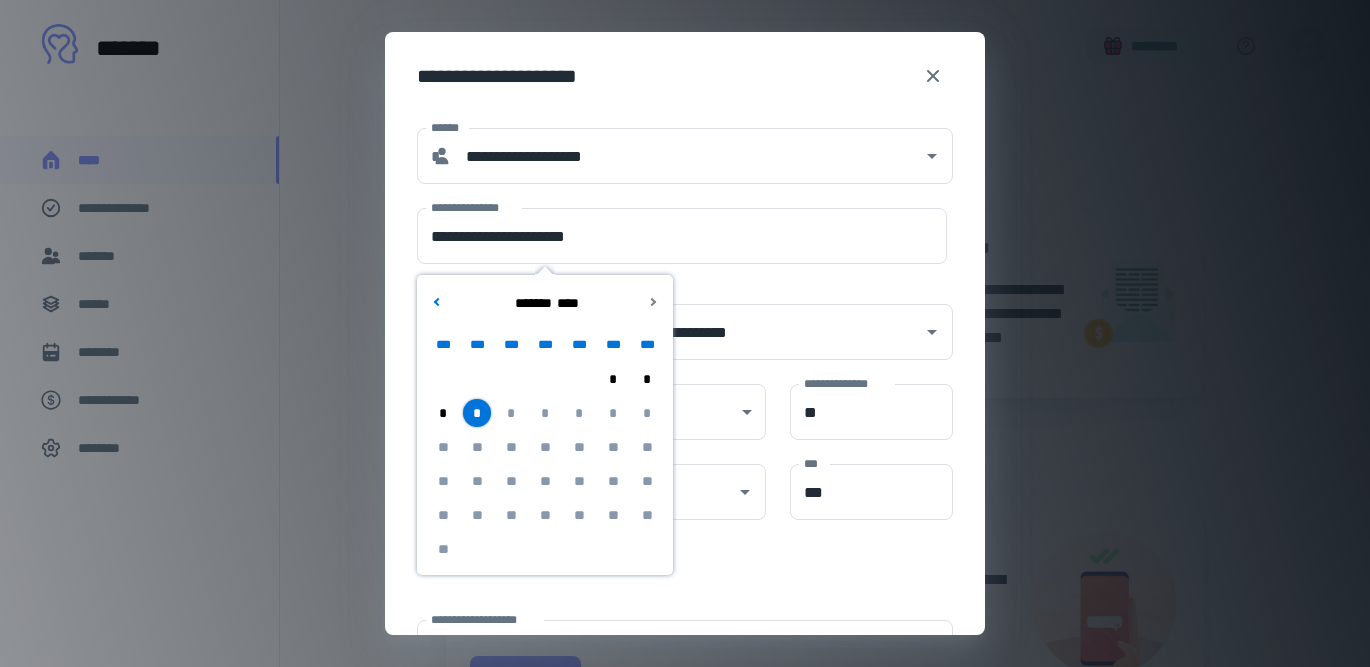 click on "*" at bounding box center [477, 413] 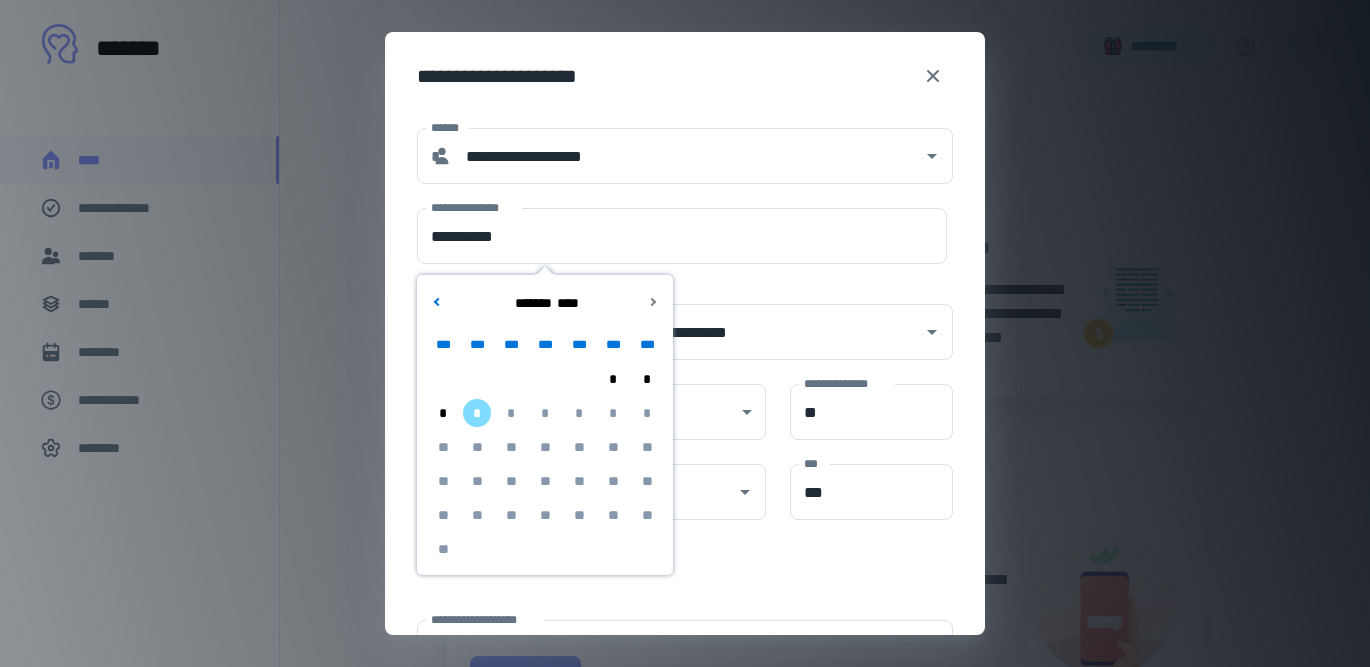 click on "**********" at bounding box center (673, 320) 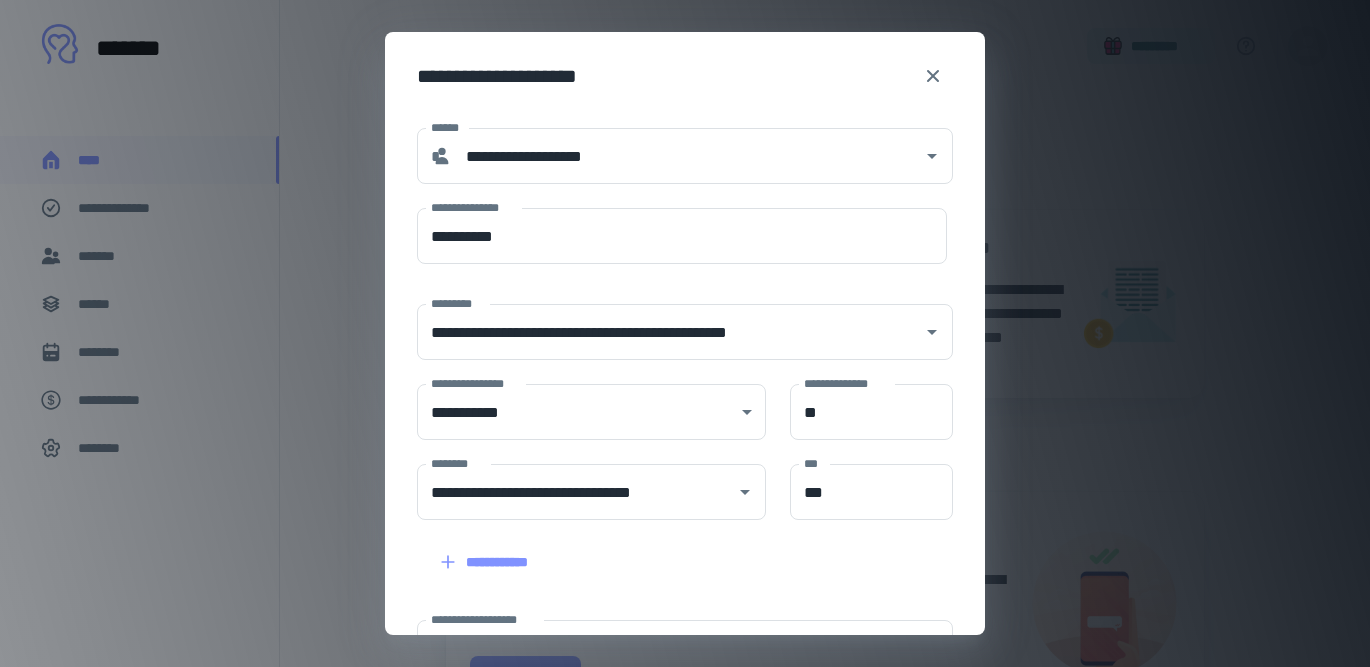 scroll, scrollTop: 283, scrollLeft: 0, axis: vertical 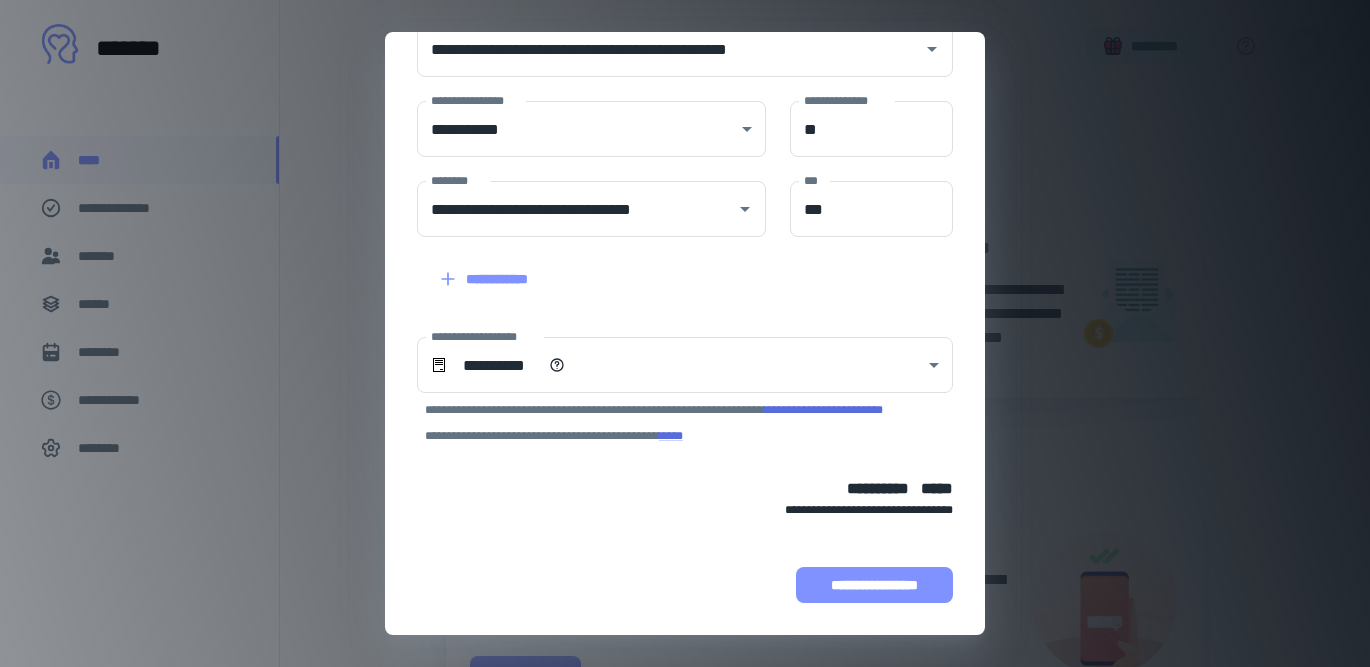 click on "**********" at bounding box center [874, 585] 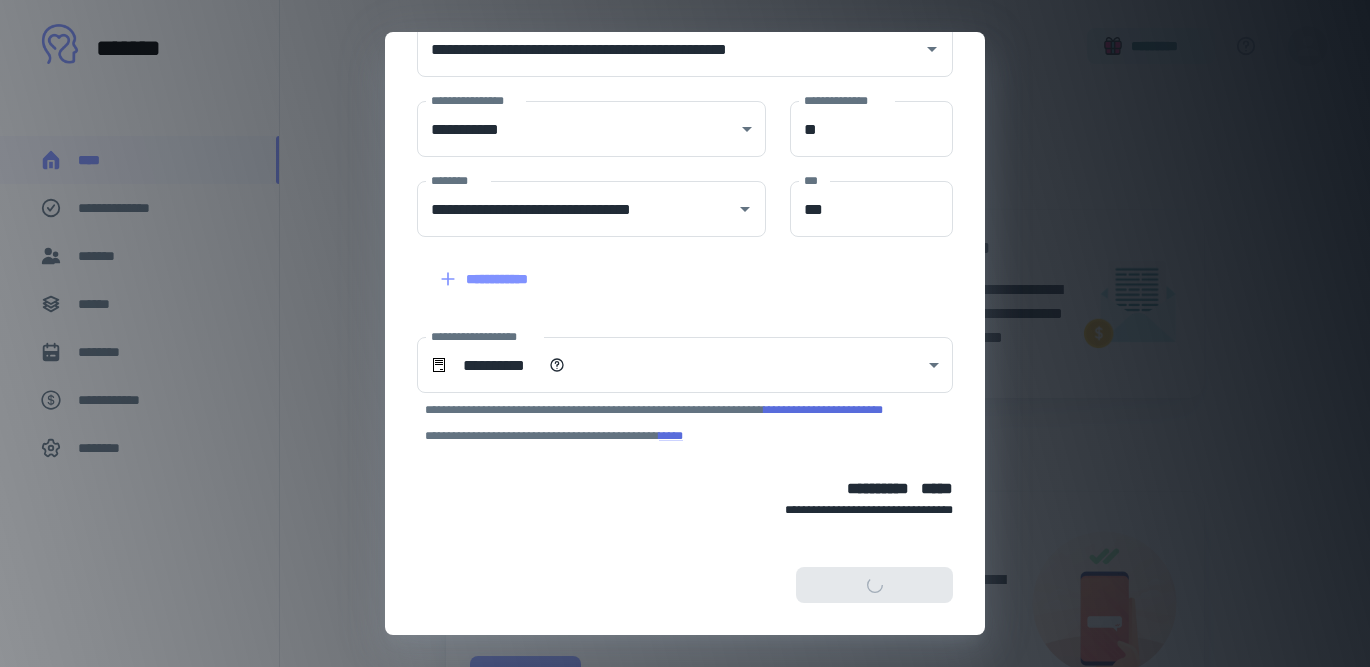 scroll, scrollTop: 409, scrollLeft: 0, axis: vertical 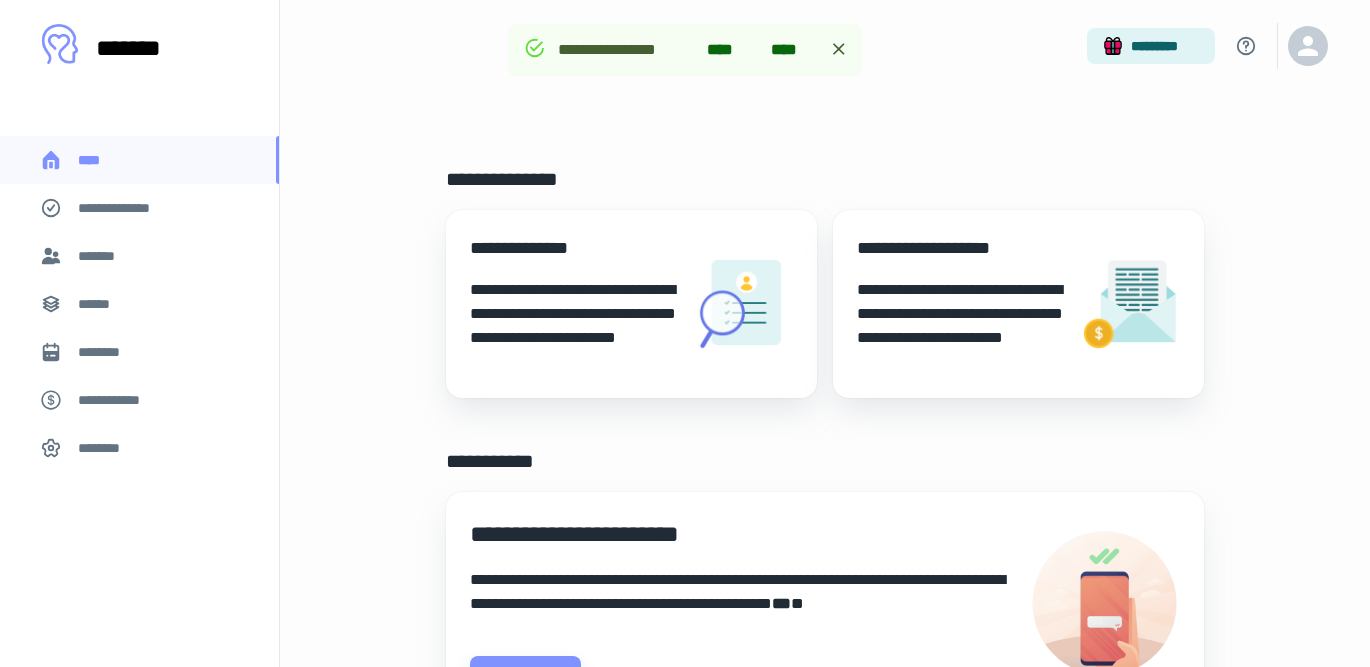 click on "**********" at bounding box center [1018, 304] 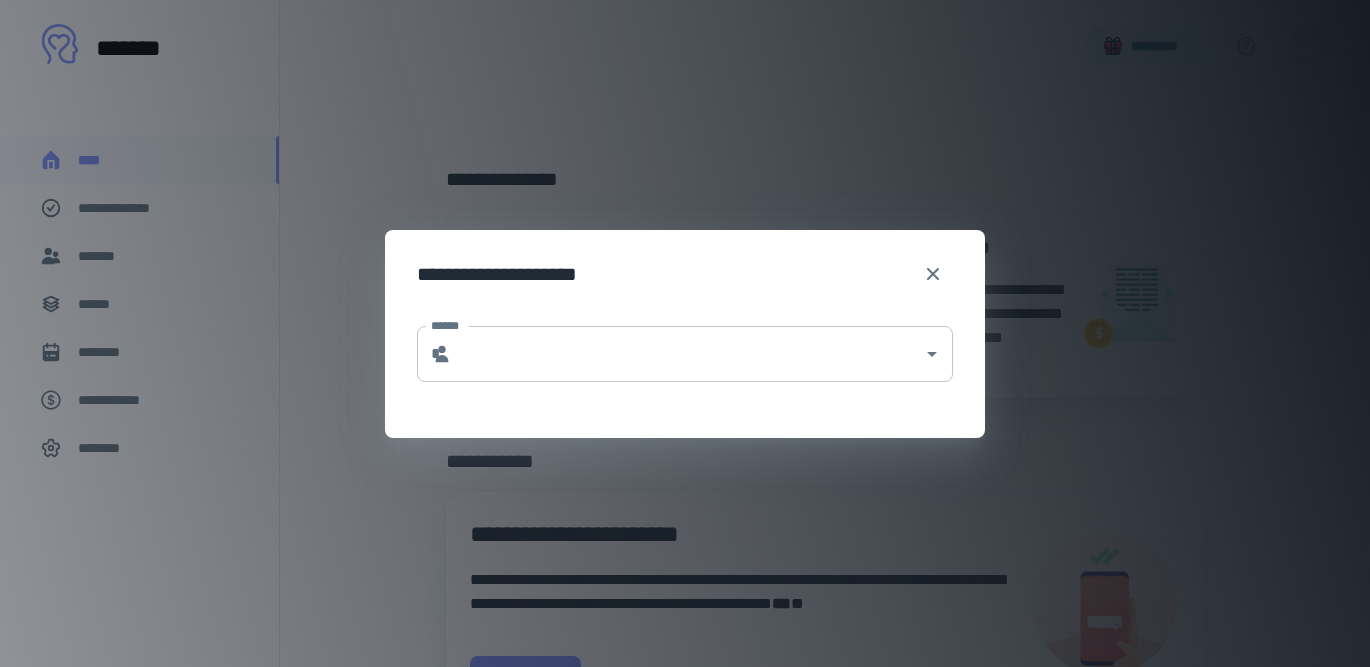 click on "******" at bounding box center (687, 354) 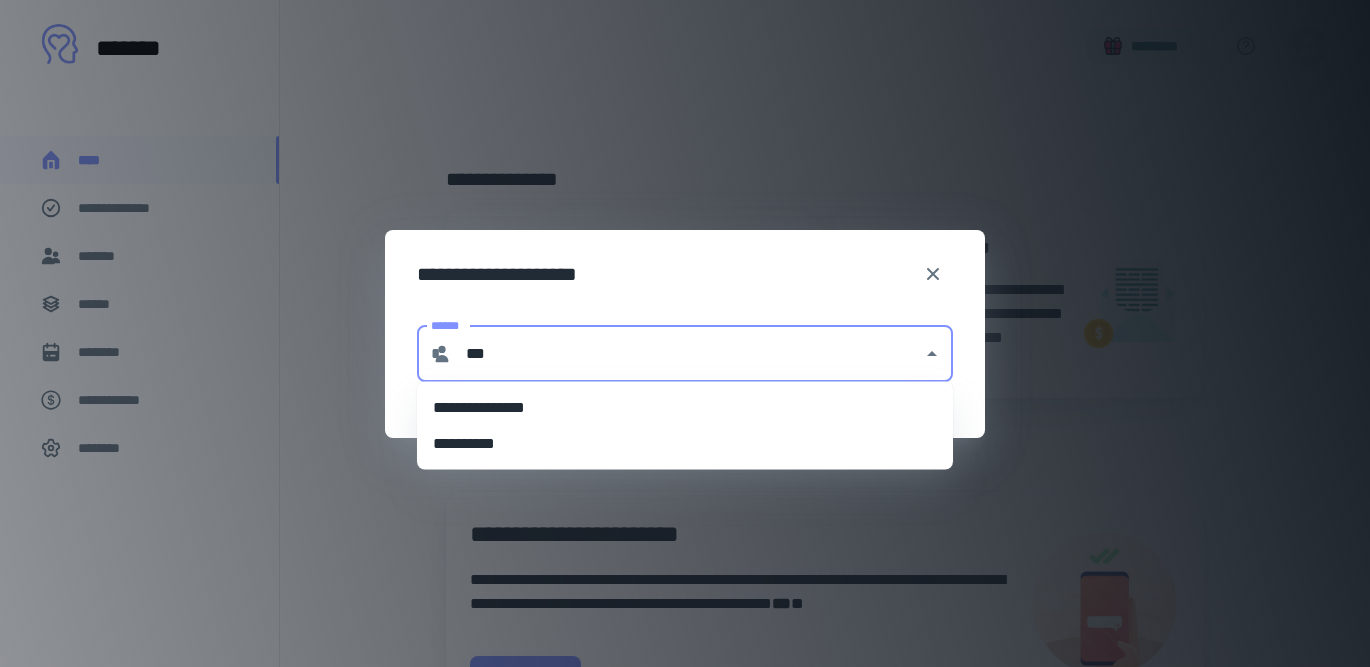 click on "**********" at bounding box center (685, 408) 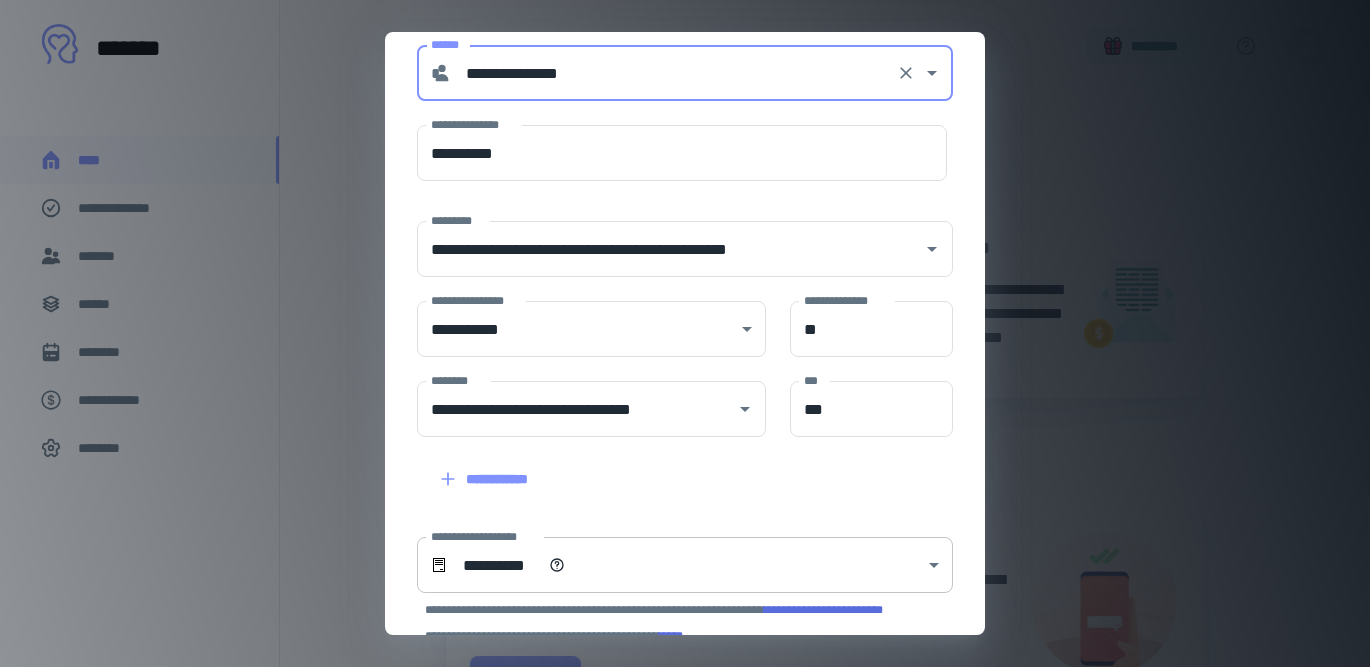 scroll, scrollTop: 37, scrollLeft: 0, axis: vertical 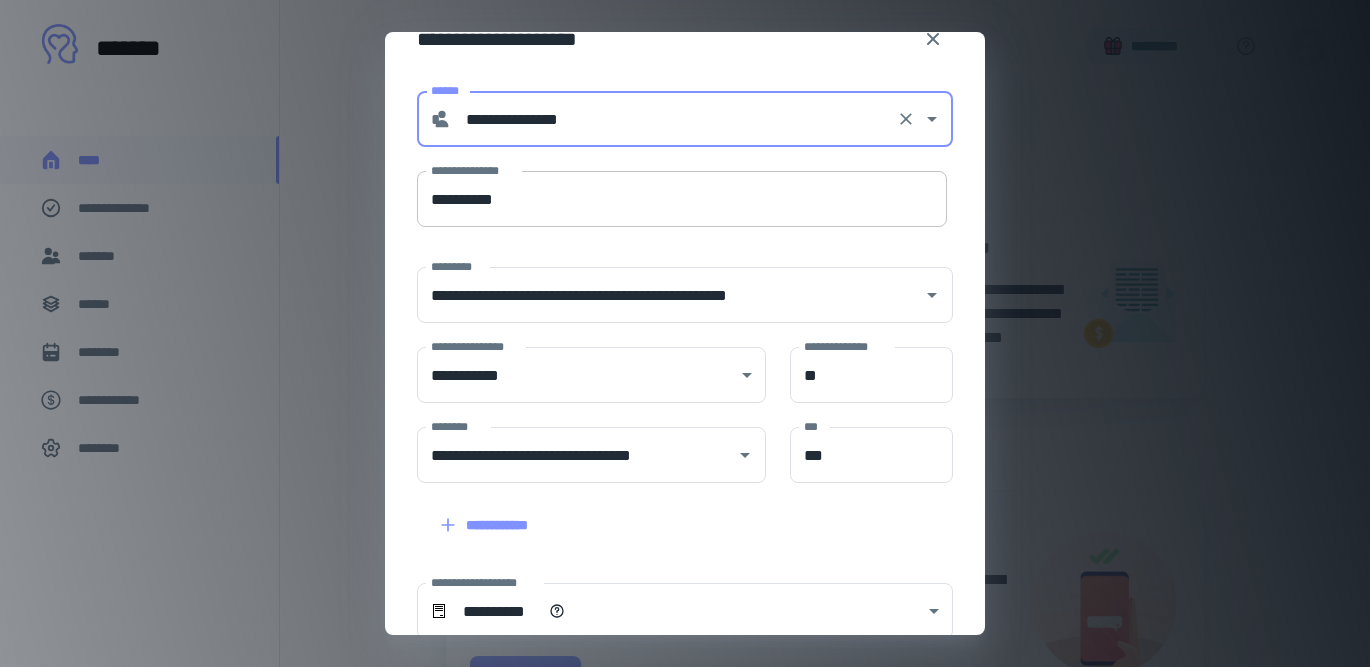 type on "**********" 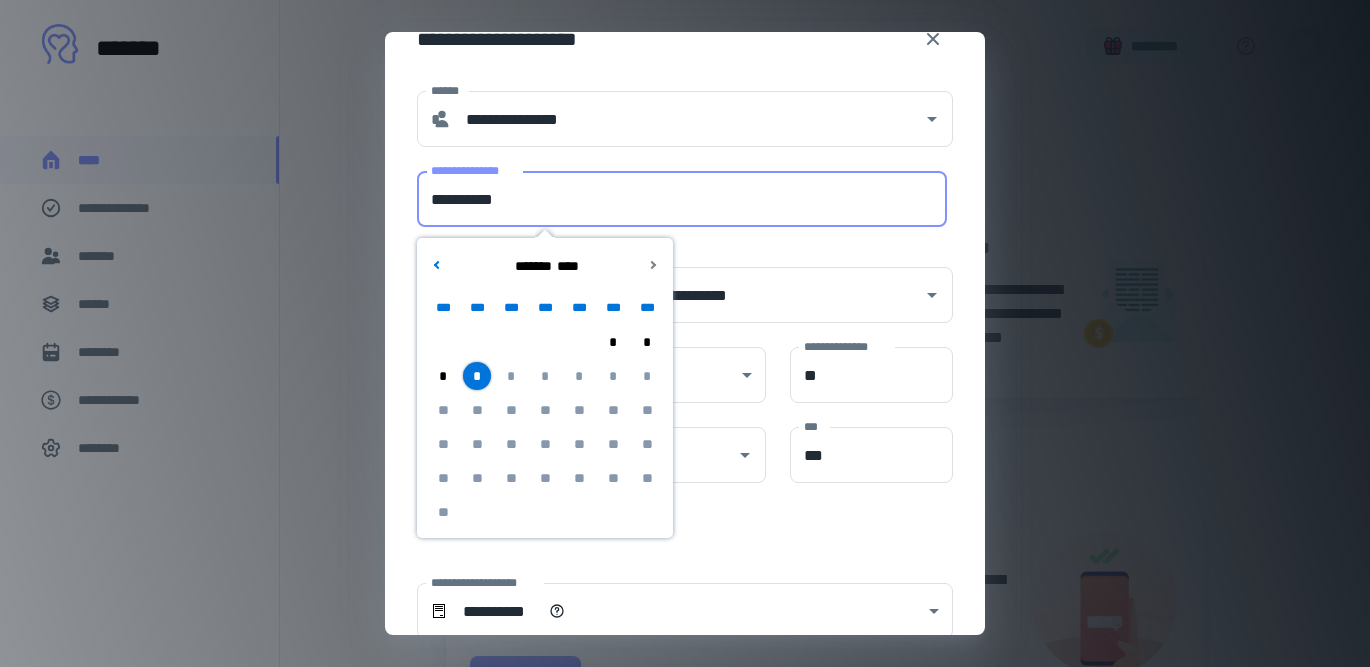 click on "**********" at bounding box center [682, 199] 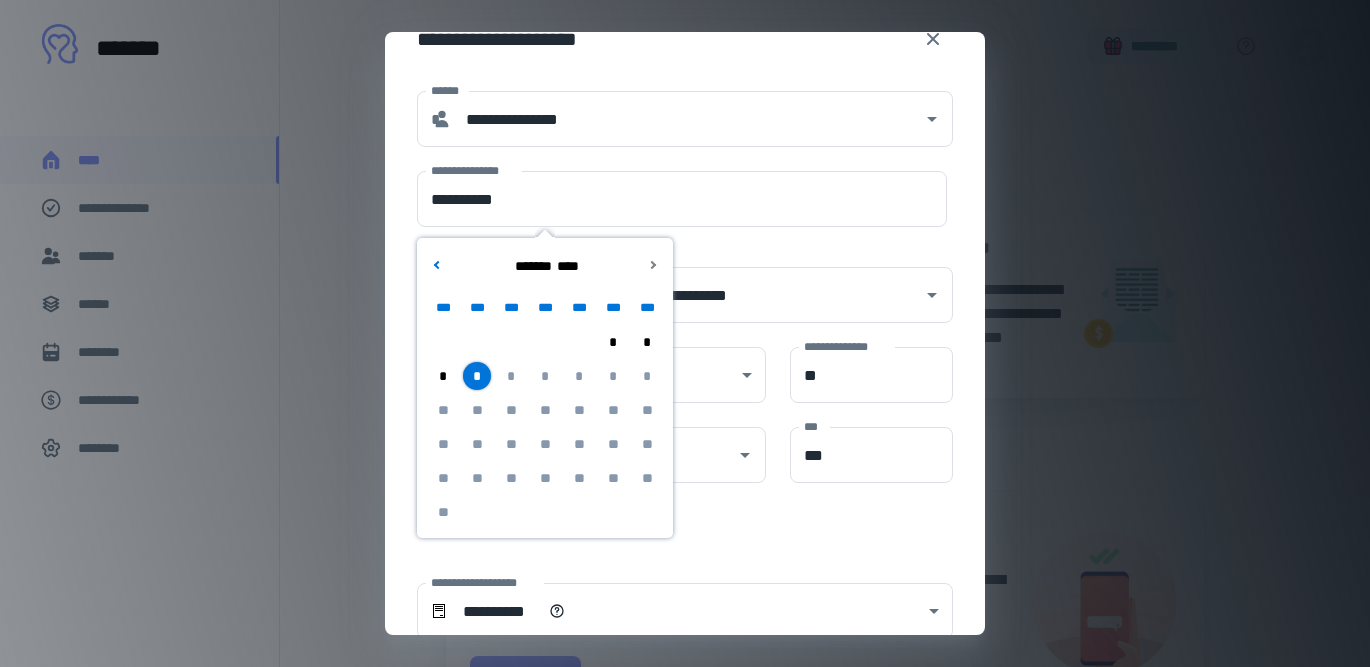 click on "*" at bounding box center [477, 376] 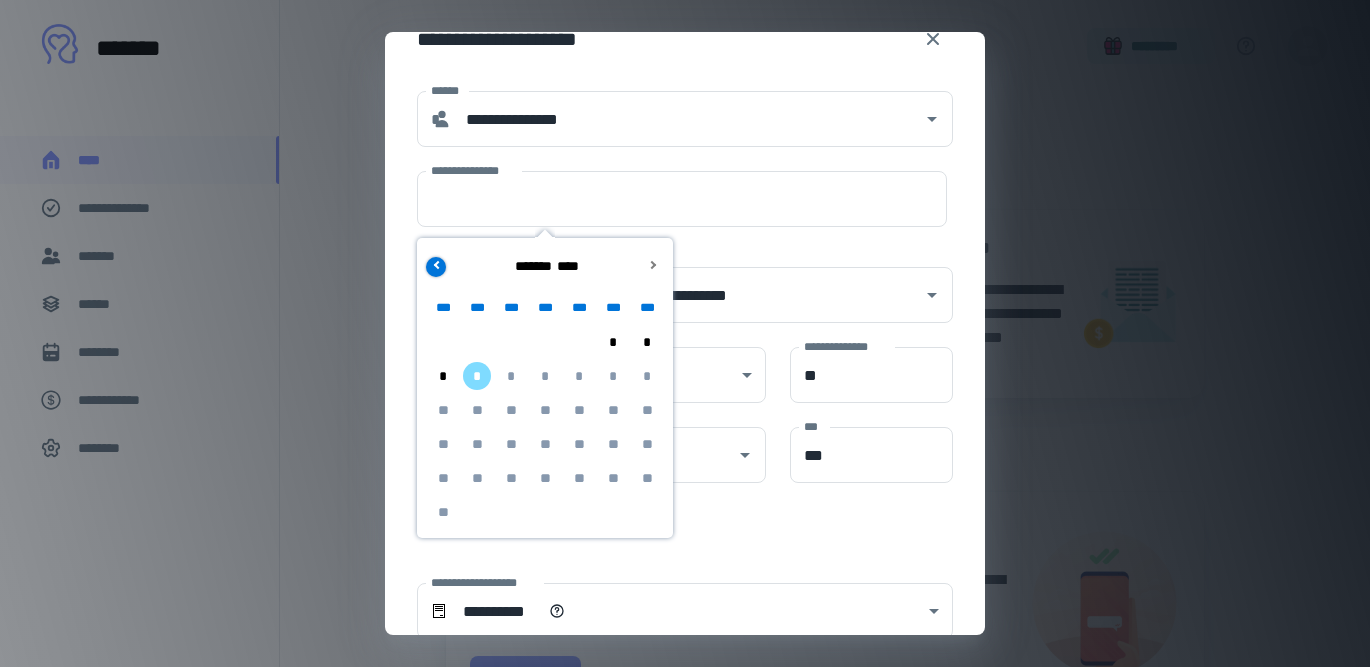 click at bounding box center [437, 264] 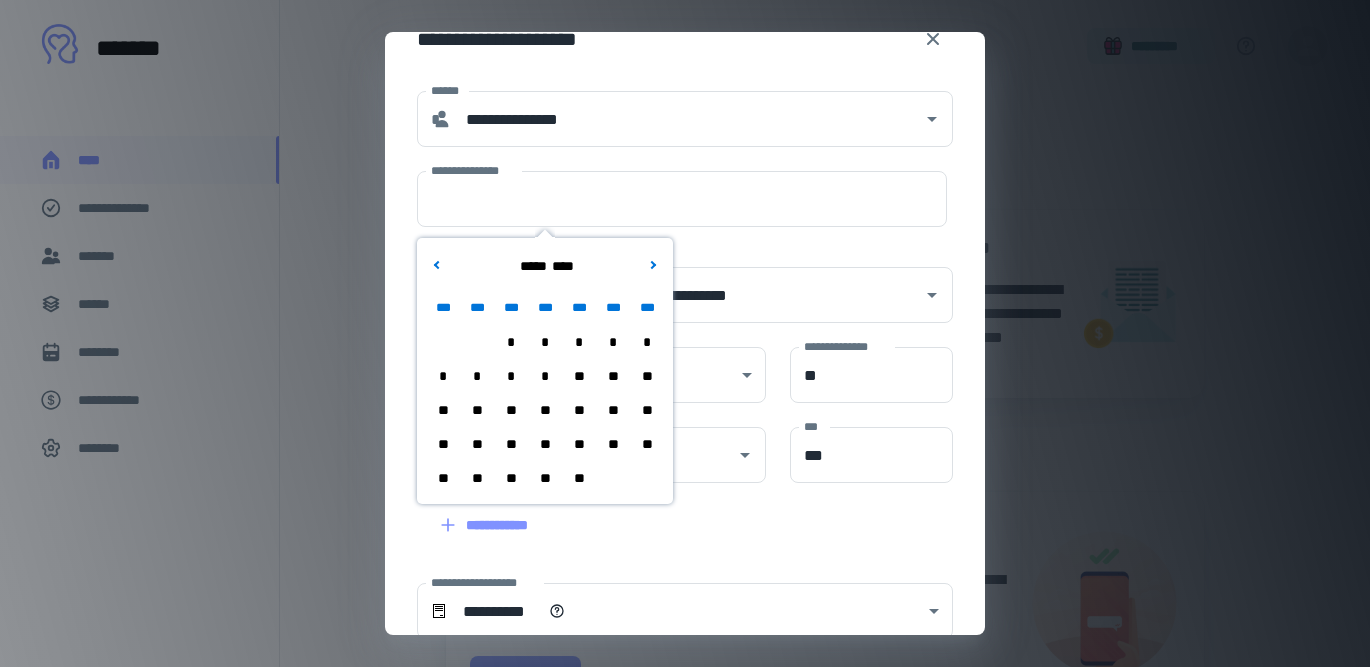 click on "**" at bounding box center (477, 478) 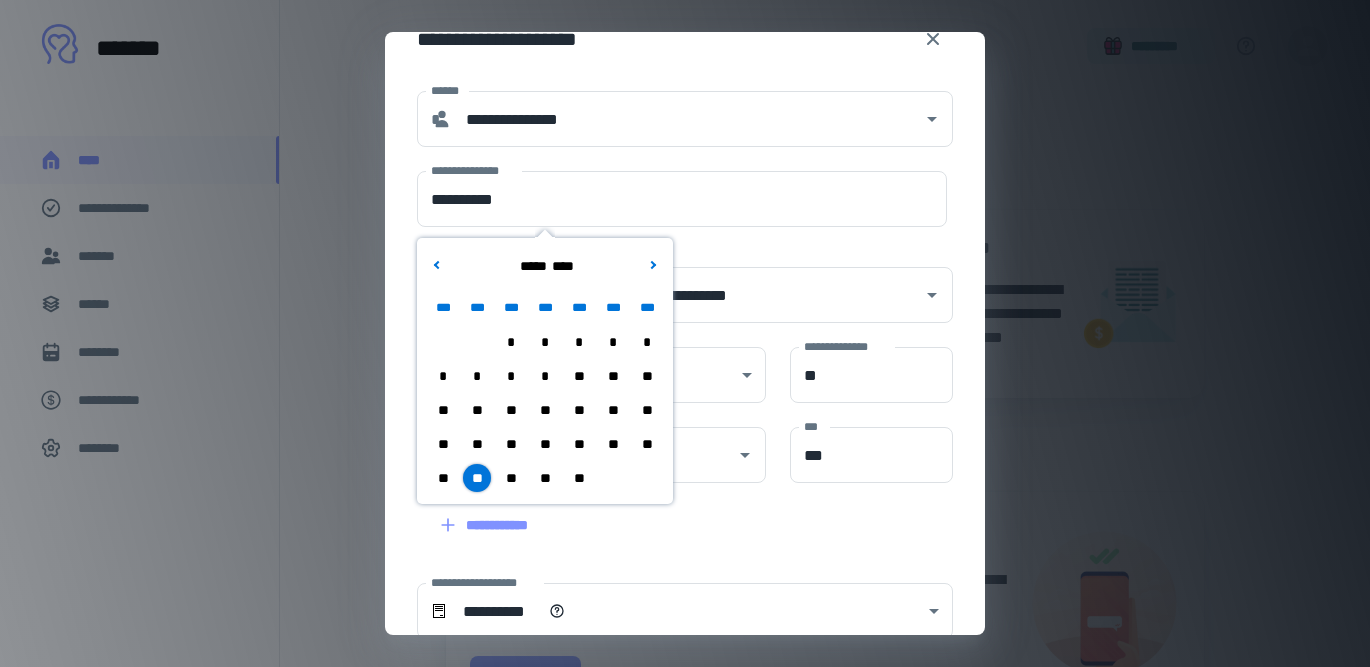 click on "**********" at bounding box center (673, 513) 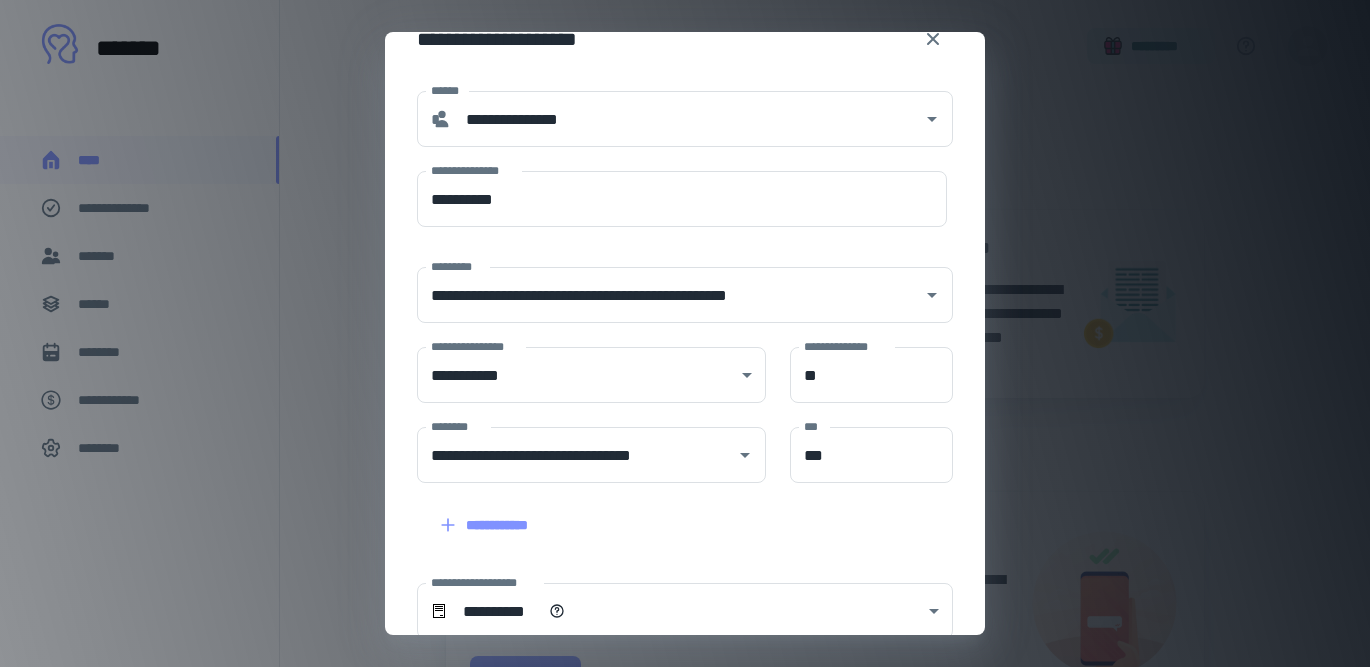 scroll, scrollTop: 283, scrollLeft: 0, axis: vertical 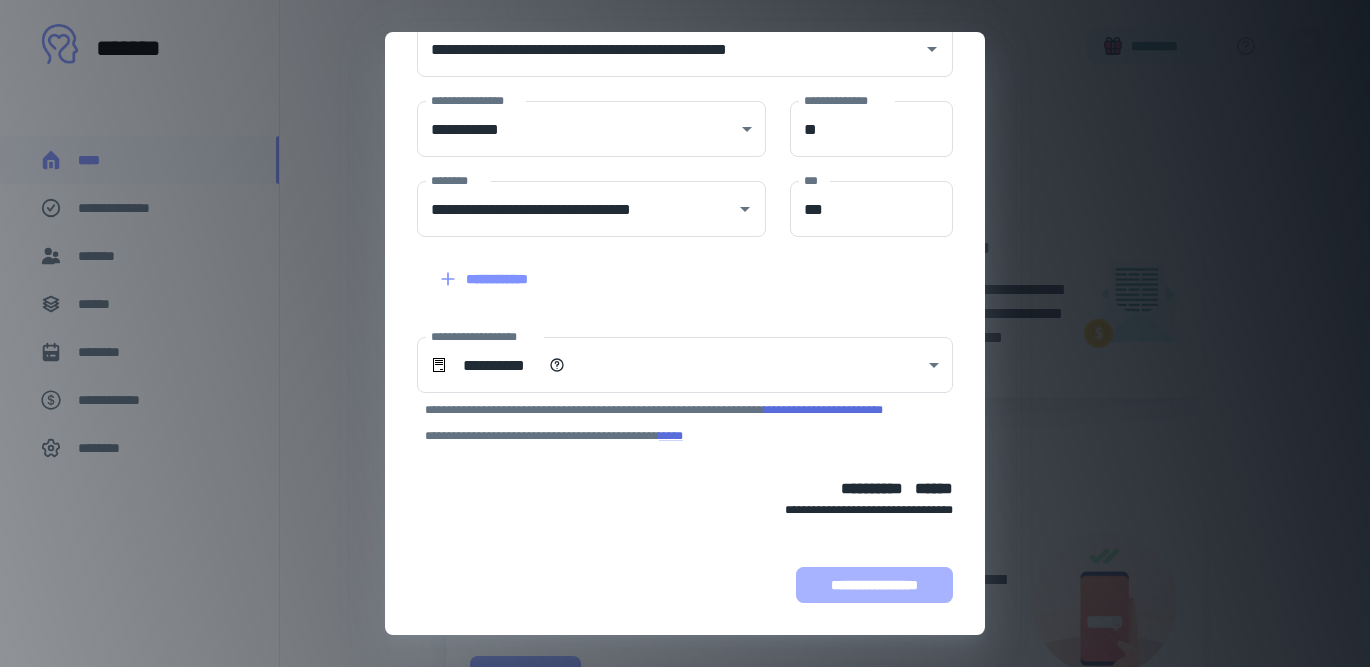 click on "**********" at bounding box center (874, 585) 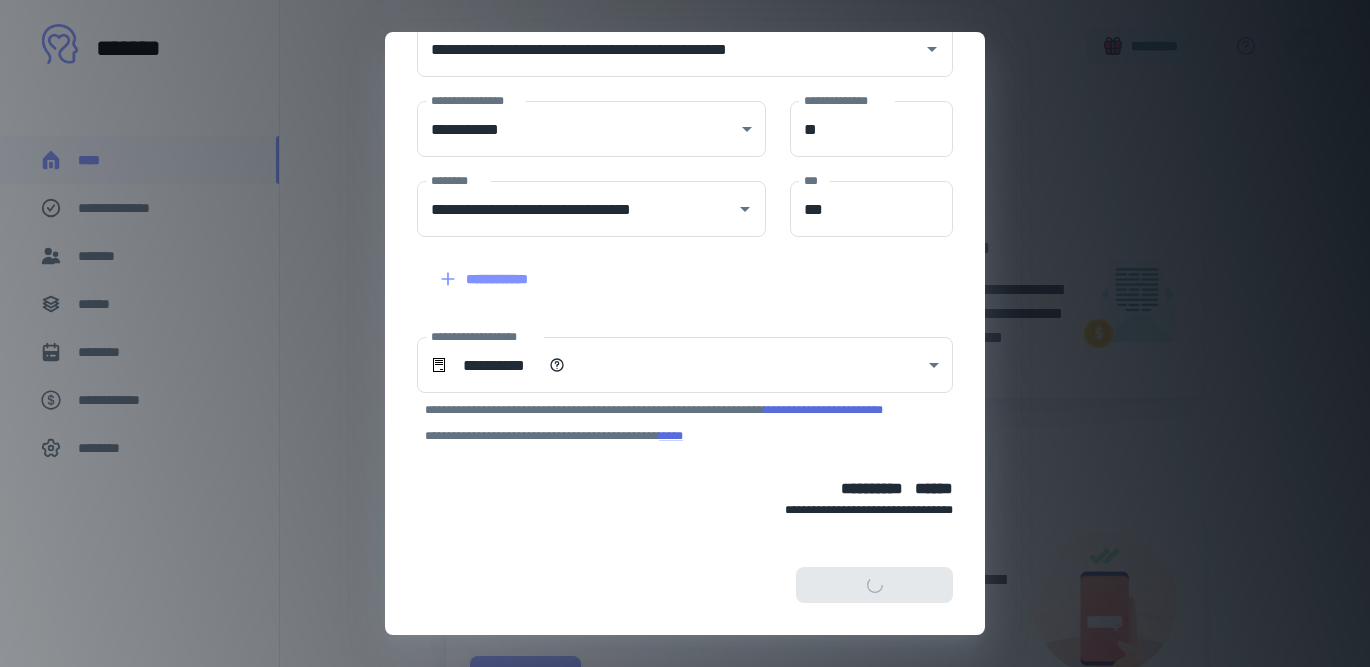scroll, scrollTop: 409, scrollLeft: 0, axis: vertical 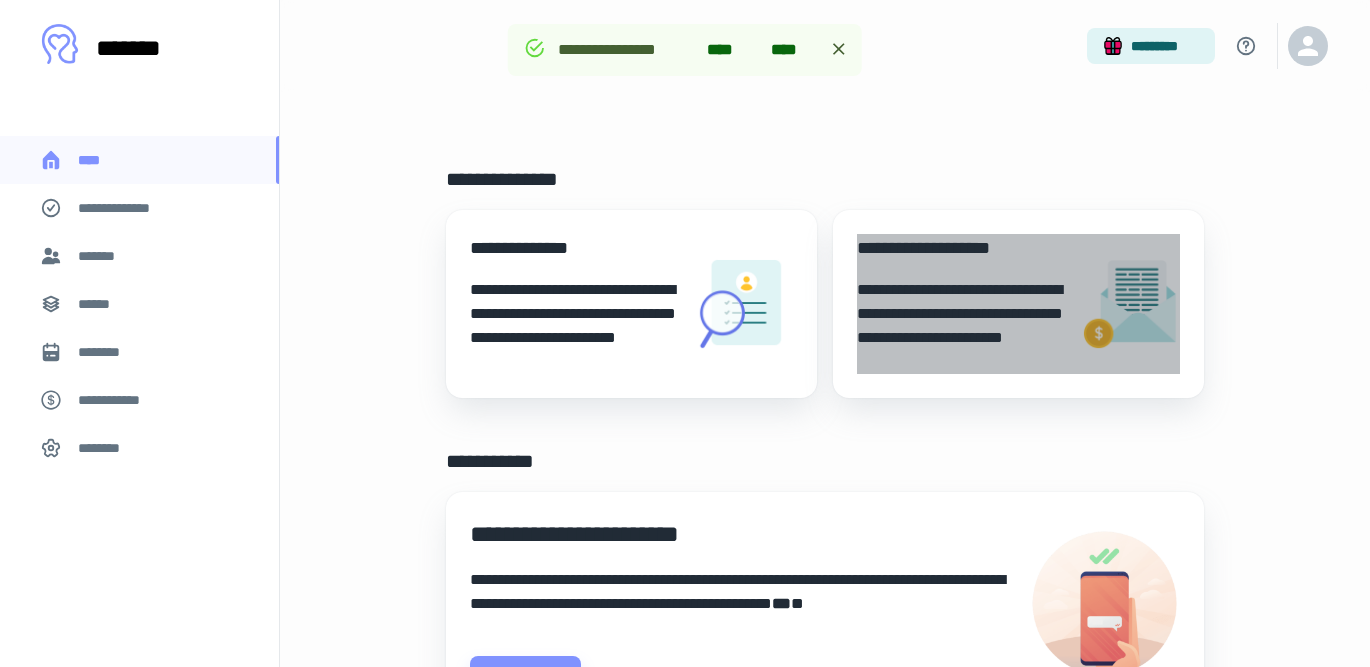 click on "**********" at bounding box center [960, 326] 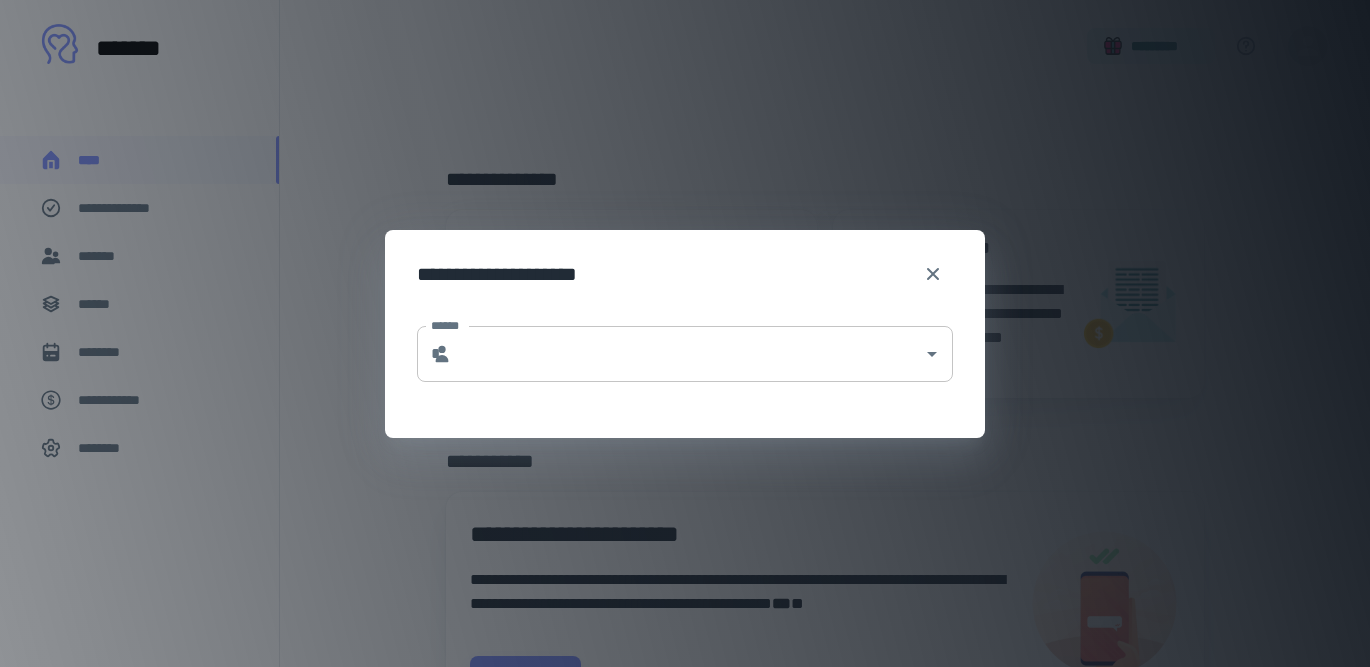 click on "******" at bounding box center [687, 354] 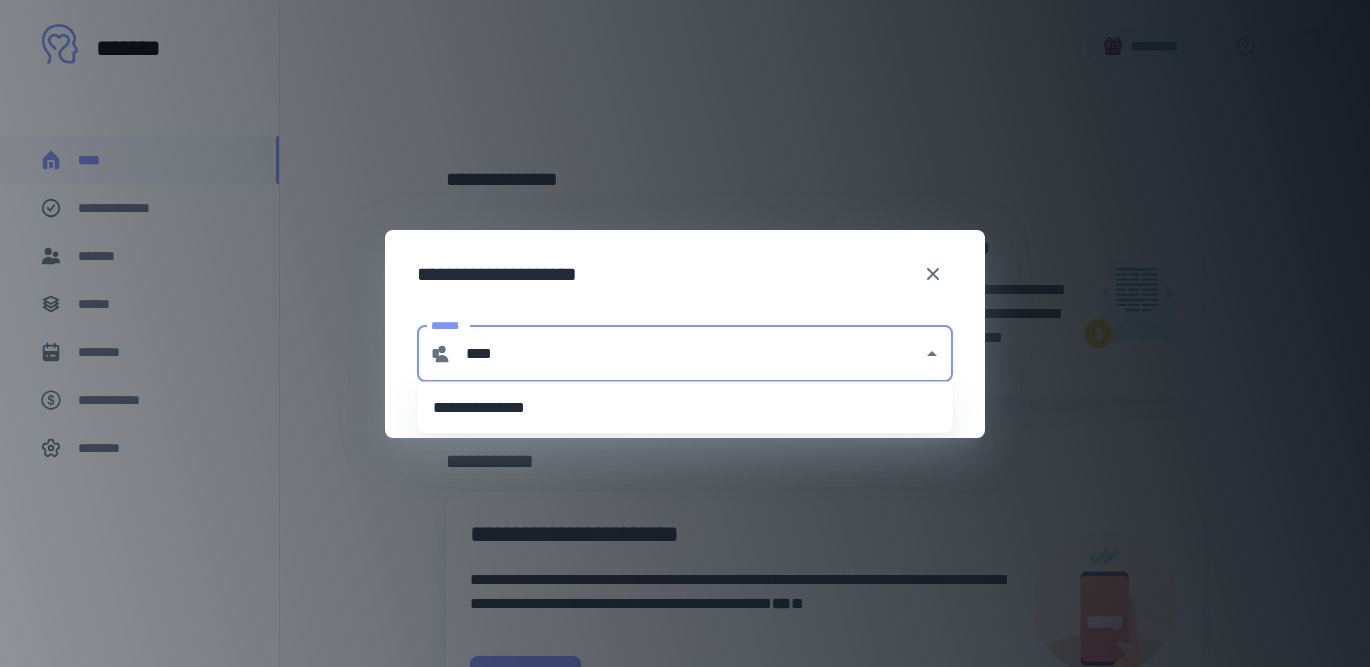 click on "**********" at bounding box center (685, 408) 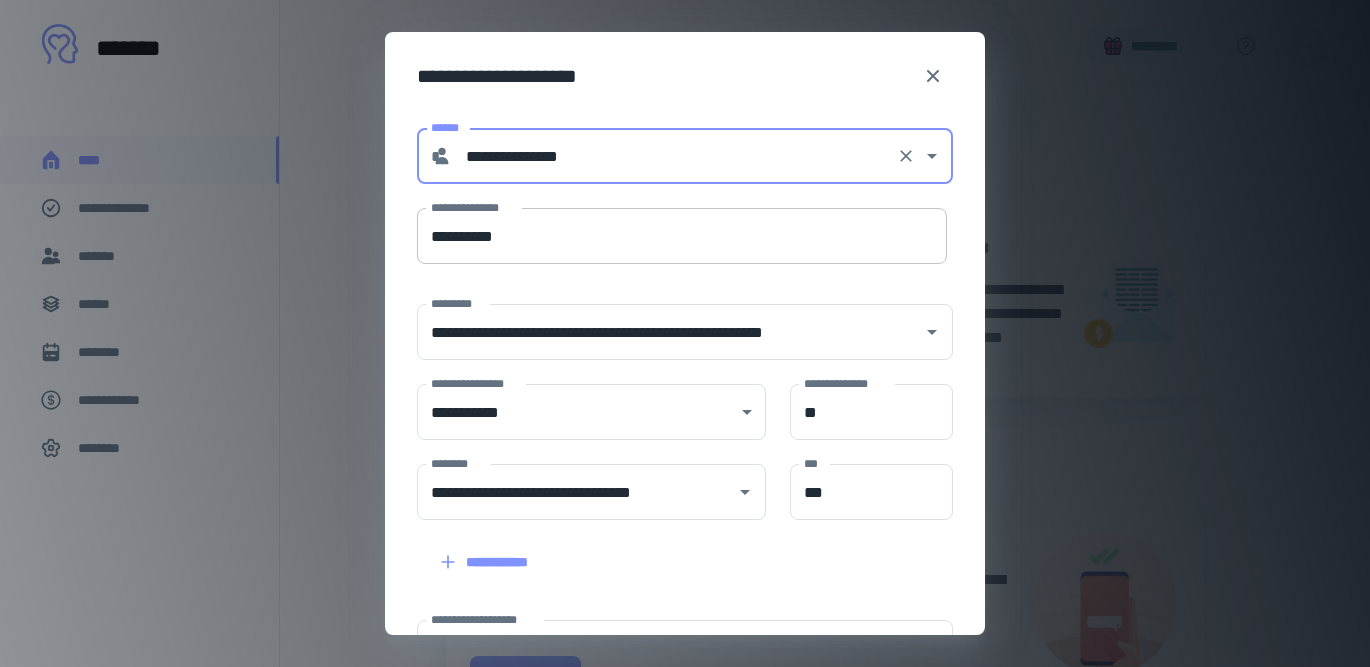 type on "**********" 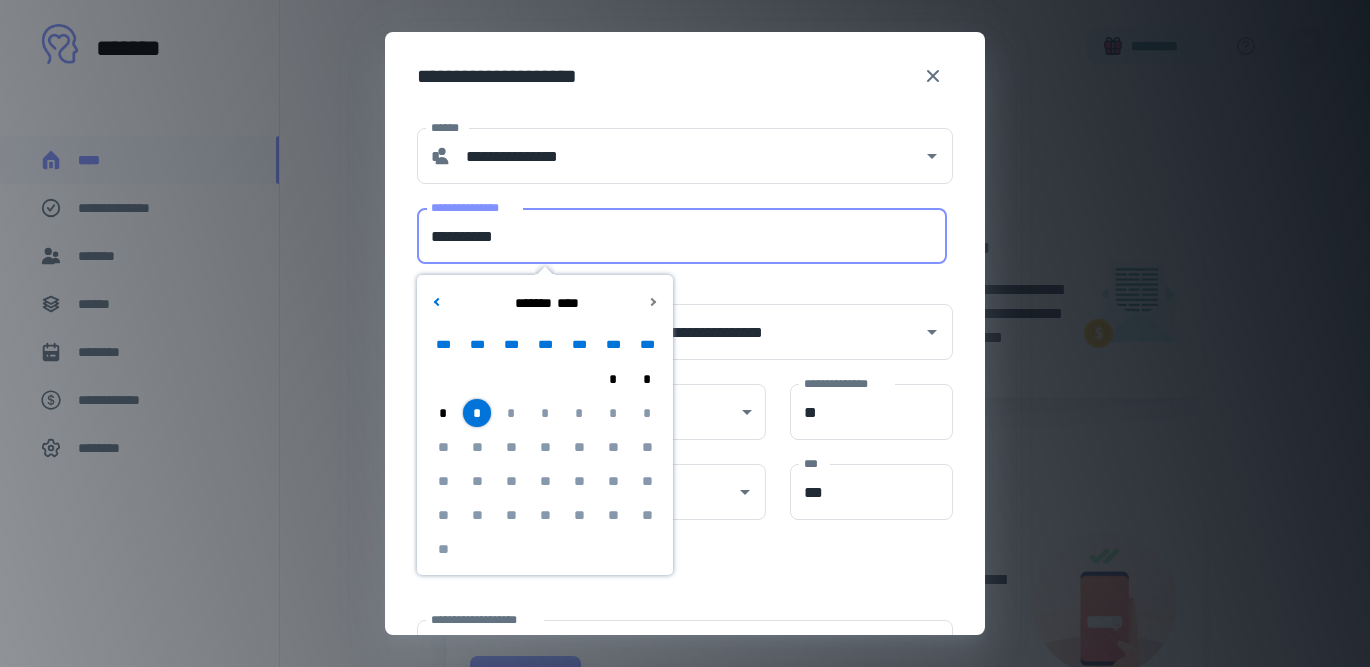 click on "**********" at bounding box center (682, 236) 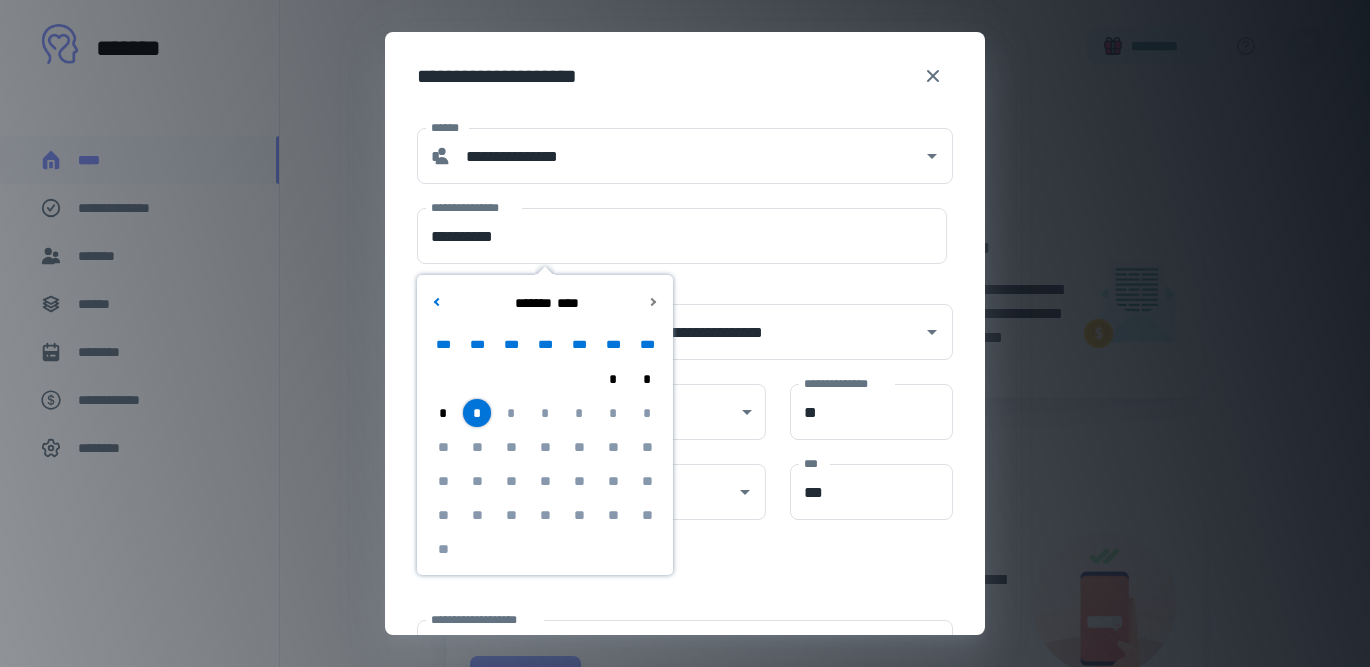 click on "*" at bounding box center (477, 413) 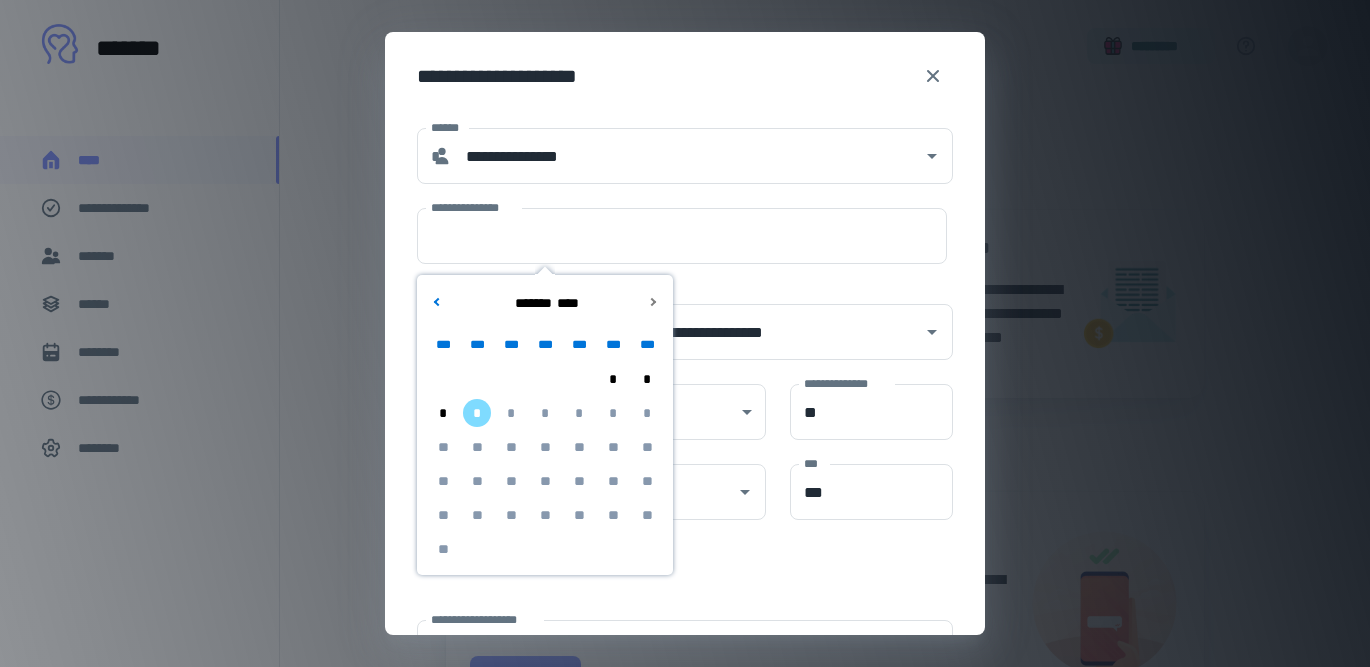 click on "****** * ****" at bounding box center [545, 303] 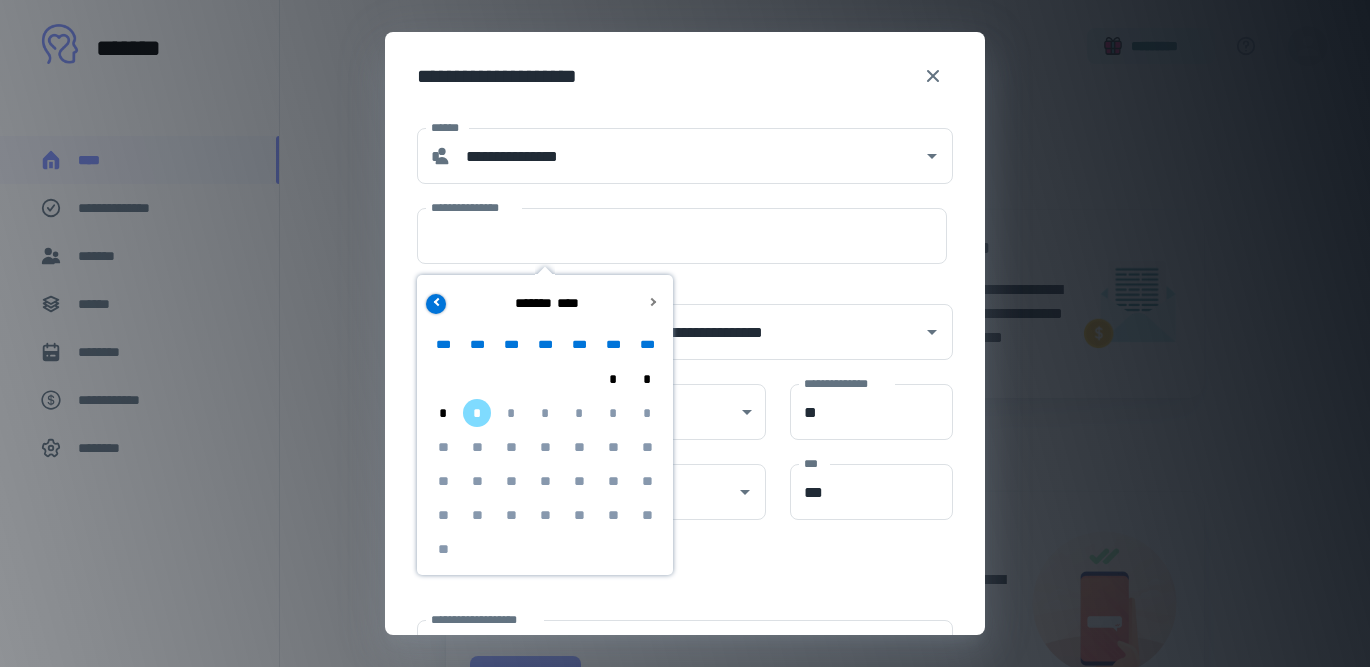 click at bounding box center (436, 304) 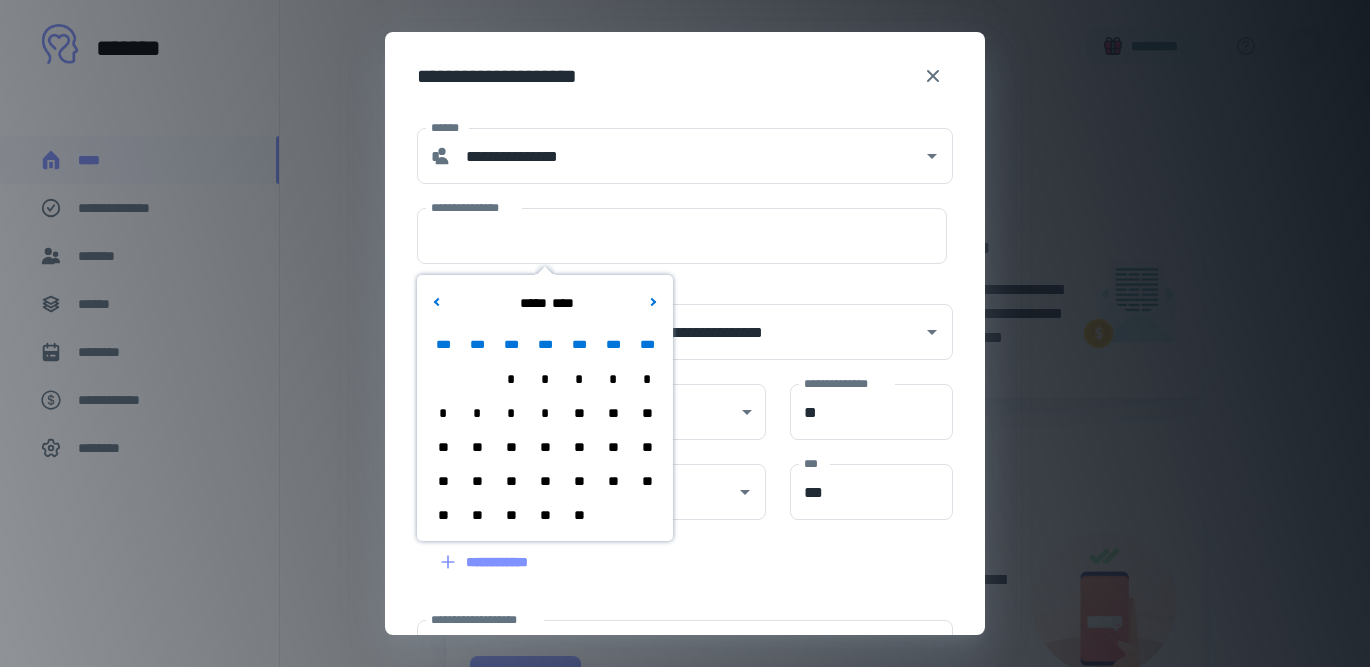 click on "**" at bounding box center (511, 515) 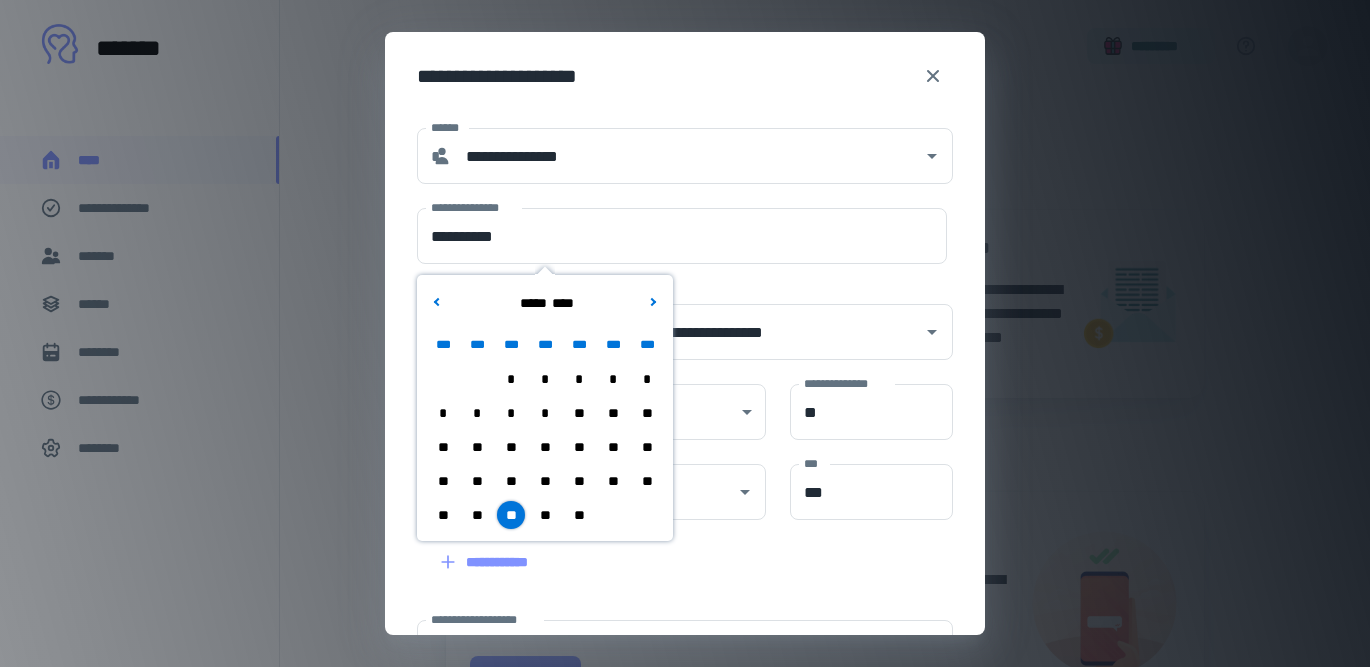 click on "**********" at bounding box center (673, 550) 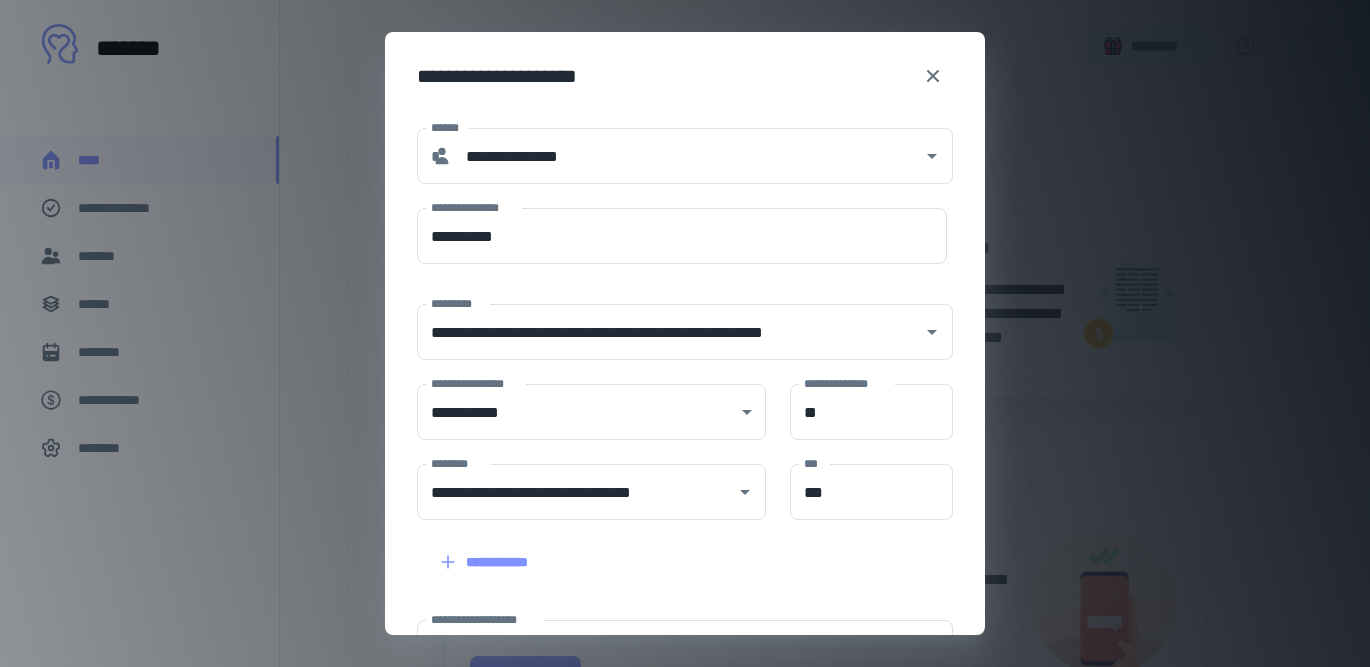 scroll, scrollTop: 283, scrollLeft: 0, axis: vertical 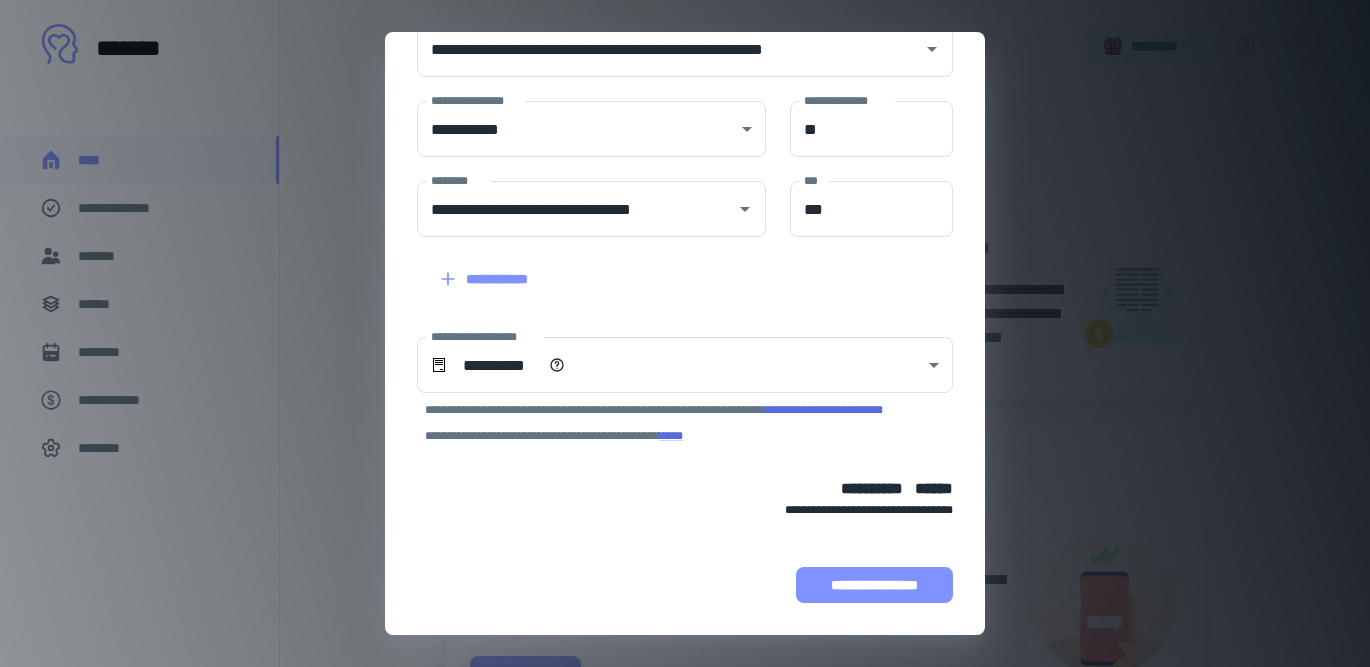 click on "**********" at bounding box center (874, 585) 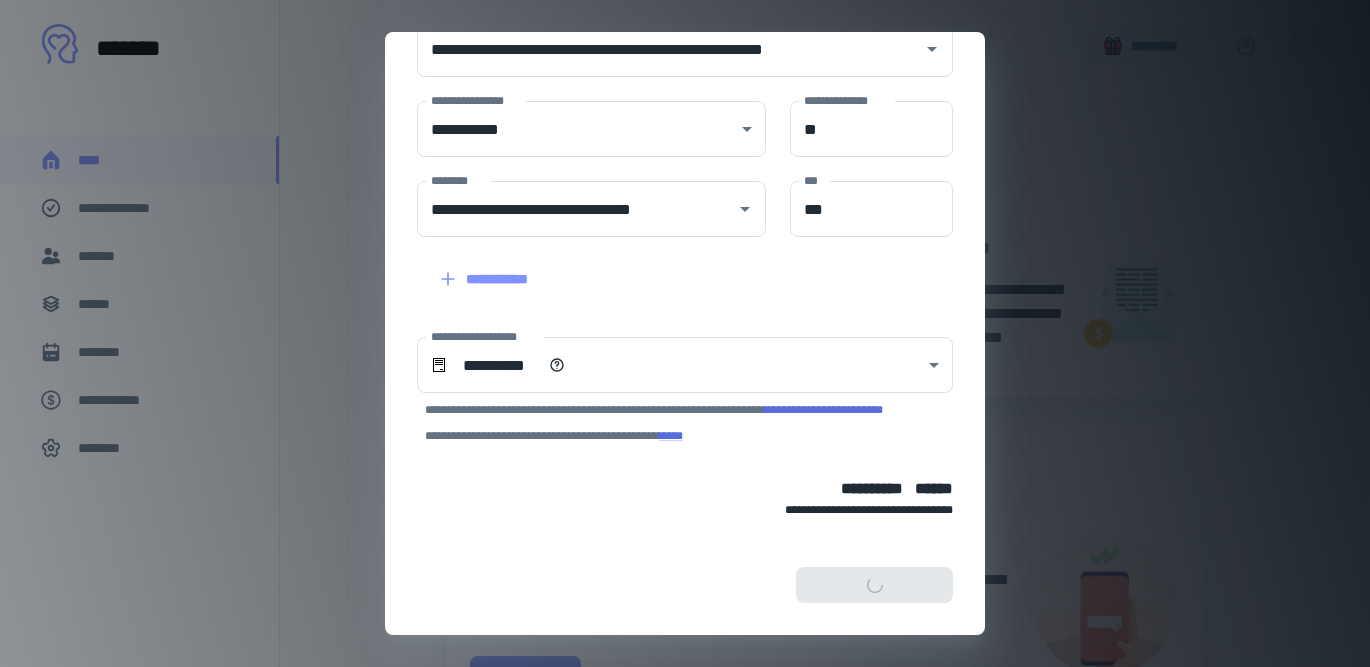 scroll, scrollTop: 409, scrollLeft: 0, axis: vertical 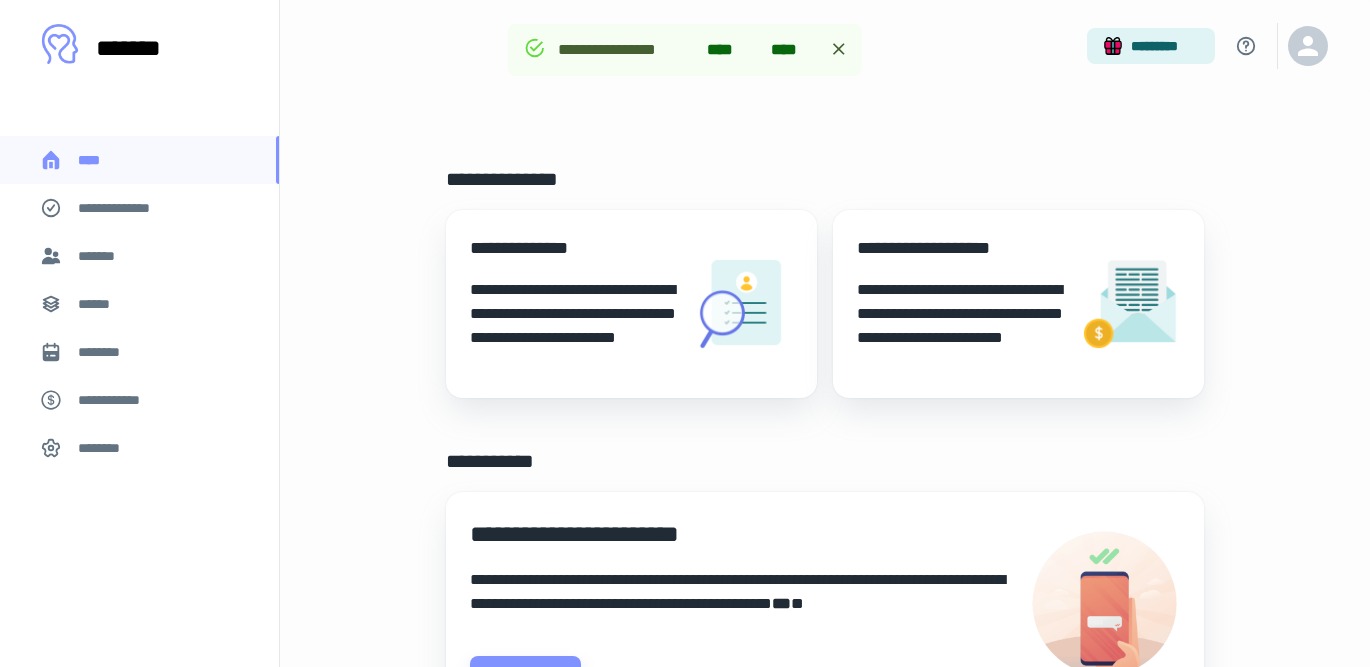 click on "**********" at bounding box center (960, 326) 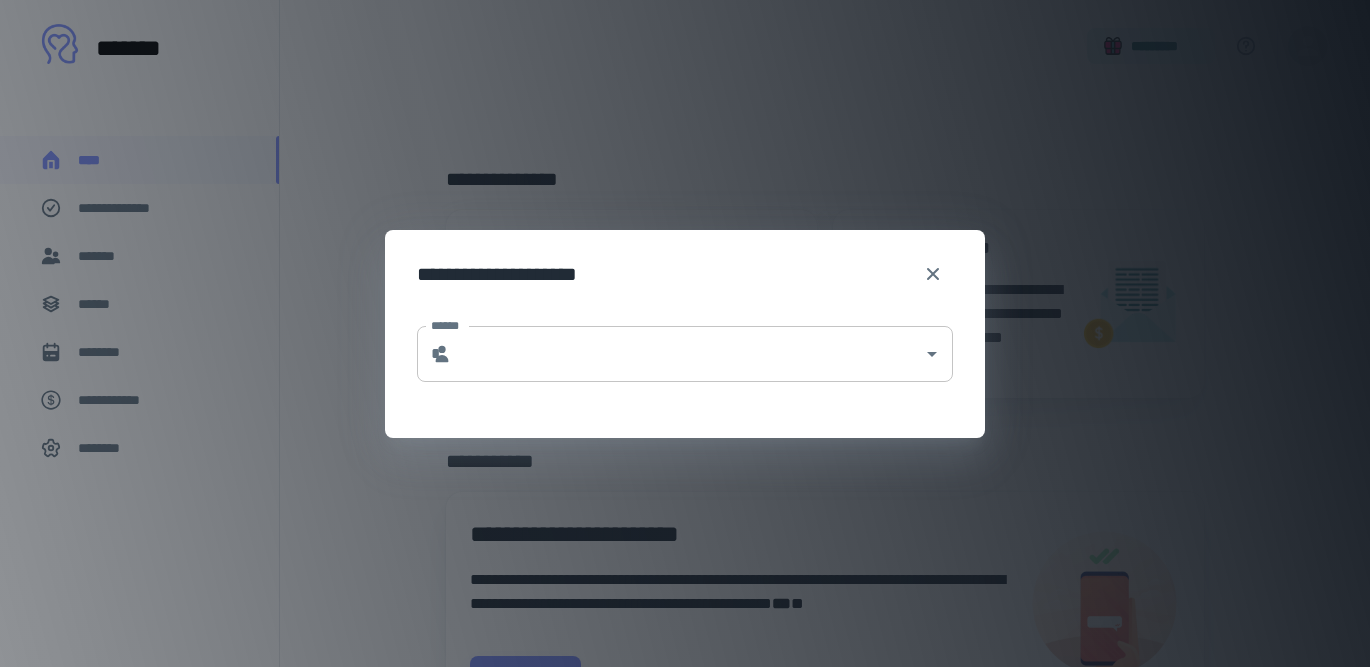 click on "******" at bounding box center (687, 354) 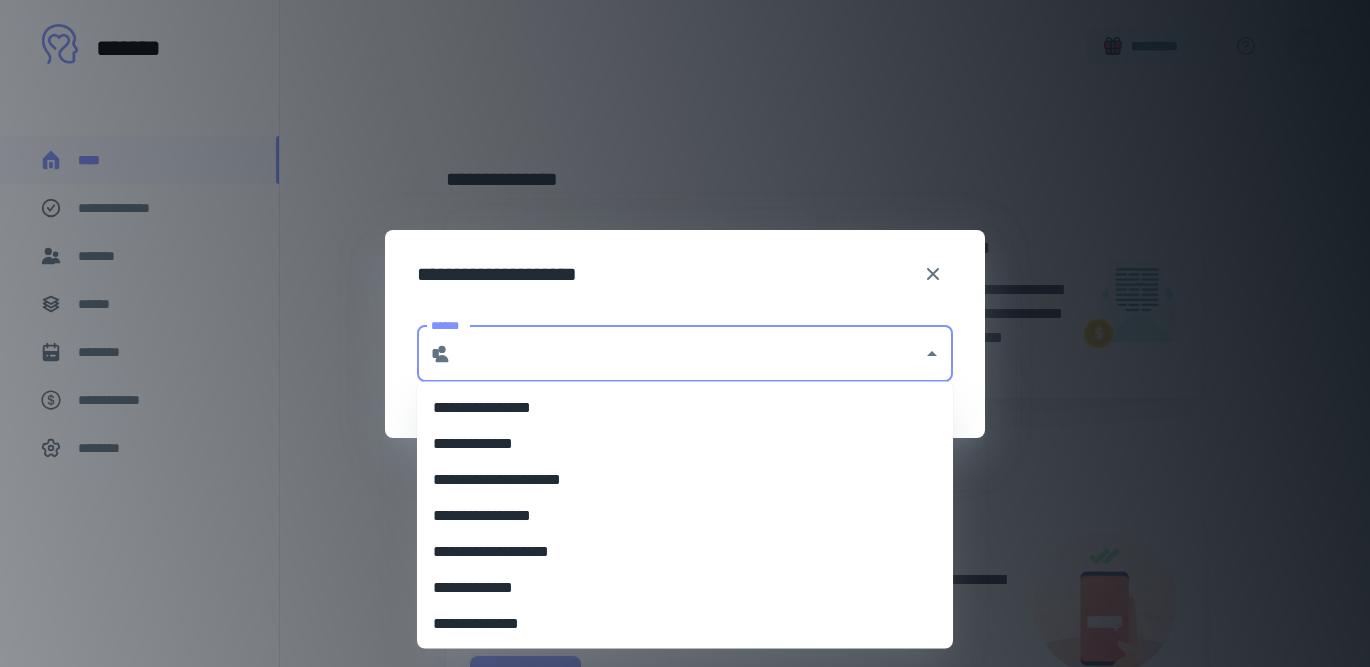 type on "*" 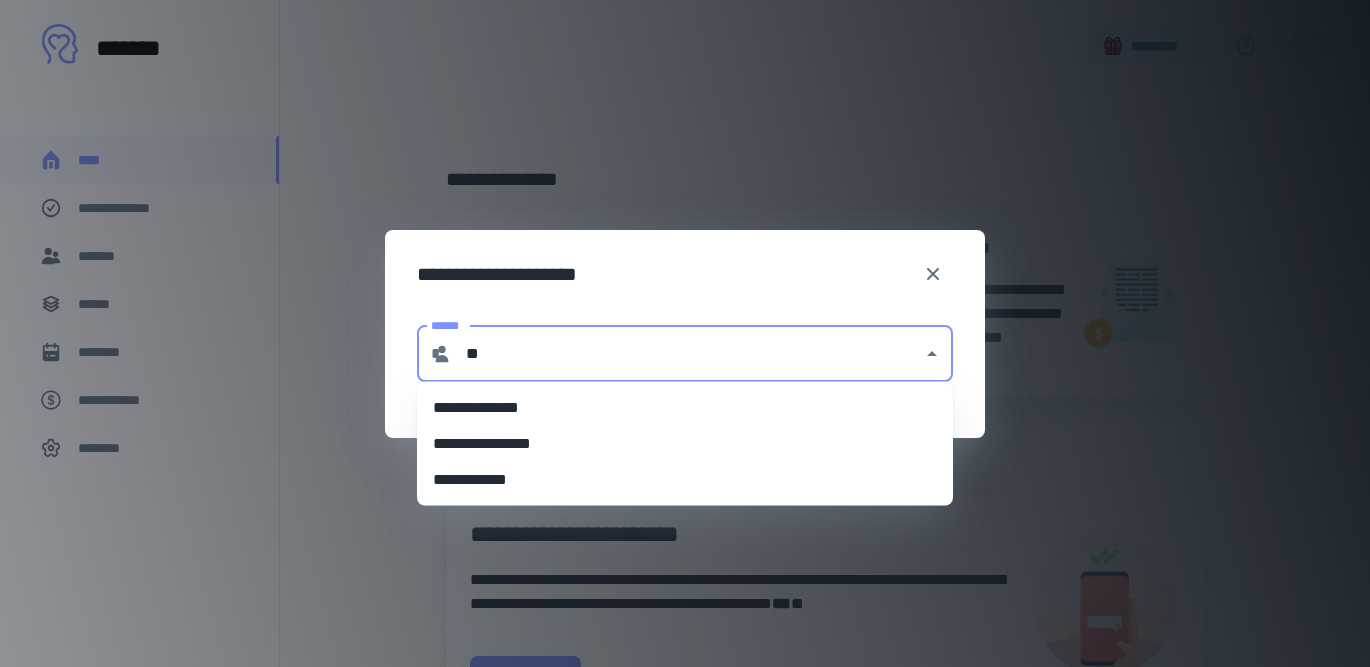 click on "**********" at bounding box center (685, 408) 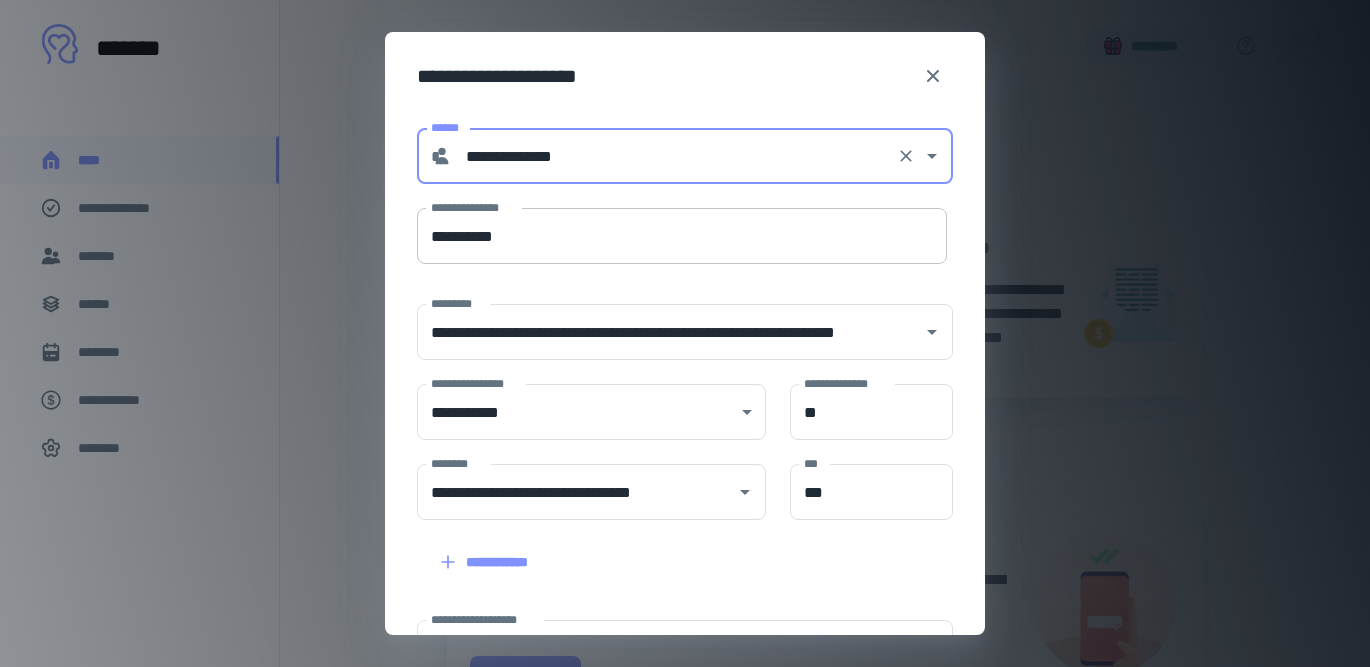 type on "**********" 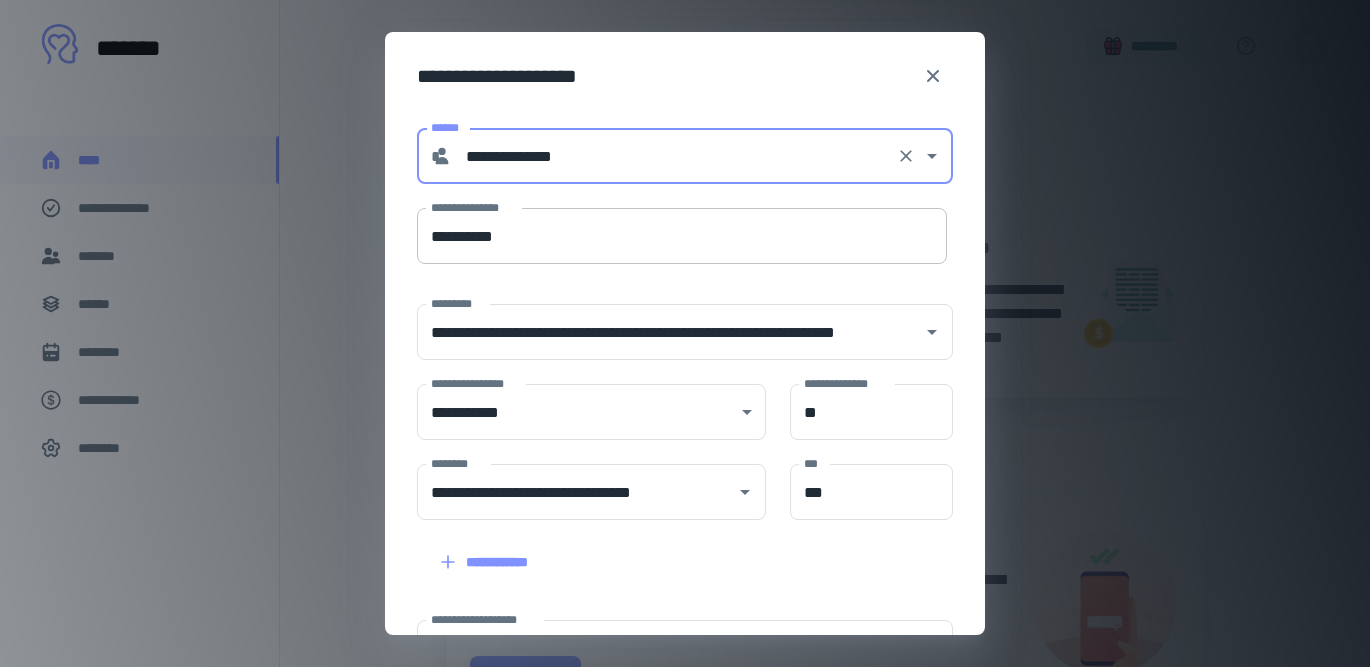 click on "**********" at bounding box center [682, 236] 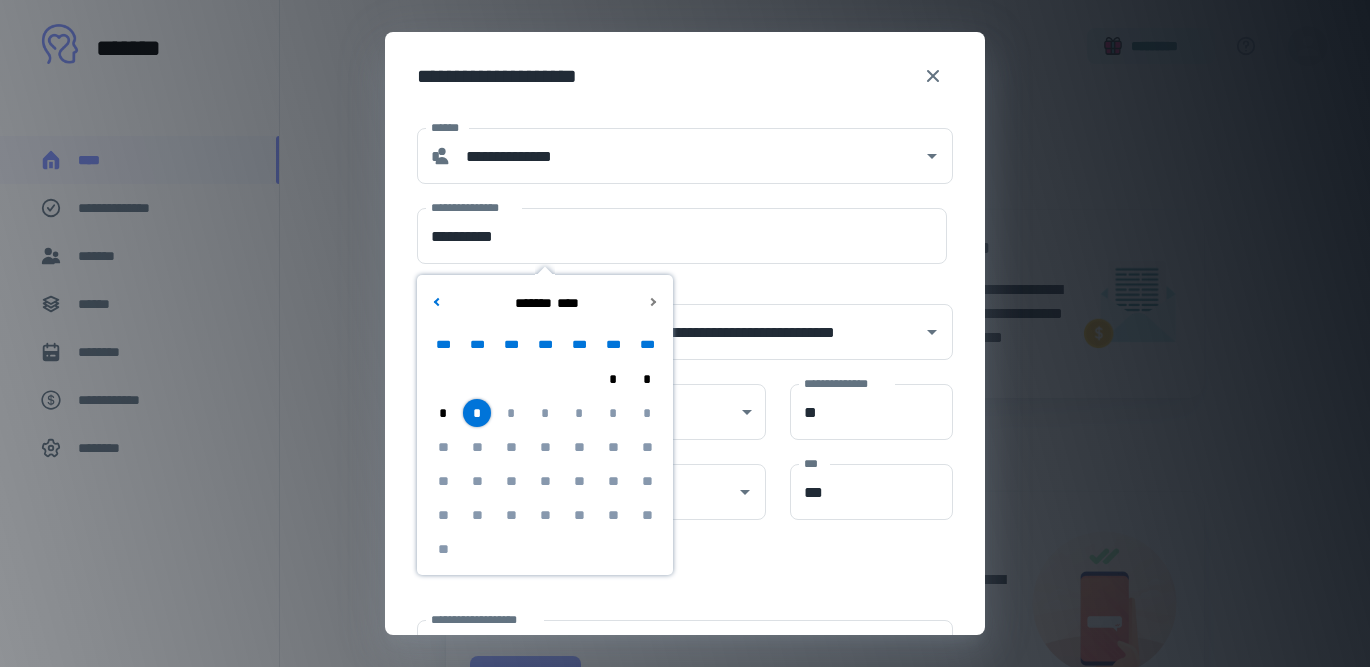 click on "*" at bounding box center [477, 413] 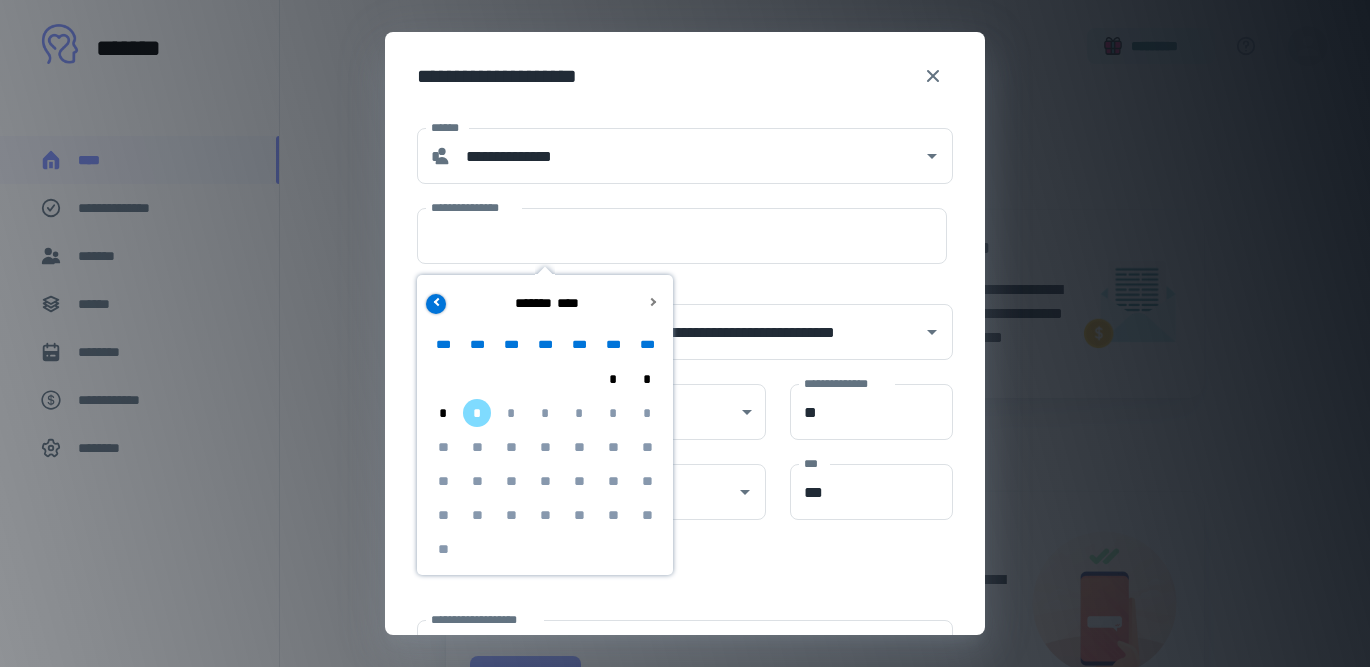 click at bounding box center (437, 301) 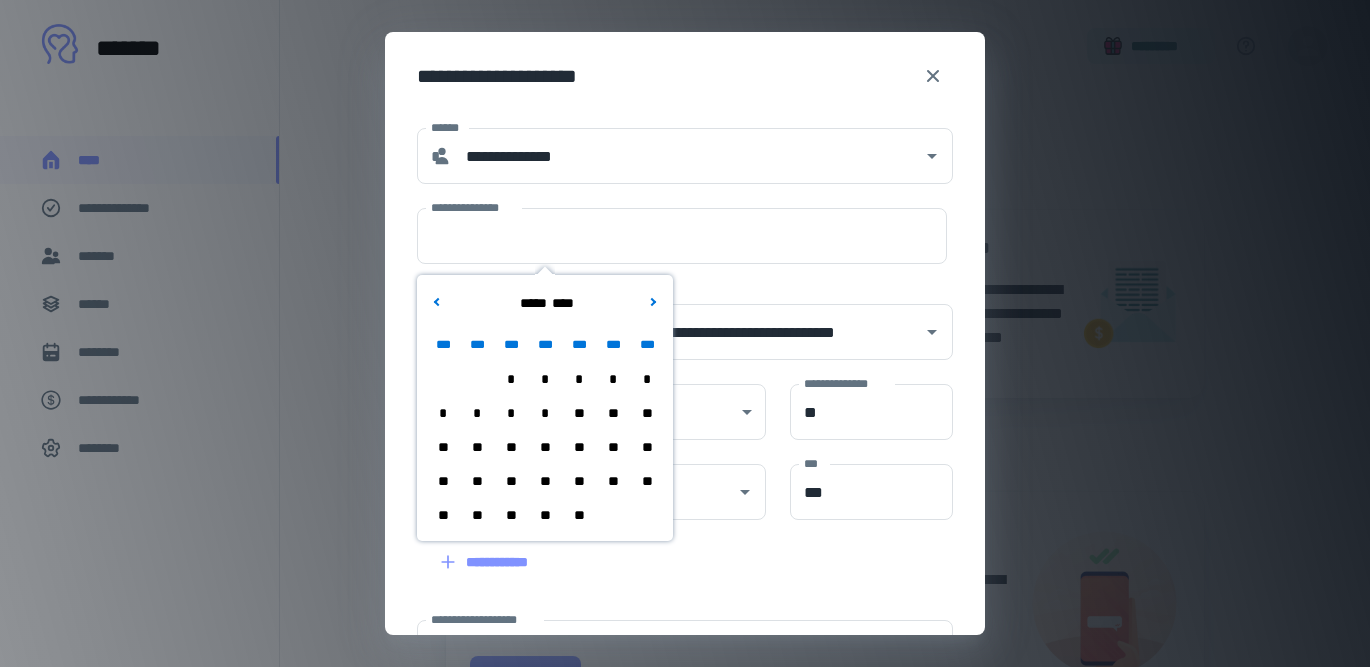 click on "**" at bounding box center (511, 515) 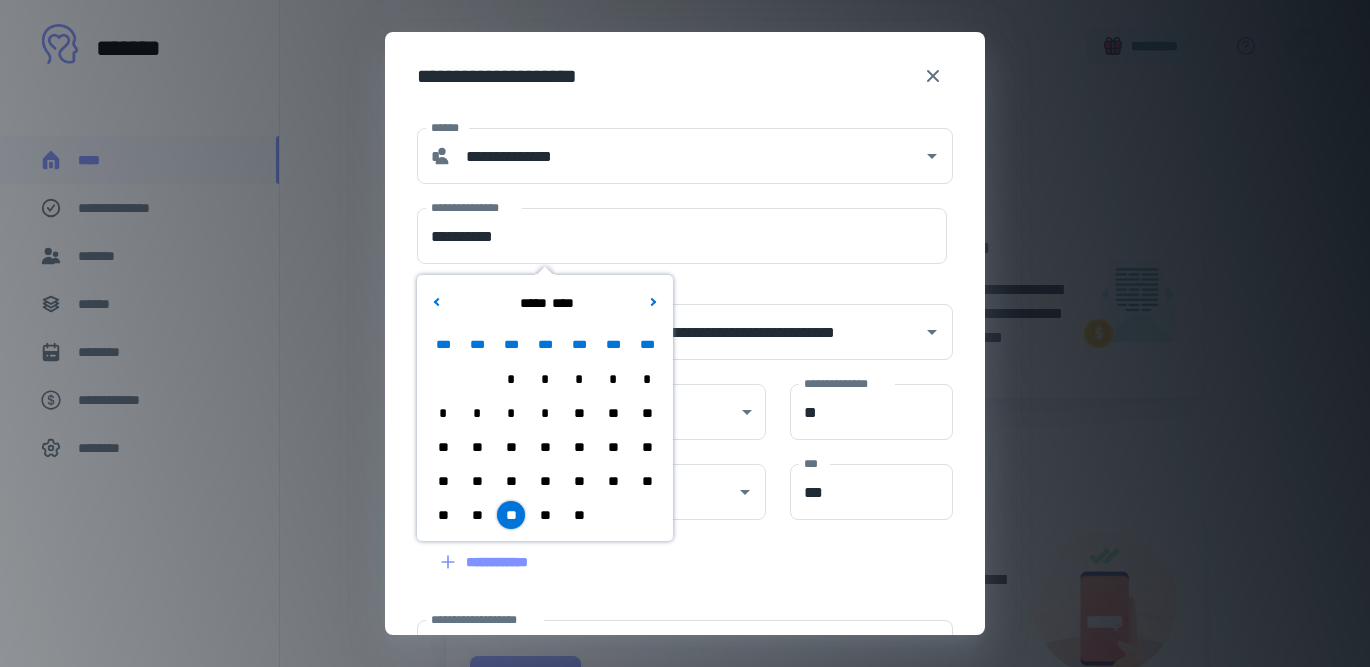 click on "**********" at bounding box center [685, 547] 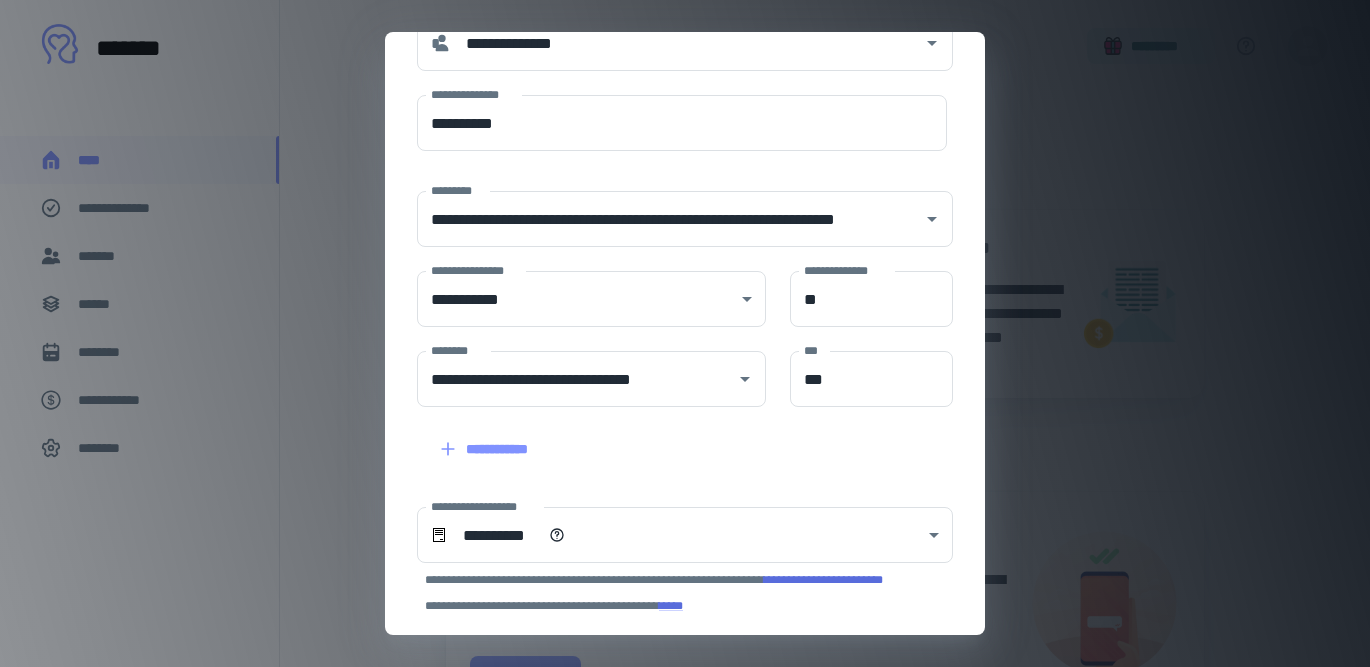 scroll, scrollTop: 283, scrollLeft: 0, axis: vertical 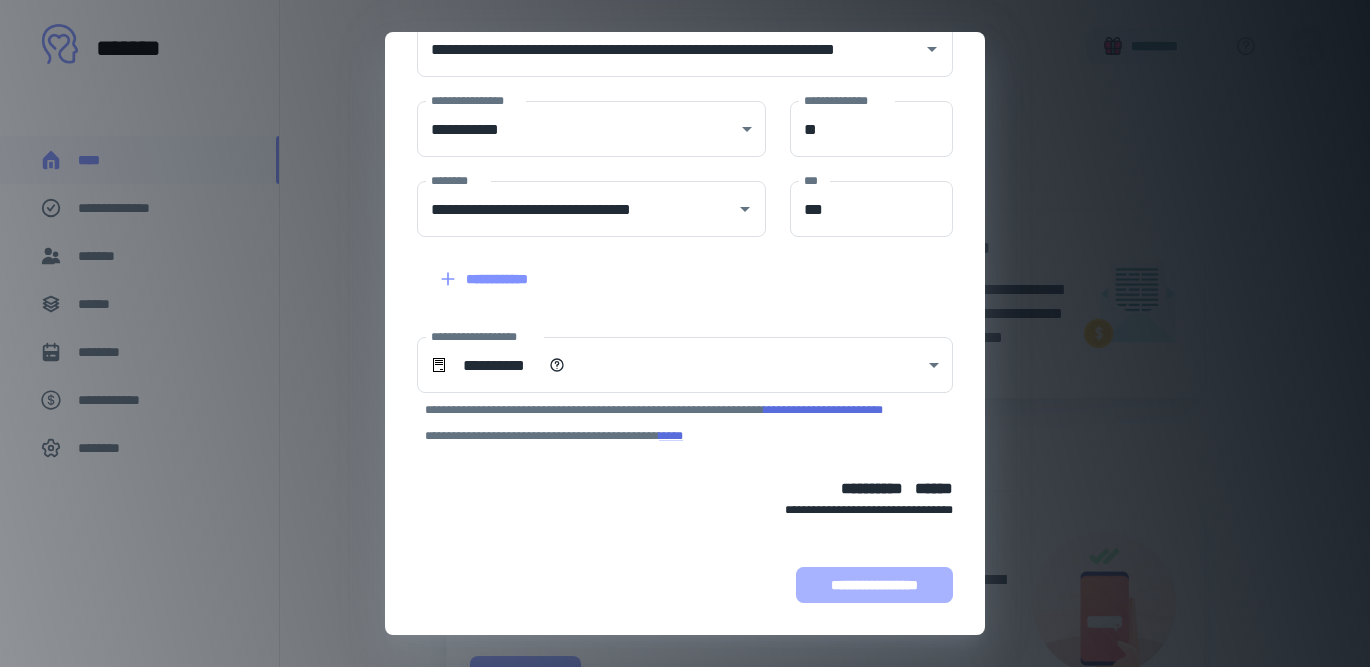 click on "**********" at bounding box center (874, 585) 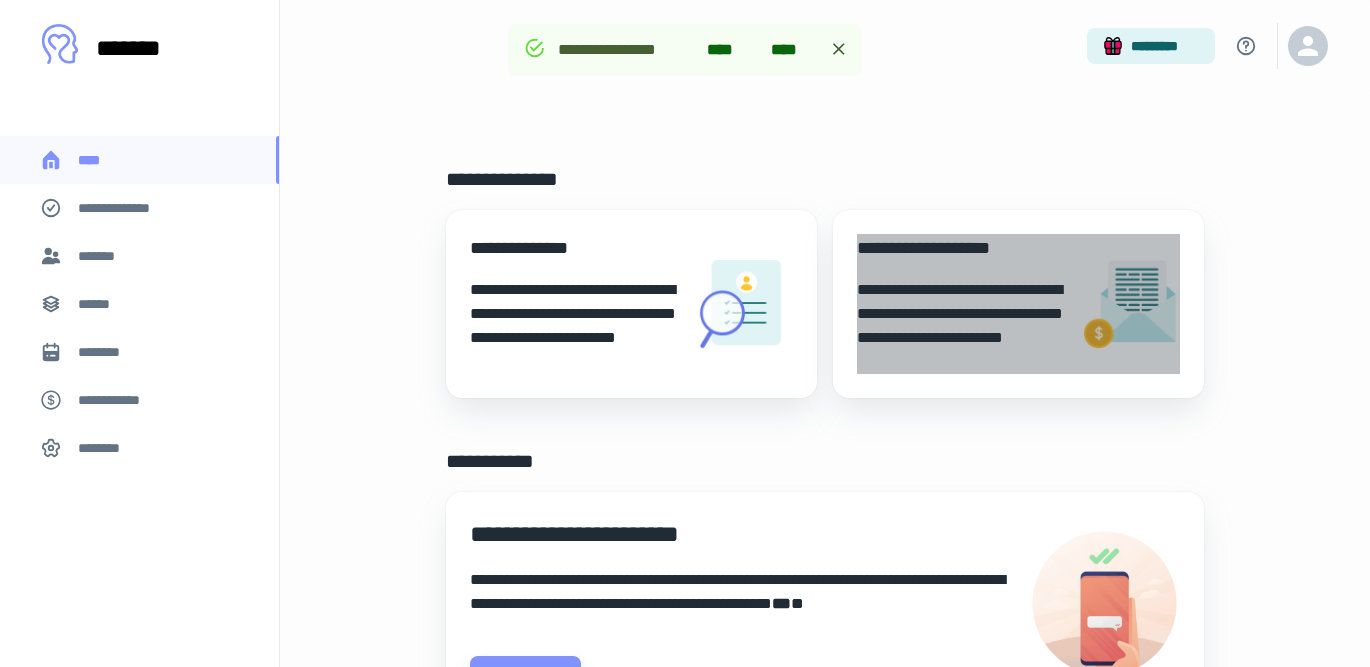 click on "**********" at bounding box center (960, 304) 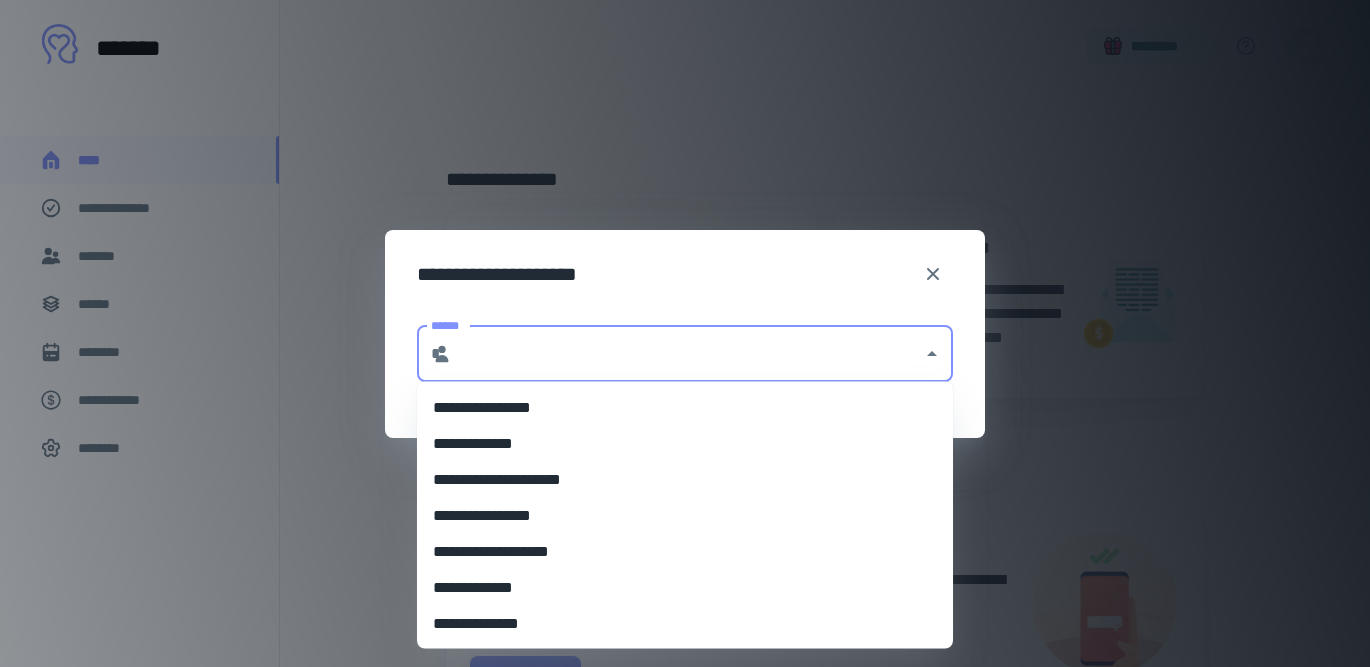 click on "******" at bounding box center (687, 354) 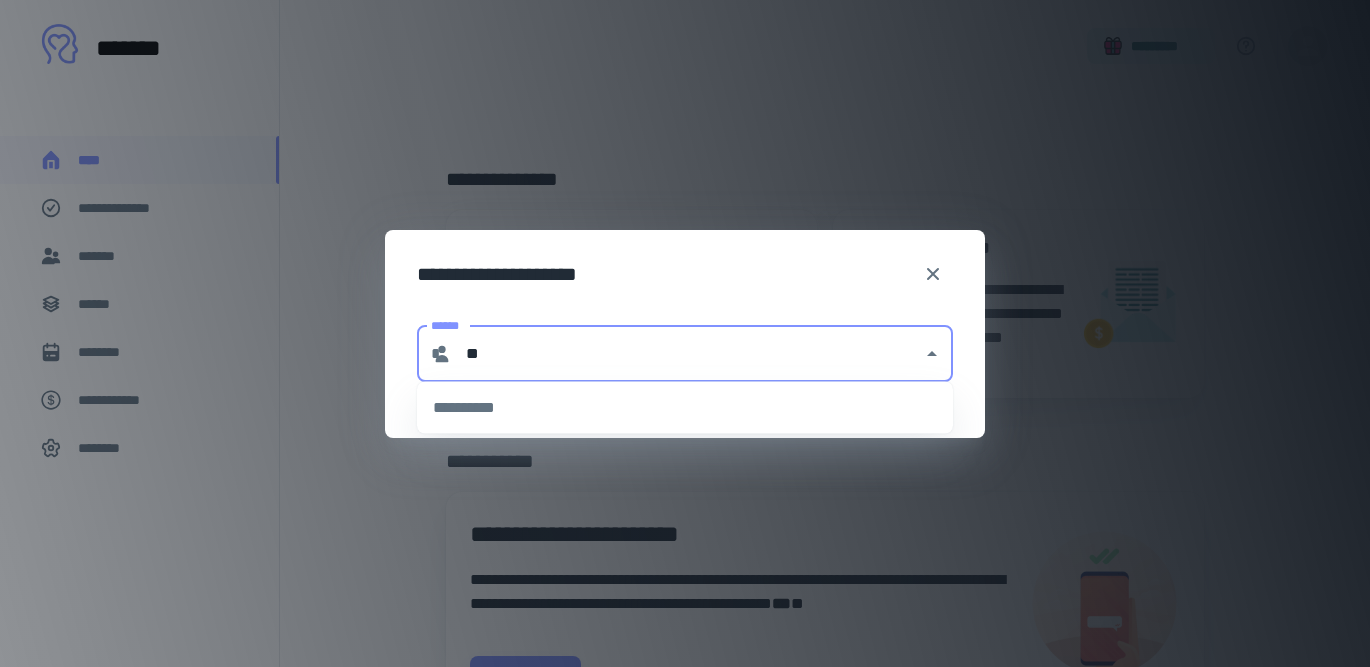 type on "*" 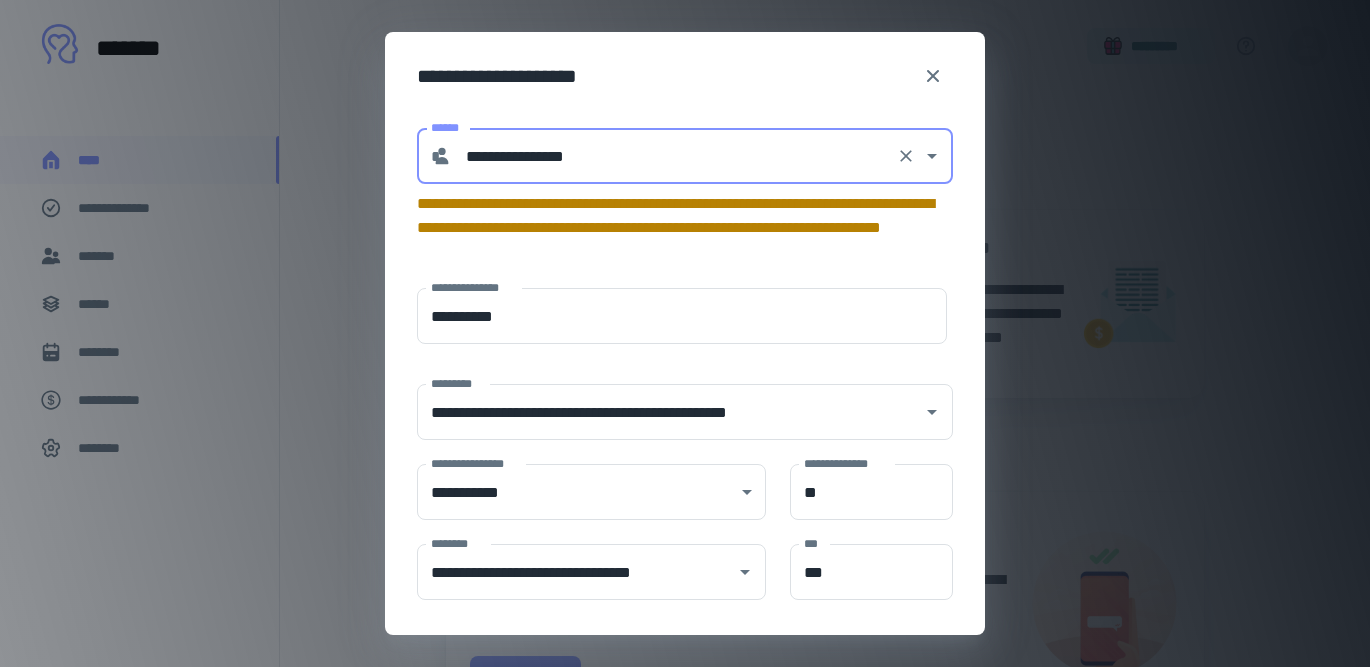 click on "**********" at bounding box center (674, 156) 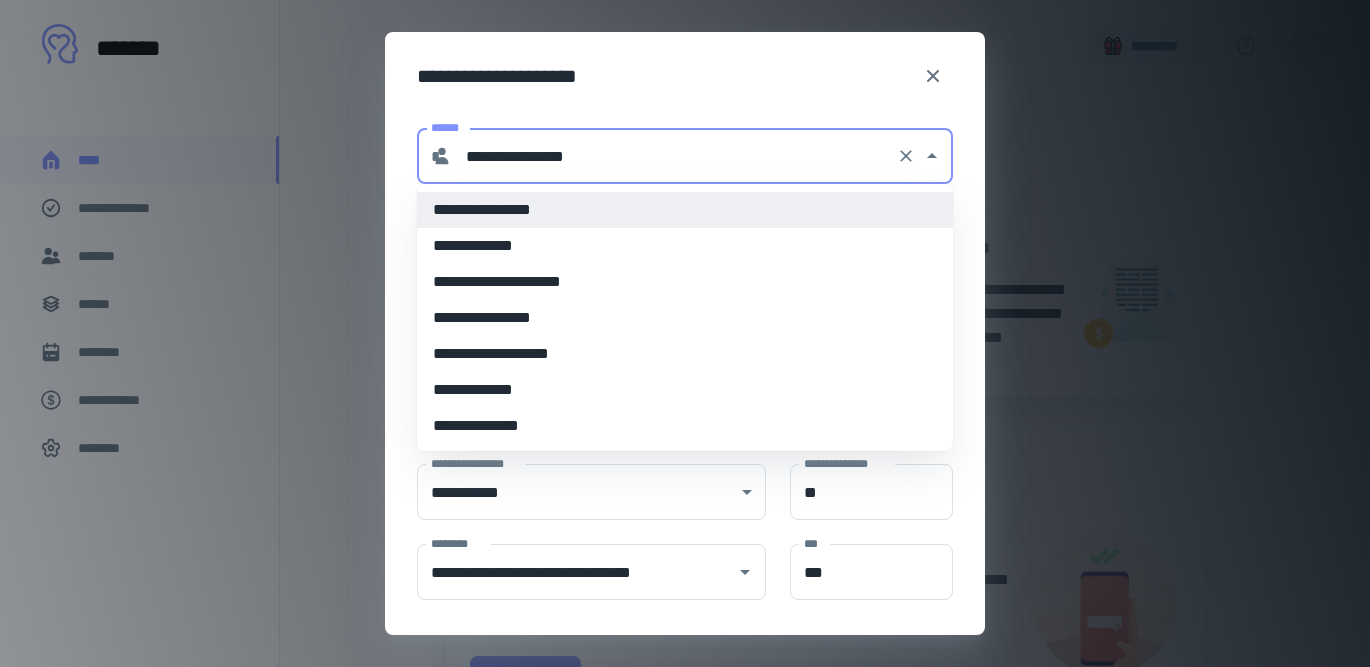 click on "**********" at bounding box center (674, 156) 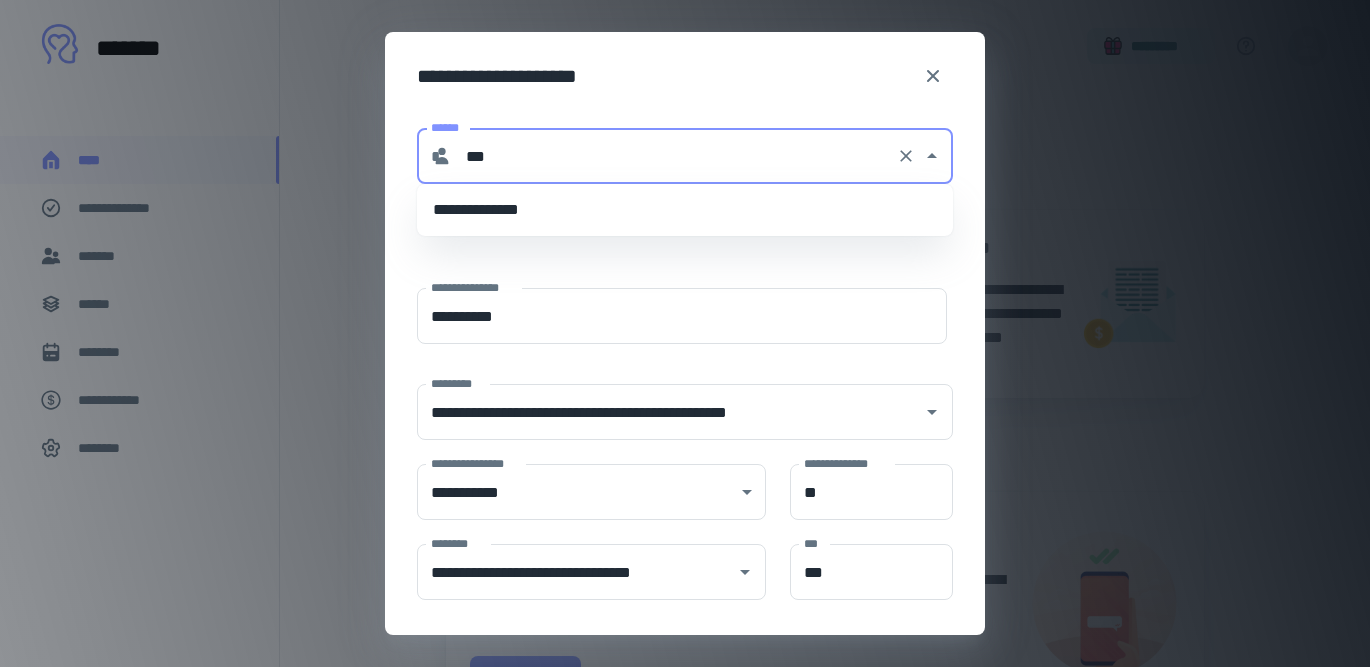 click on "**********" at bounding box center [685, 210] 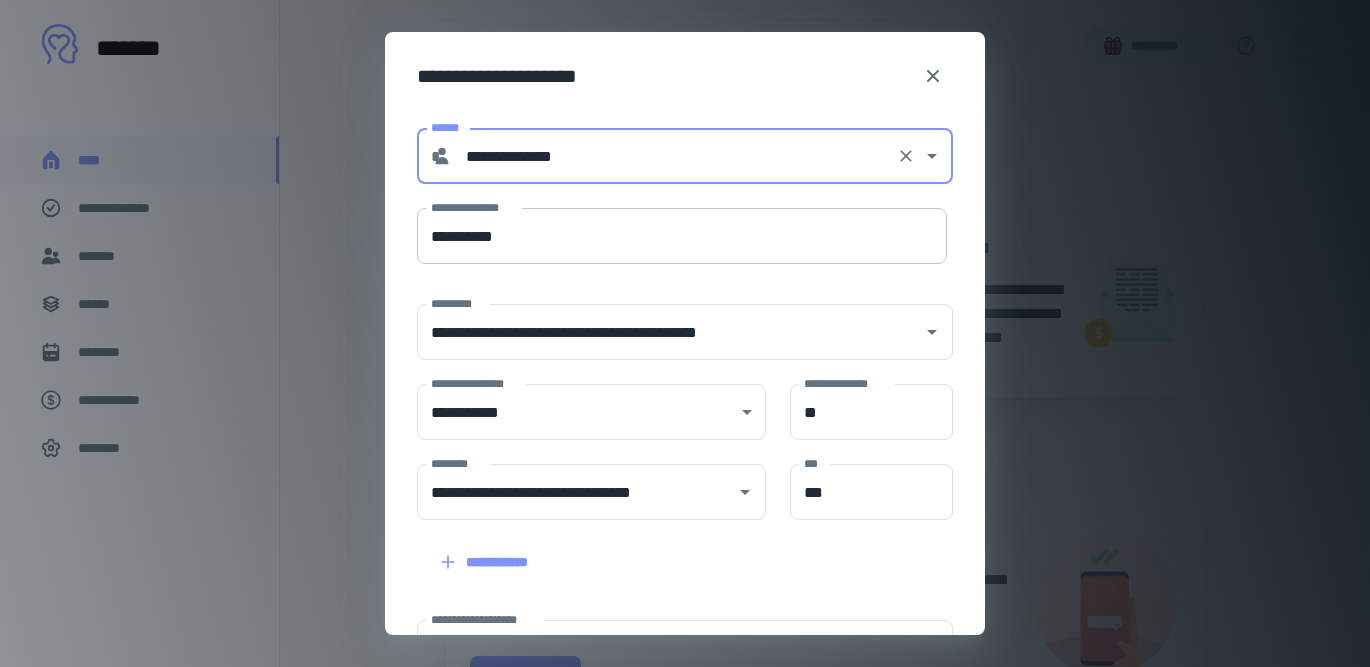 type on "**********" 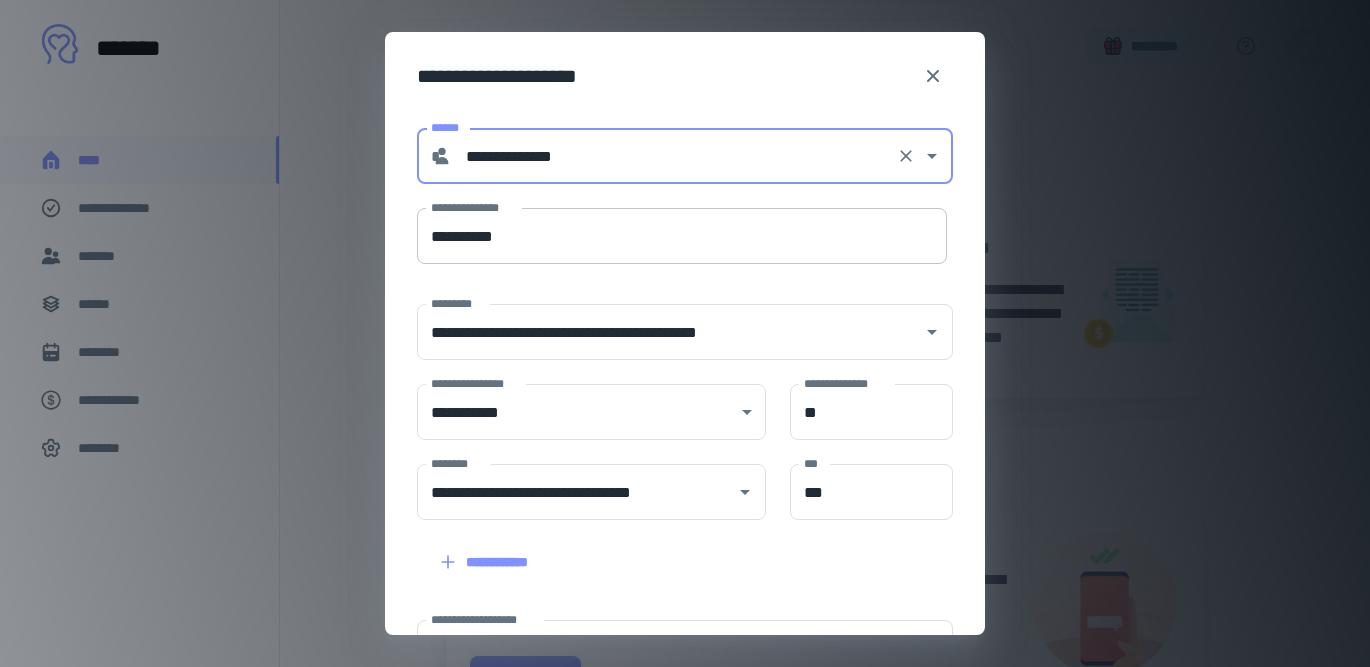 click on "**********" at bounding box center (682, 236) 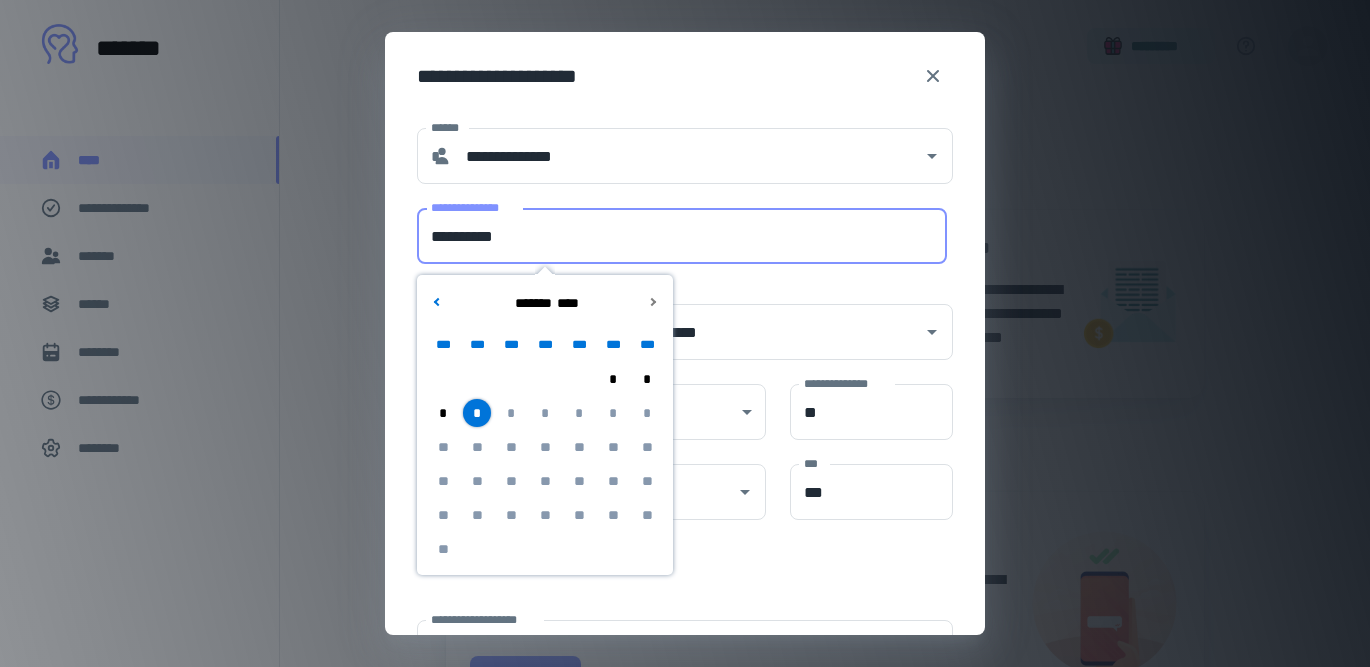 click on "*" at bounding box center [477, 413] 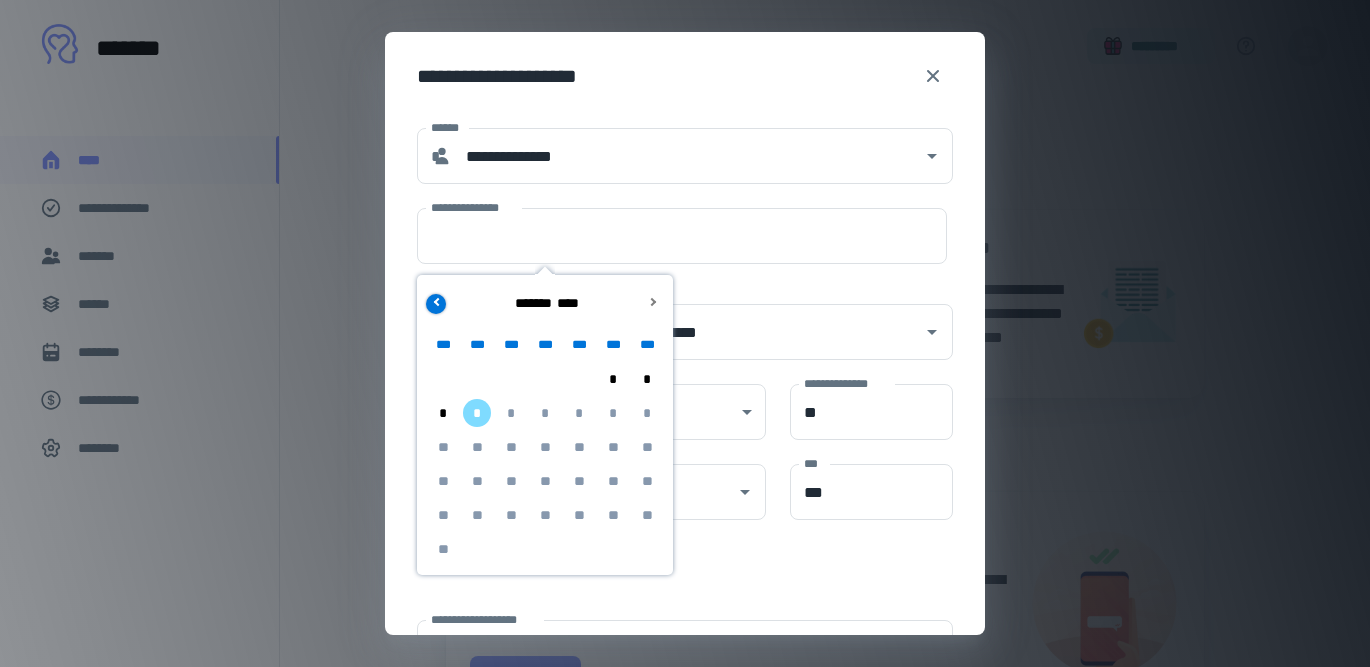 click at bounding box center (436, 304) 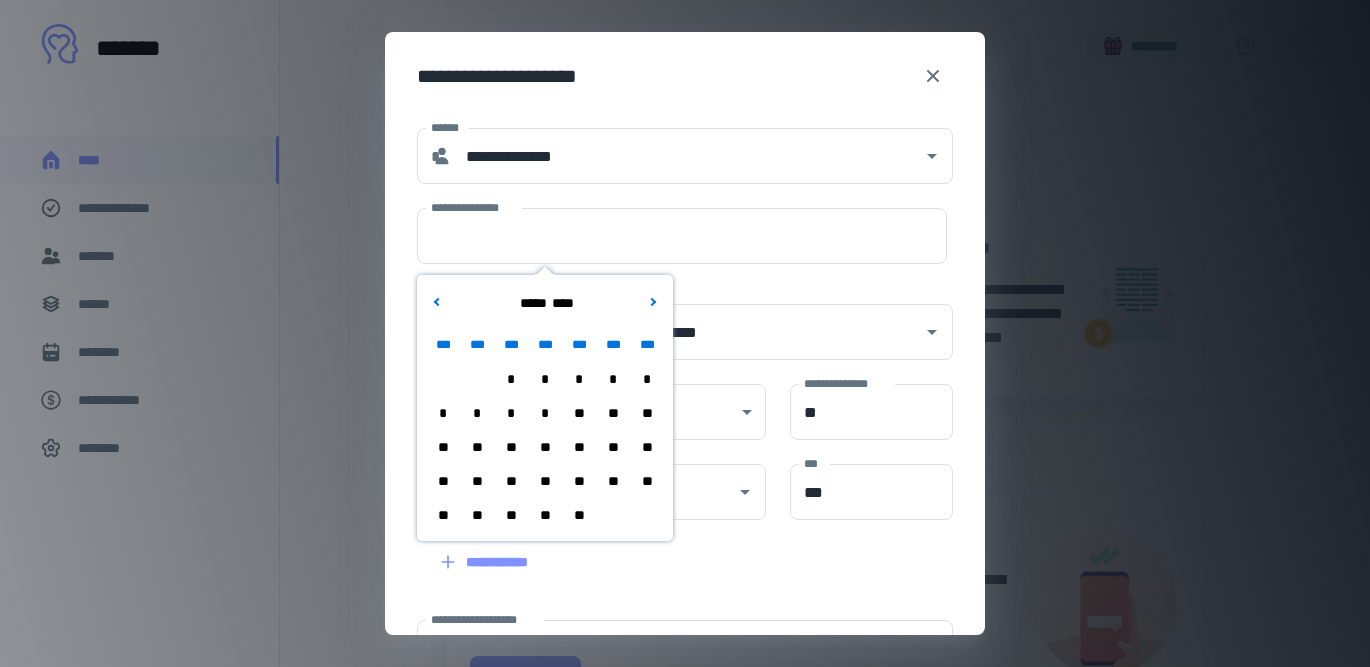 click on "**" at bounding box center [579, 515] 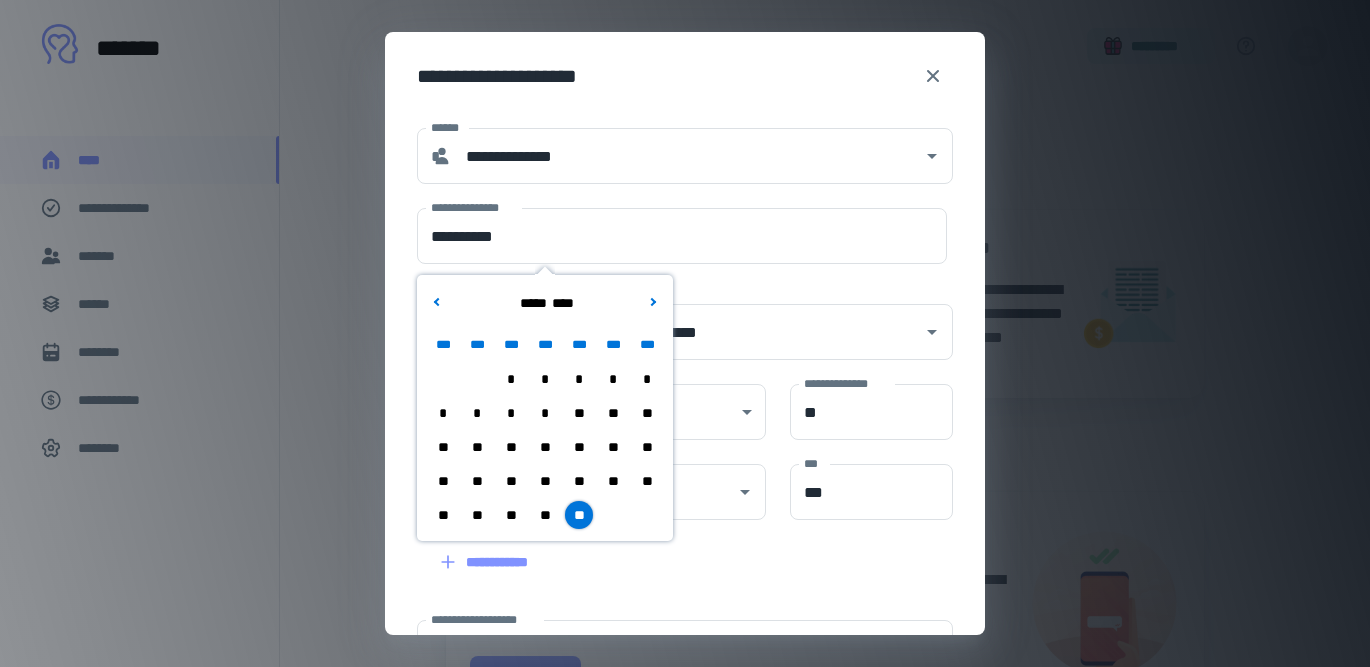 click on "**********" at bounding box center (673, 550) 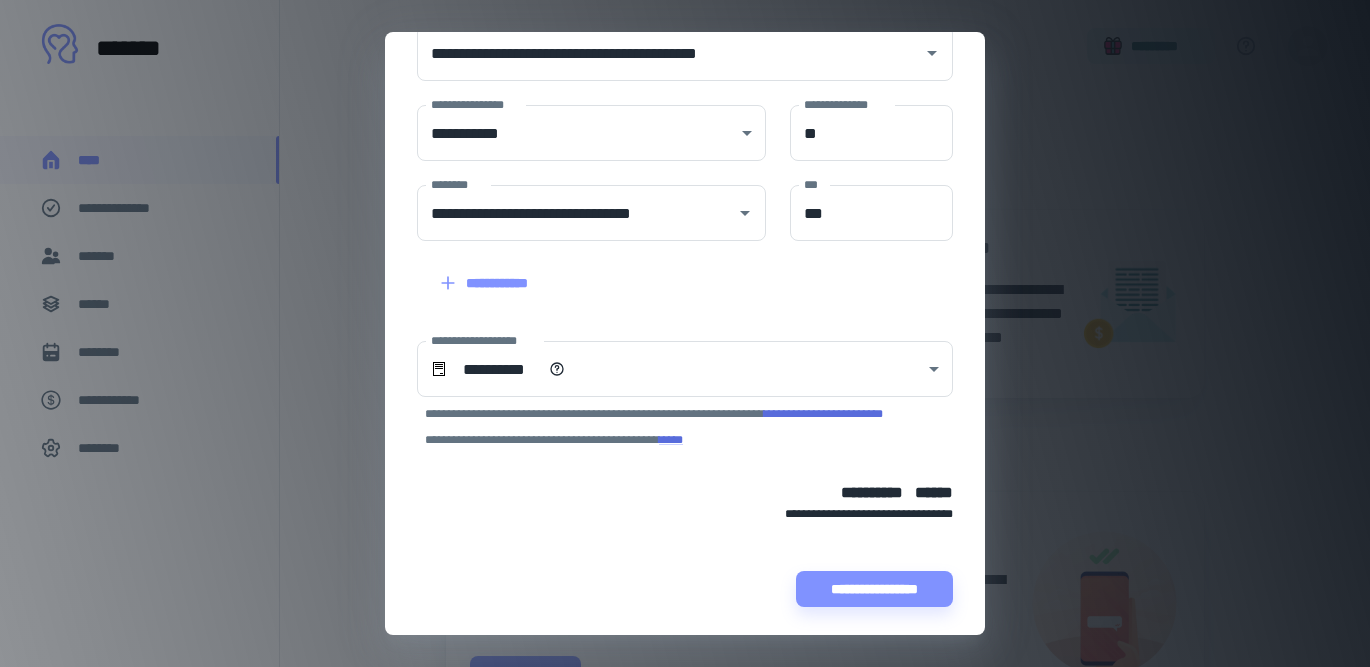 scroll, scrollTop: 283, scrollLeft: 0, axis: vertical 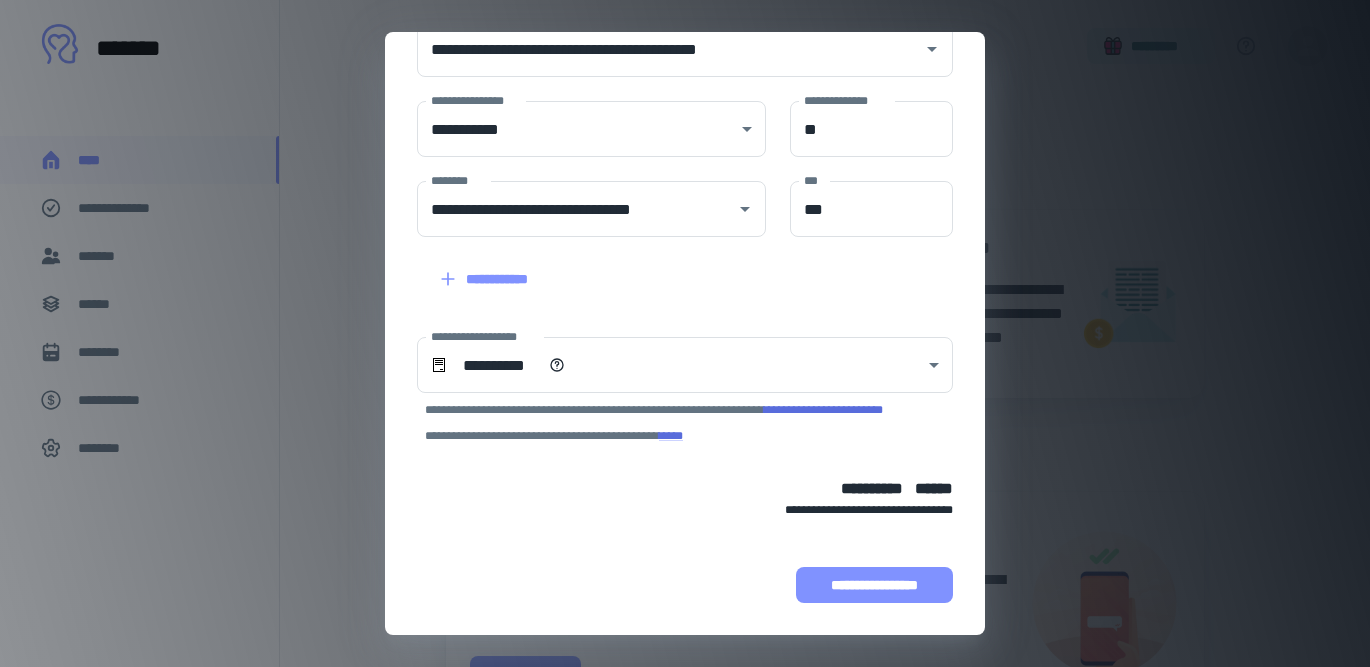 click on "**********" at bounding box center (874, 585) 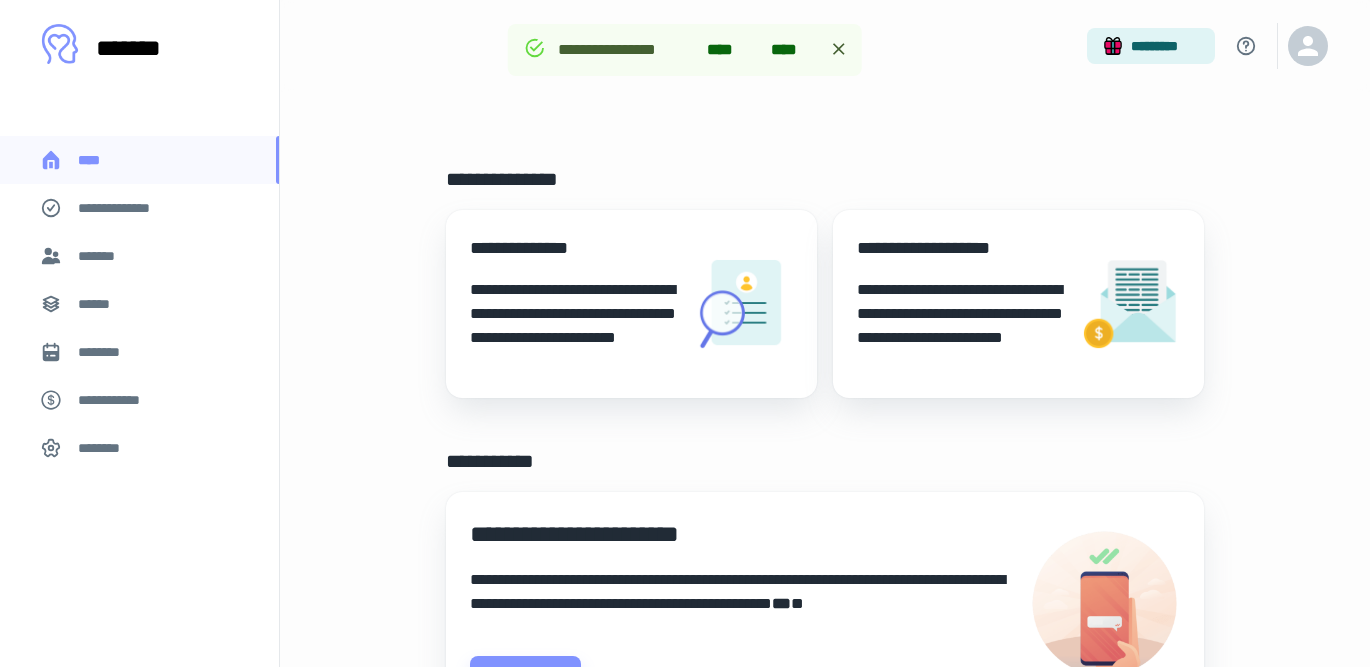 scroll, scrollTop: 409, scrollLeft: 0, axis: vertical 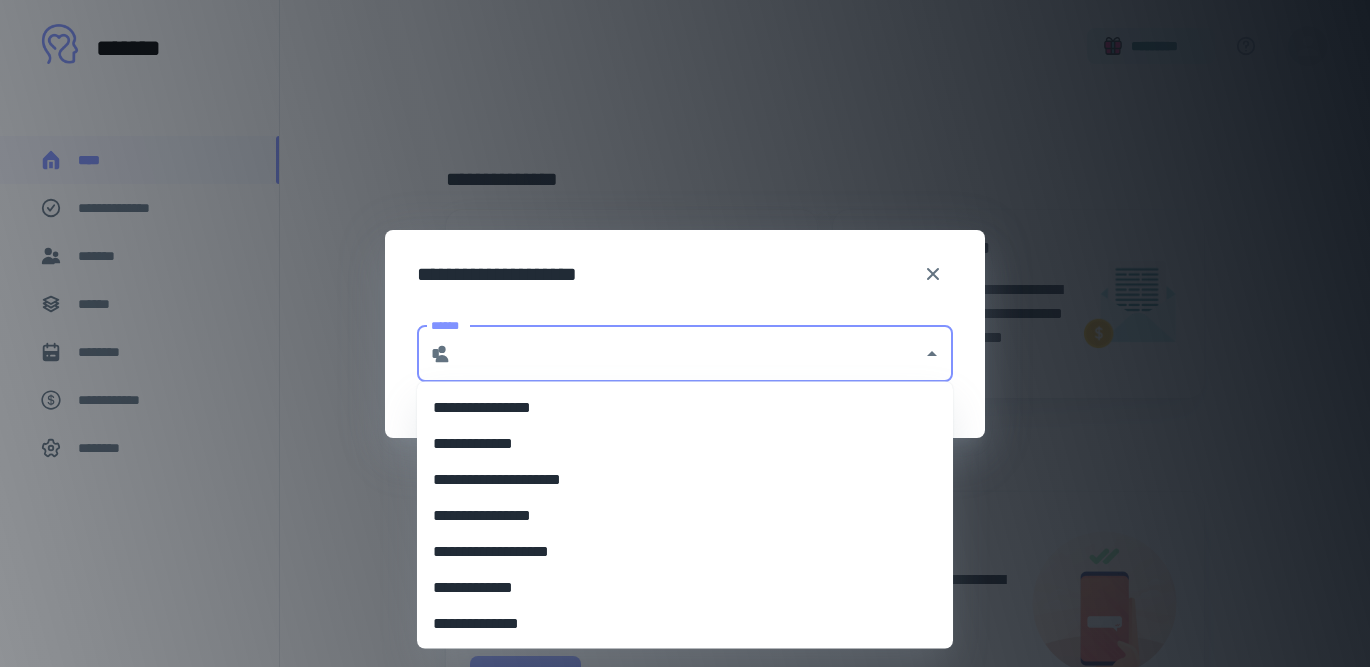 click on "******" at bounding box center (687, 354) 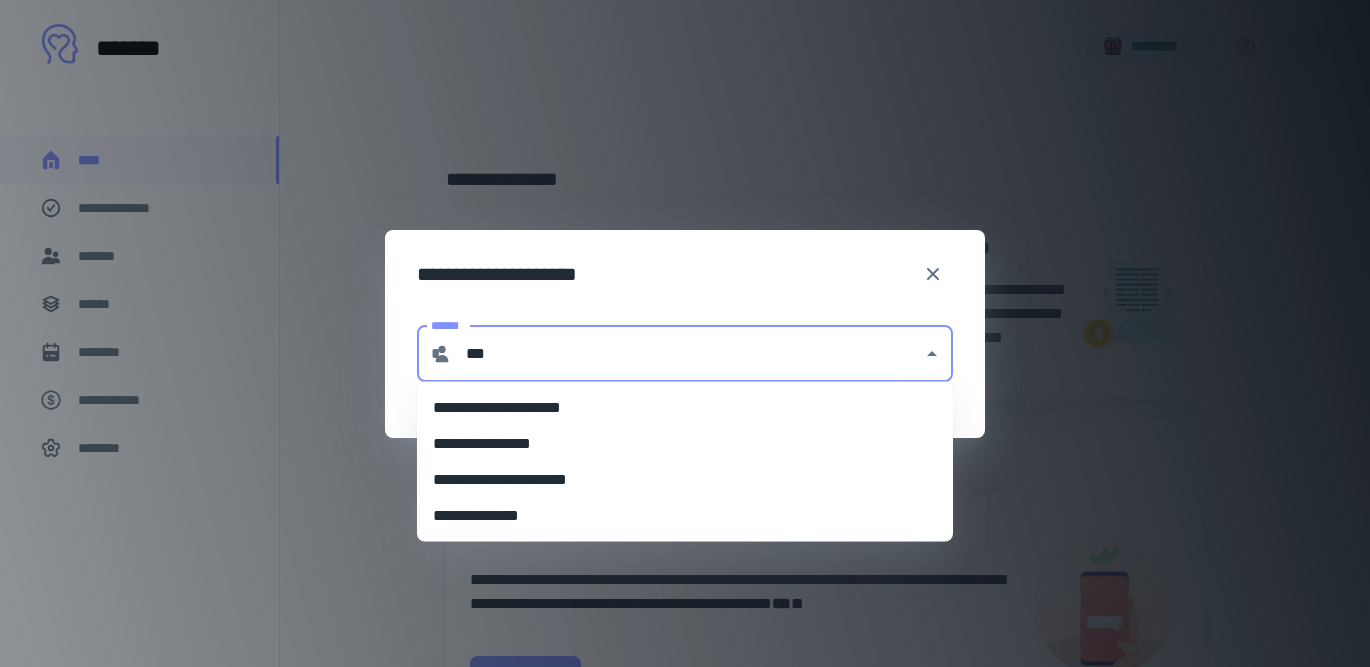 click on "**********" at bounding box center (685, 444) 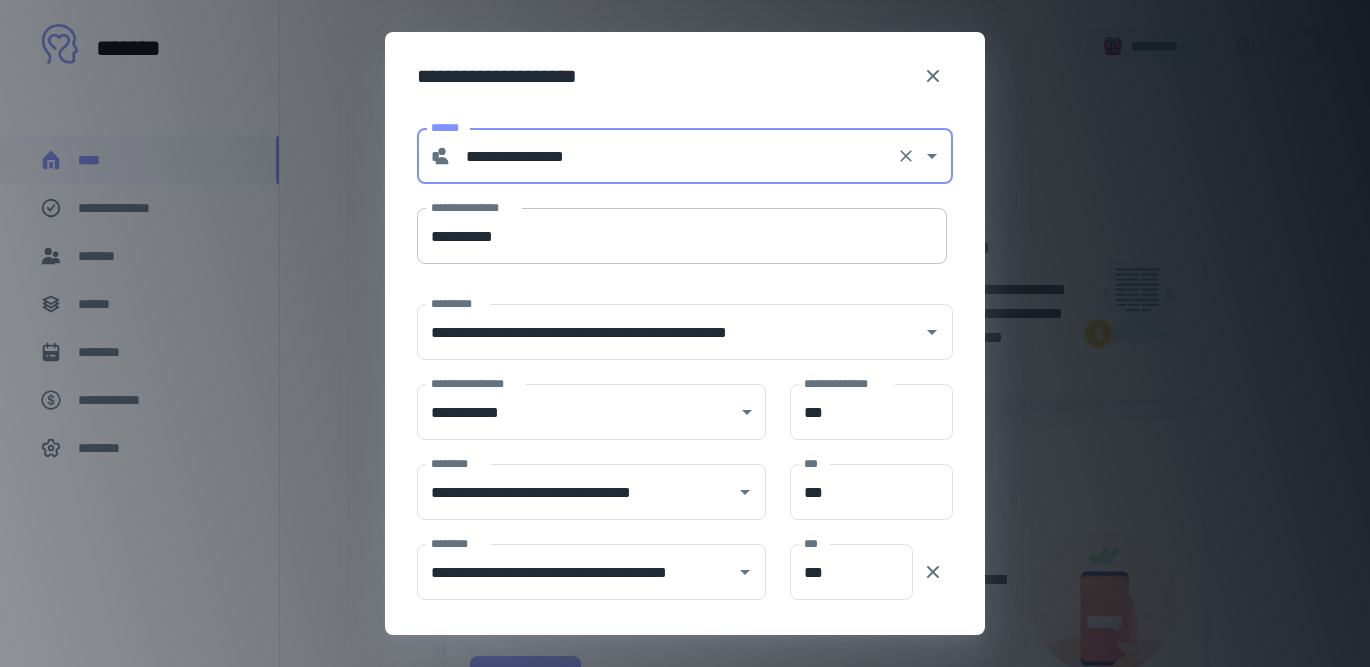 type on "**********" 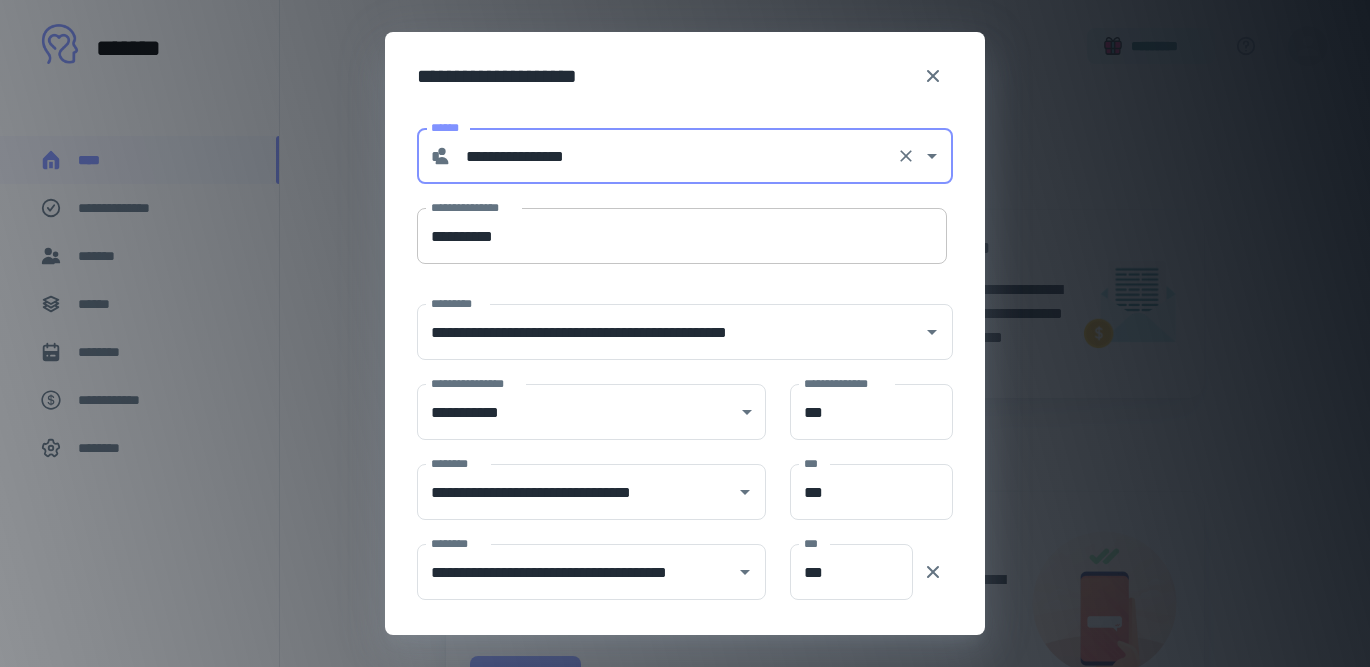 click on "**********" at bounding box center (682, 236) 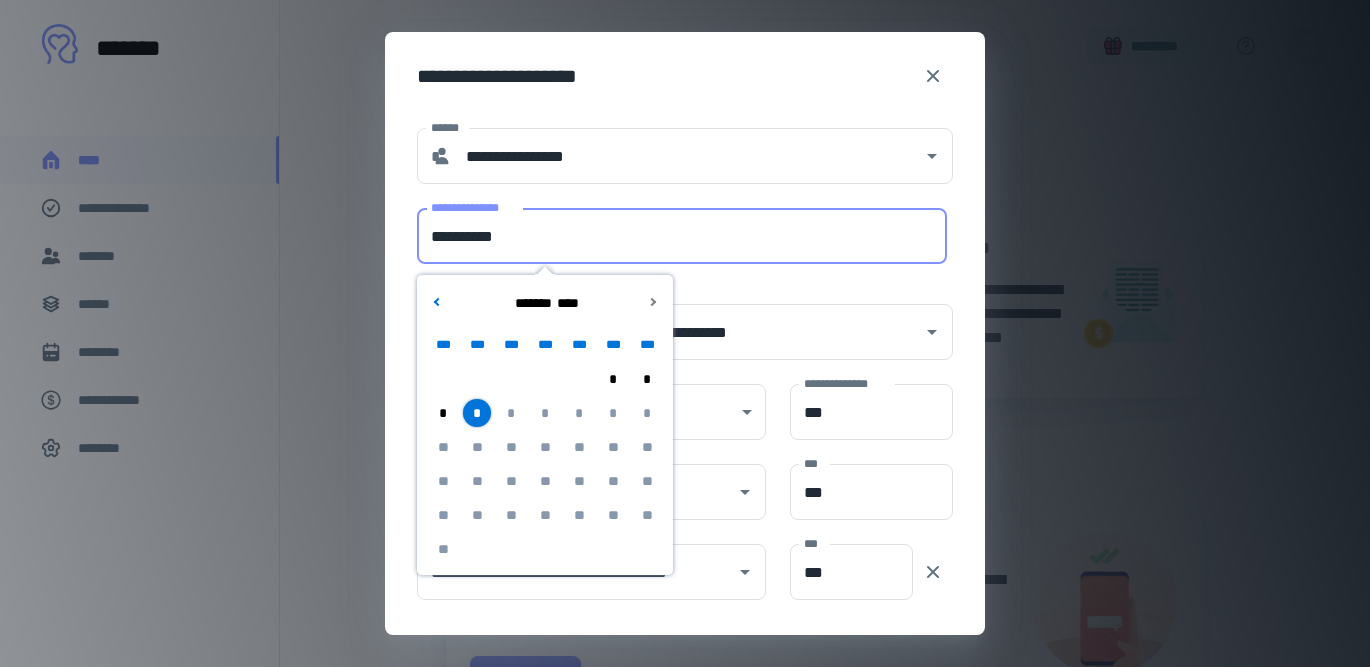 click on "*" at bounding box center [477, 413] 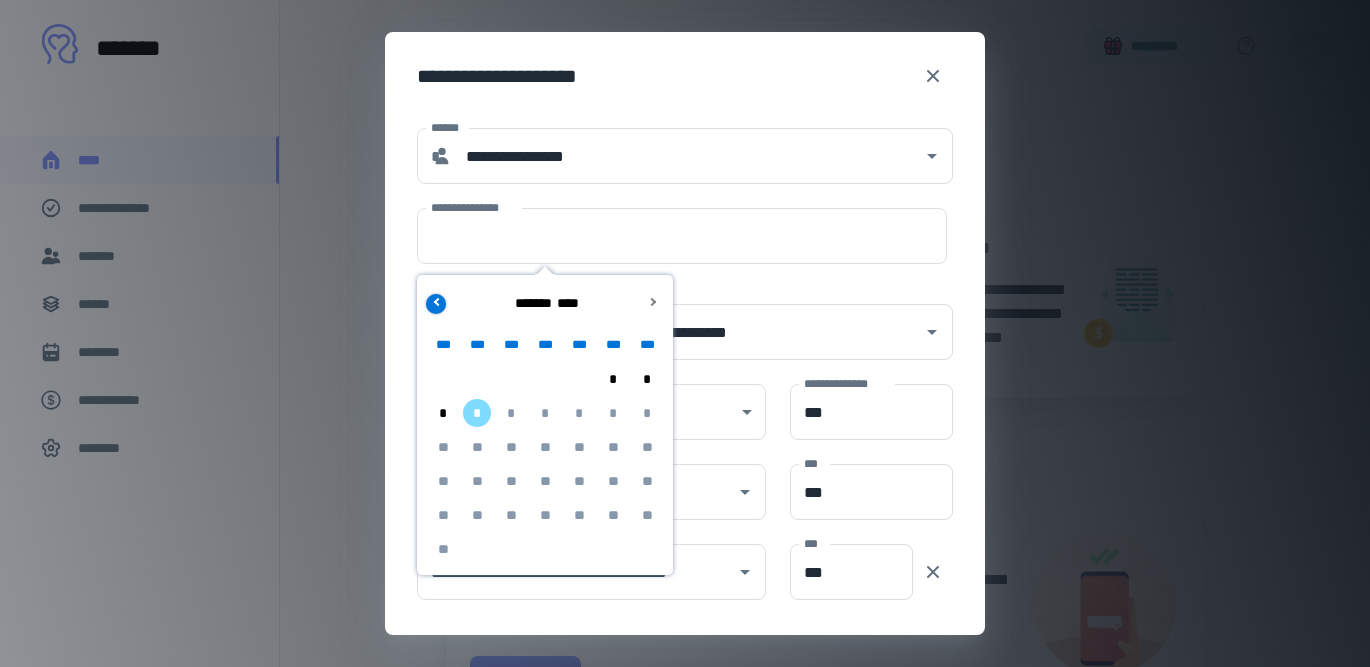 click at bounding box center (436, 304) 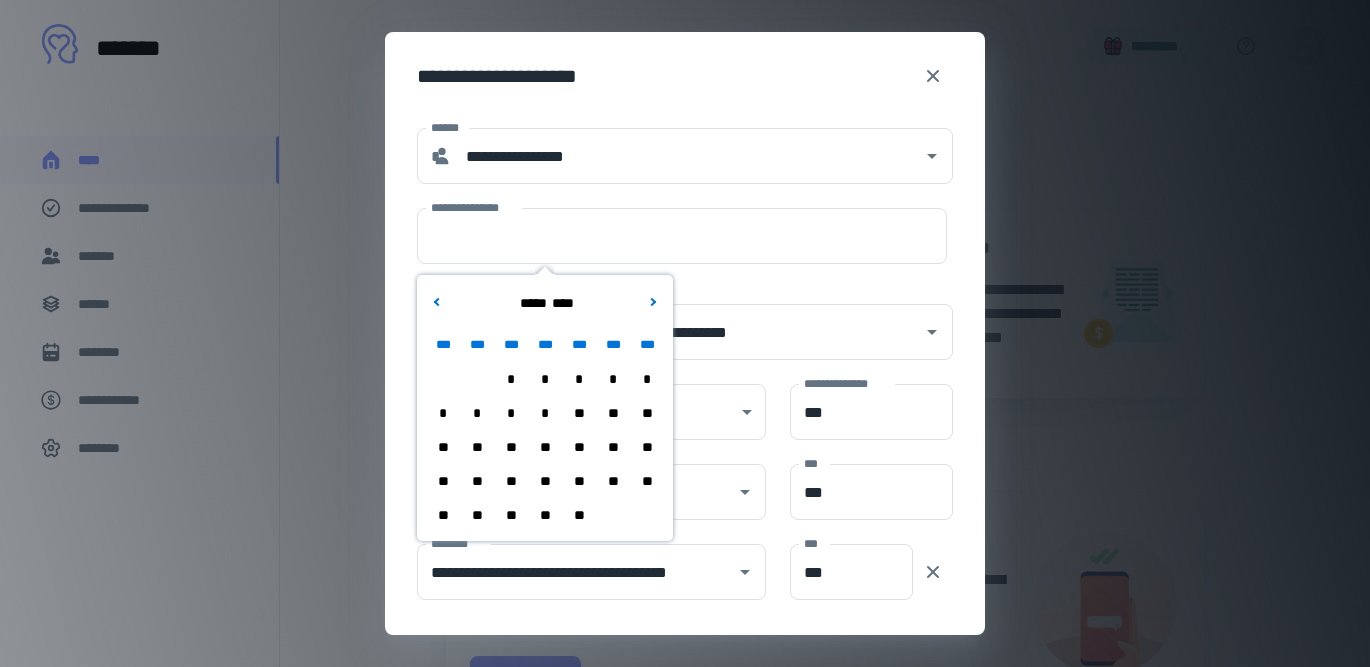 click on "**" at bounding box center [579, 515] 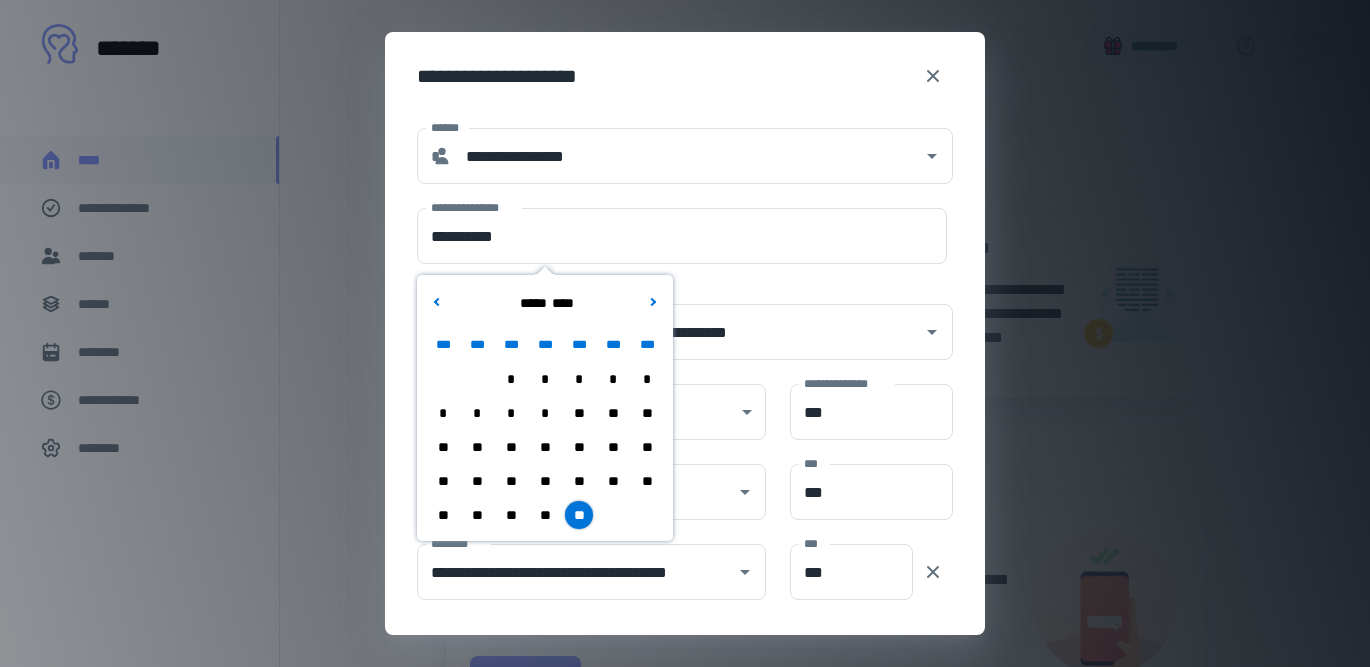 click on "**********" at bounding box center (685, 555) 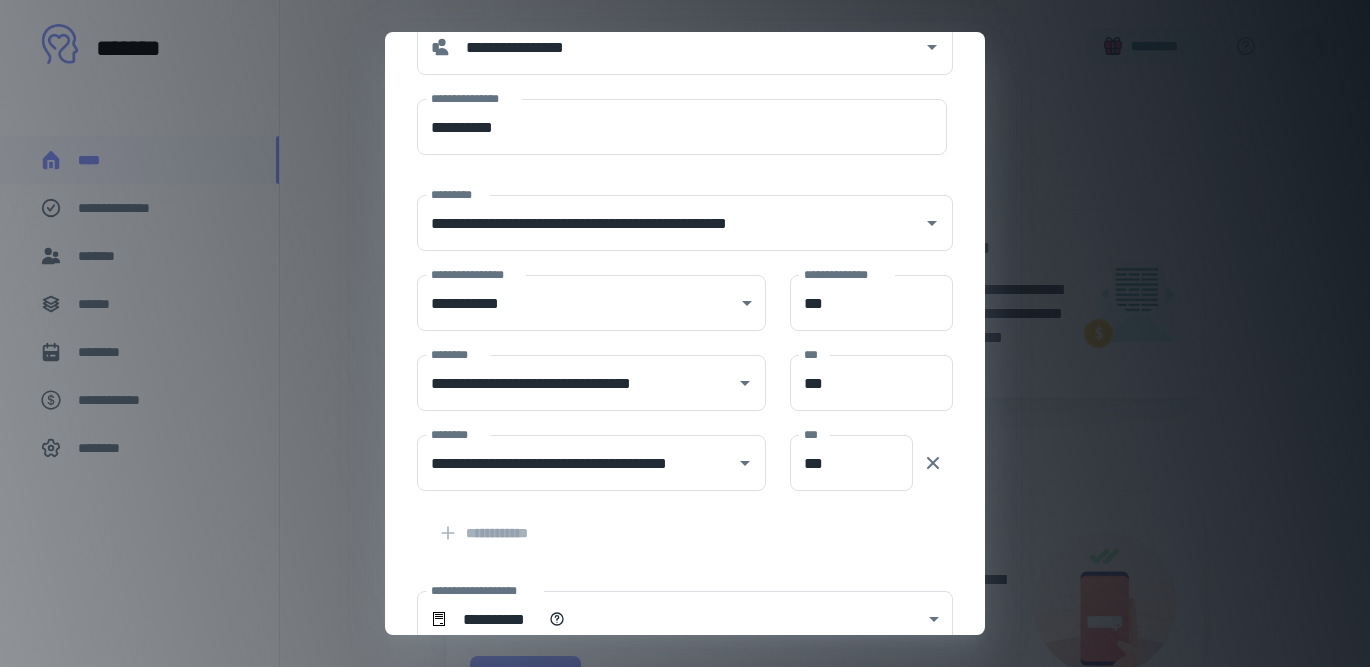 scroll, scrollTop: 138, scrollLeft: 0, axis: vertical 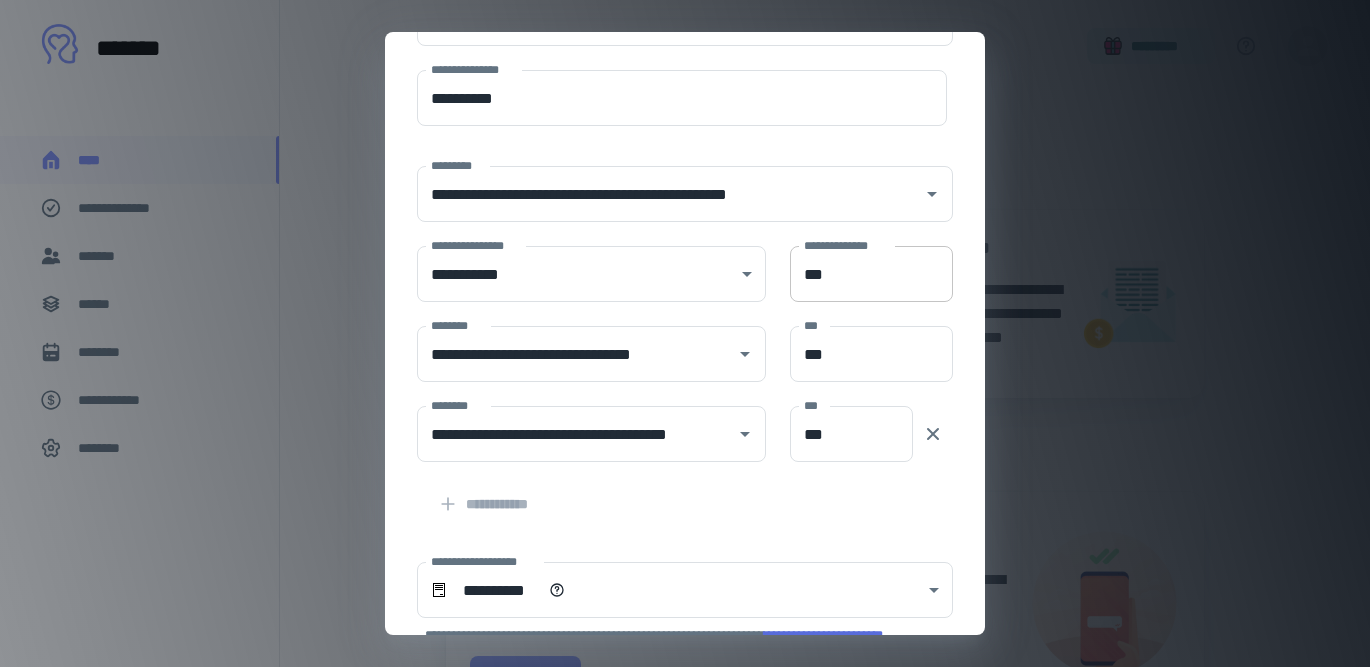 click on "***" at bounding box center (871, 274) 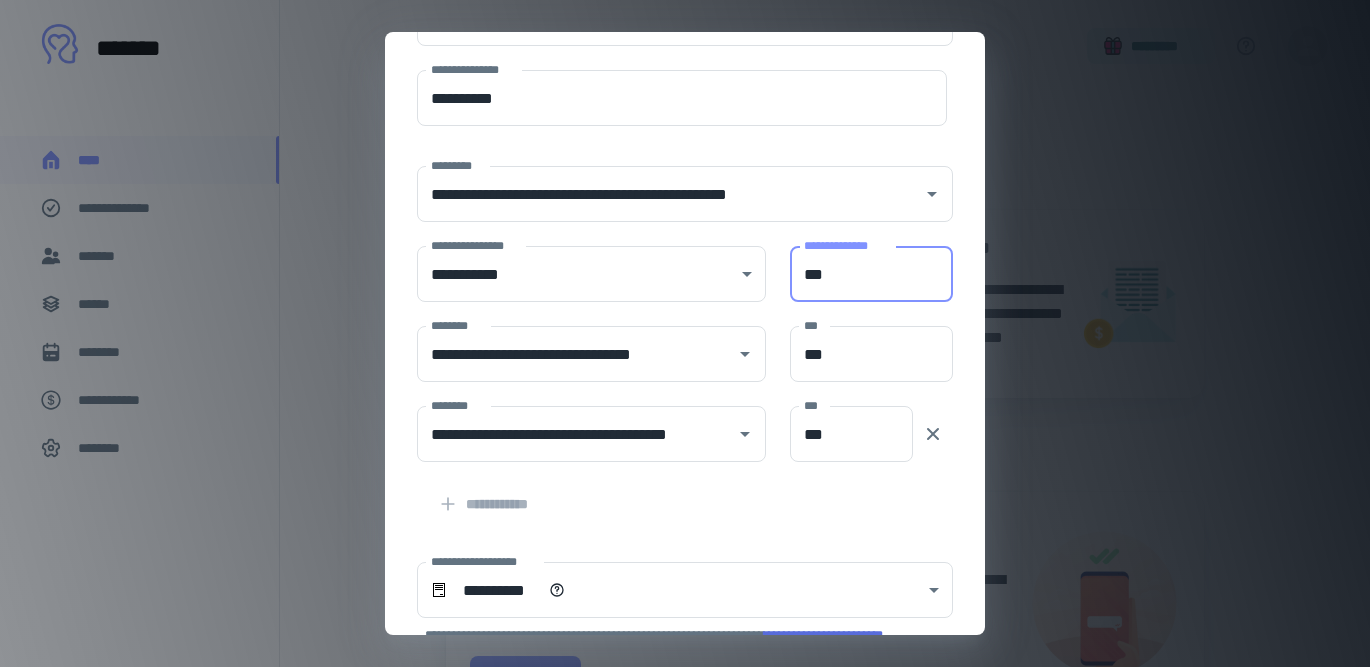 click on "***" at bounding box center (871, 274) 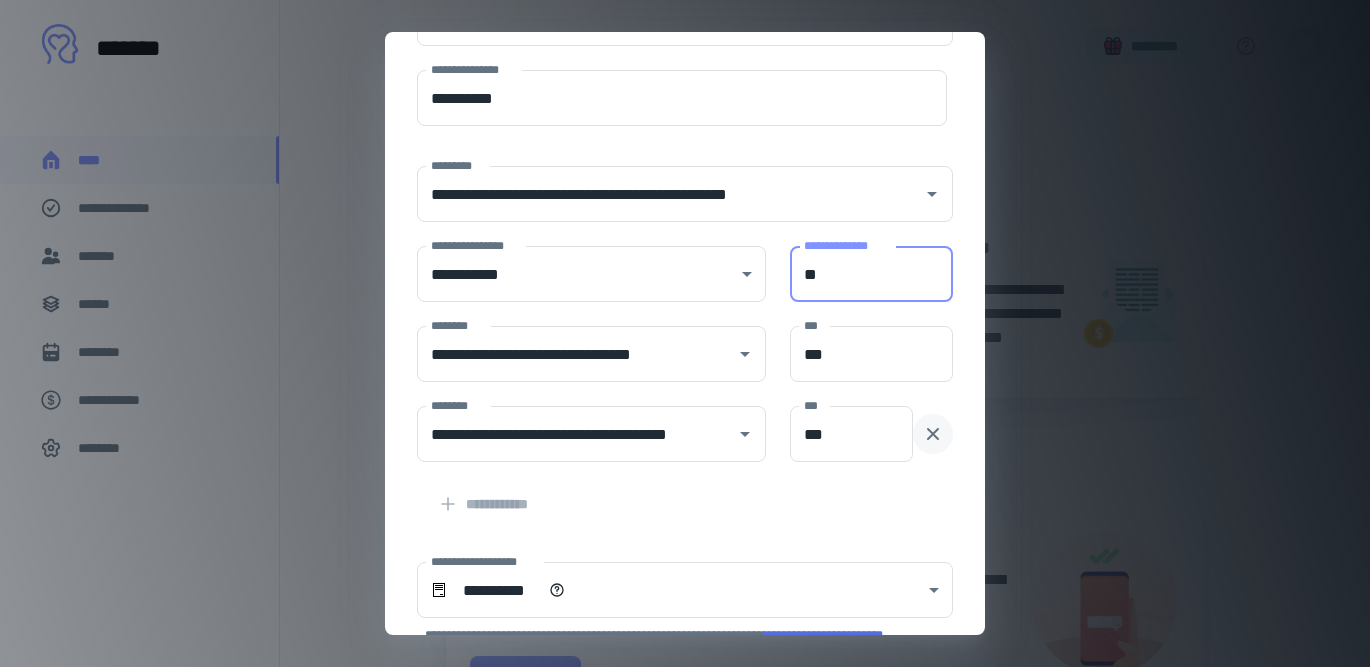 type on "**" 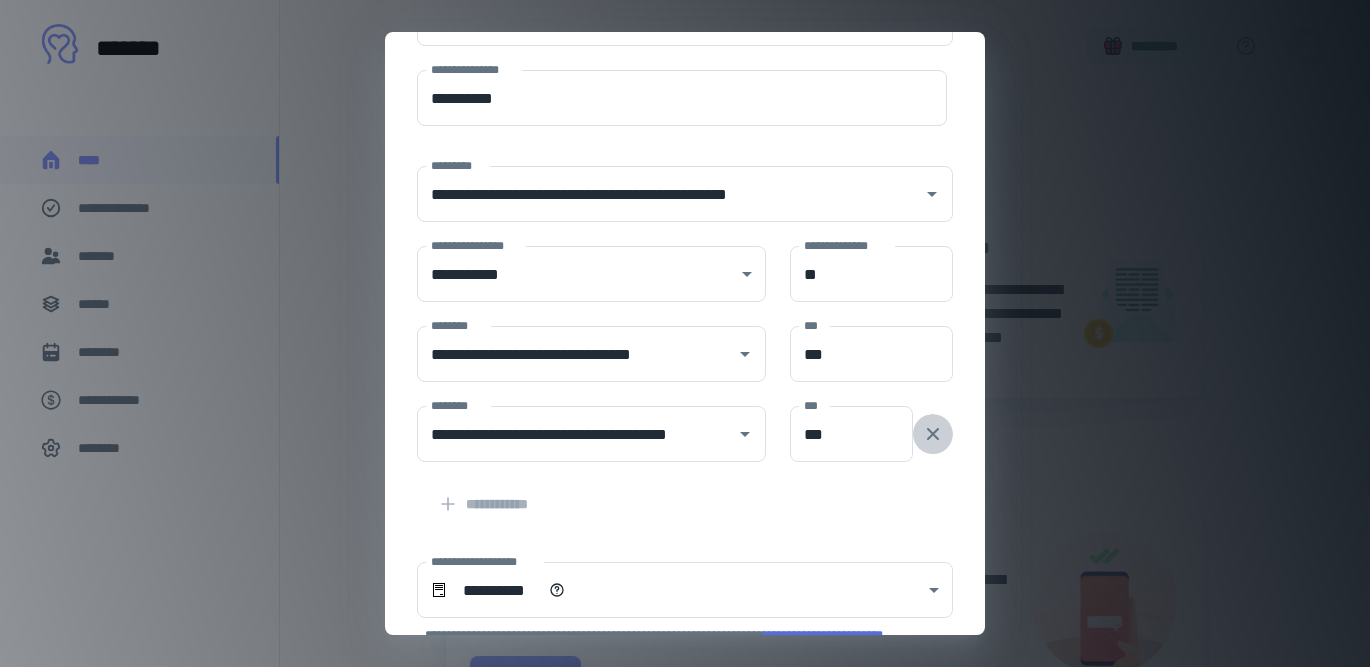 click 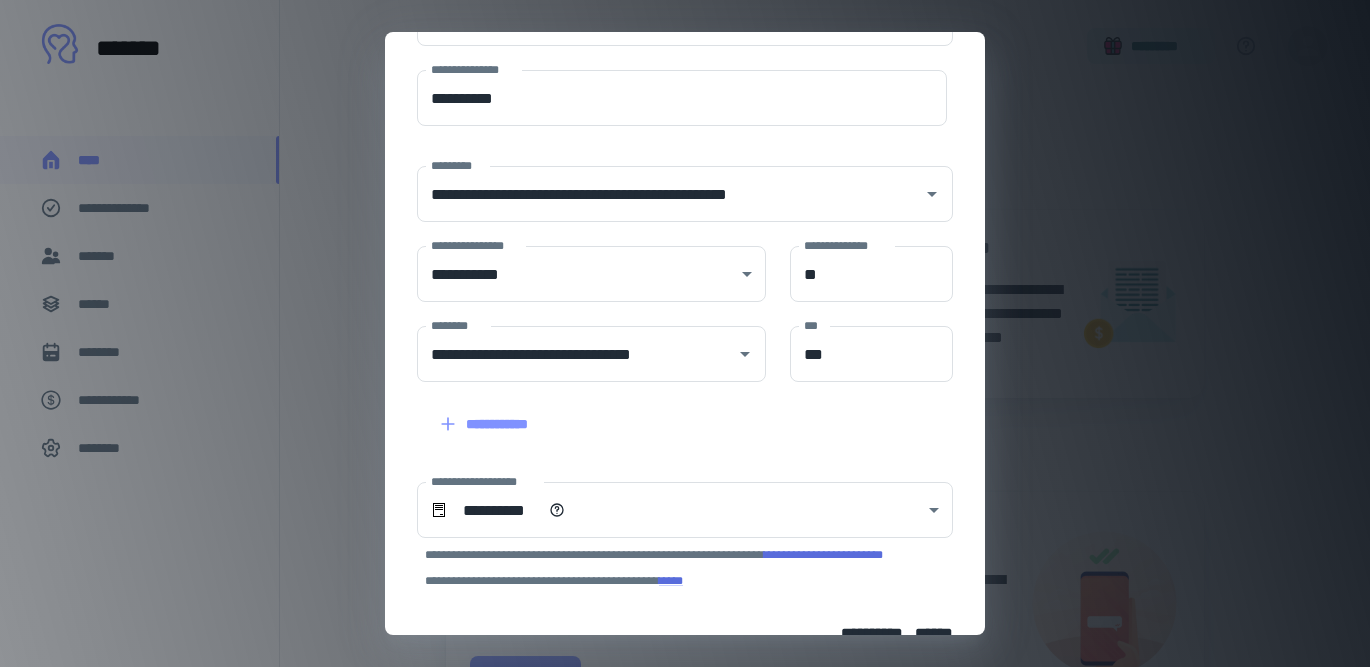 scroll, scrollTop: 283, scrollLeft: 0, axis: vertical 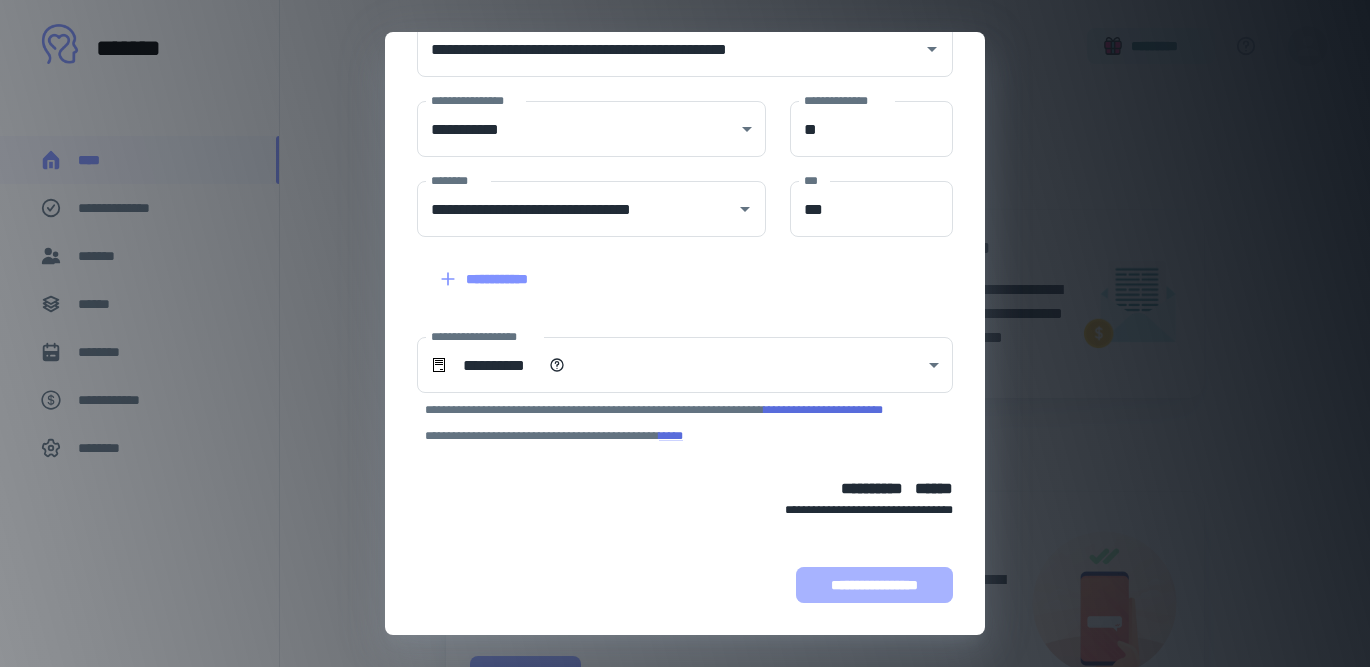 click on "**********" at bounding box center [874, 585] 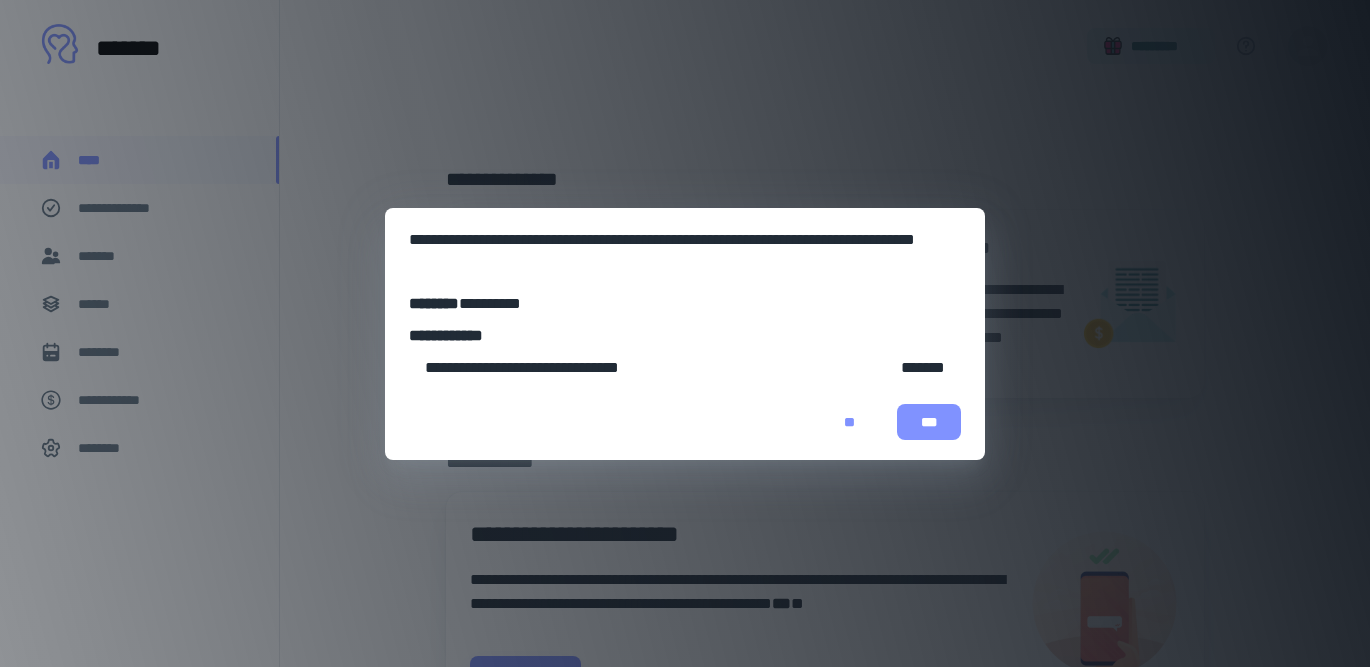 click on "***" at bounding box center (929, 422) 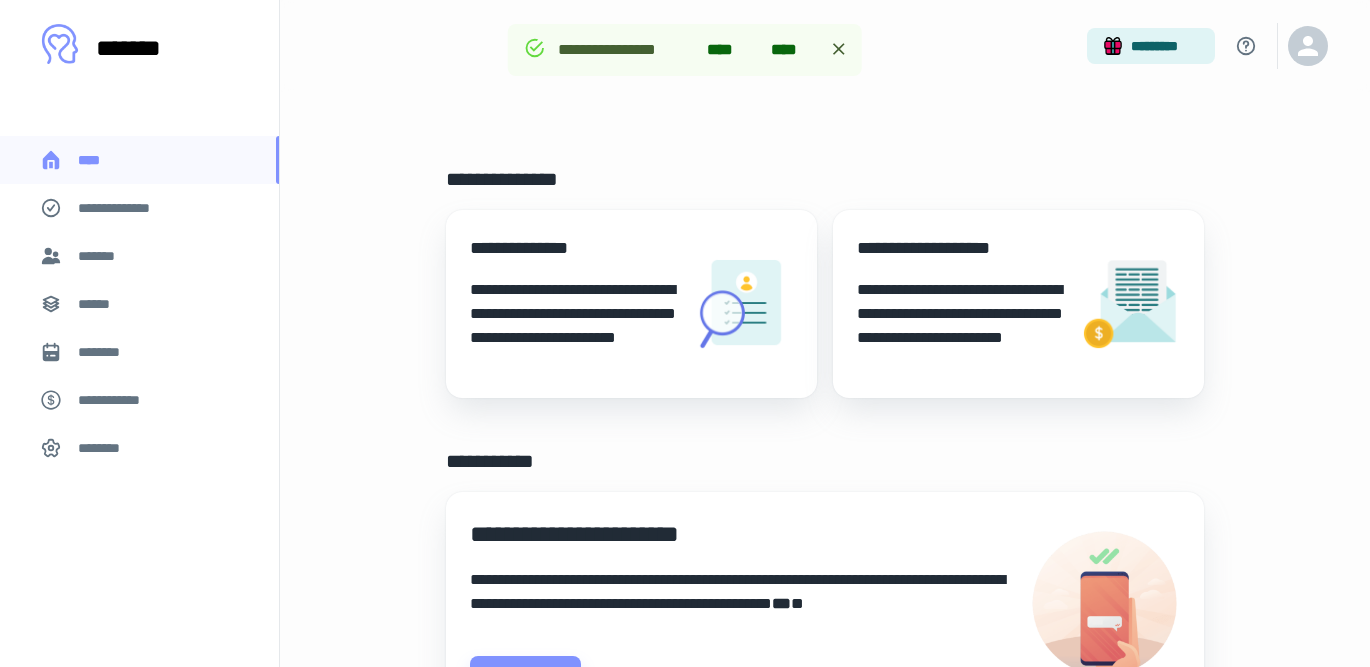 click on "**********" at bounding box center [960, 326] 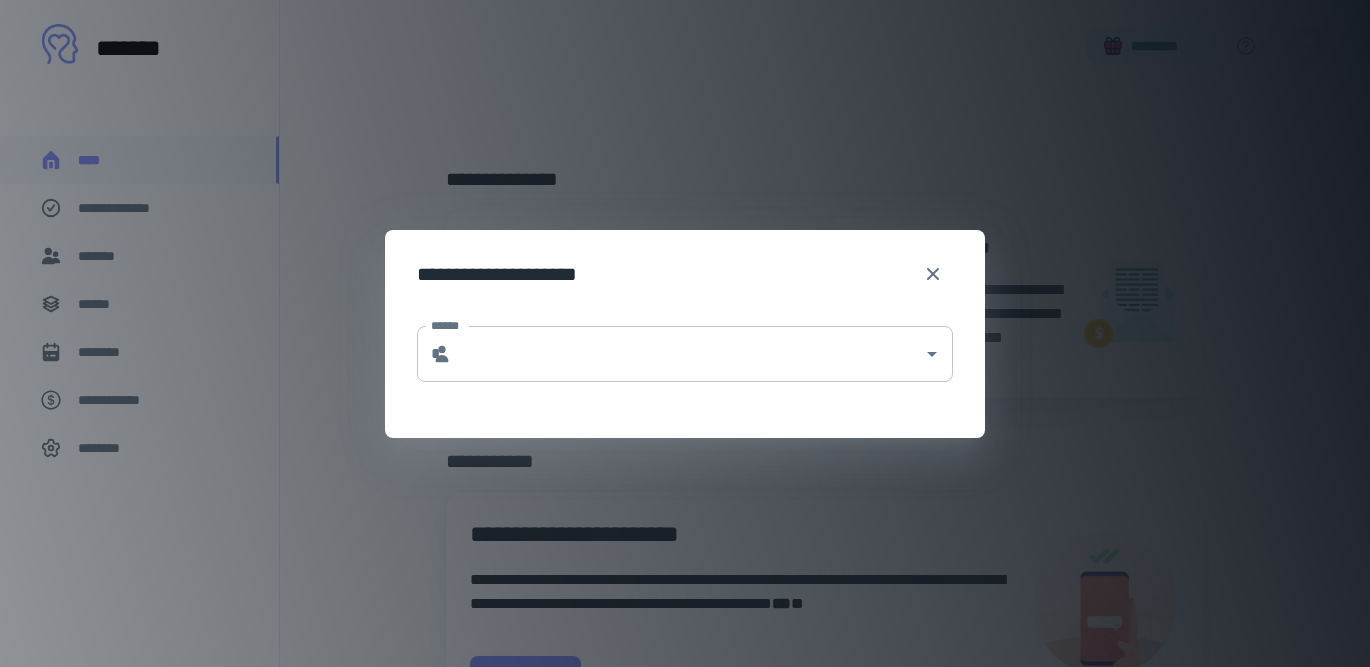 click on "******" at bounding box center [687, 354] 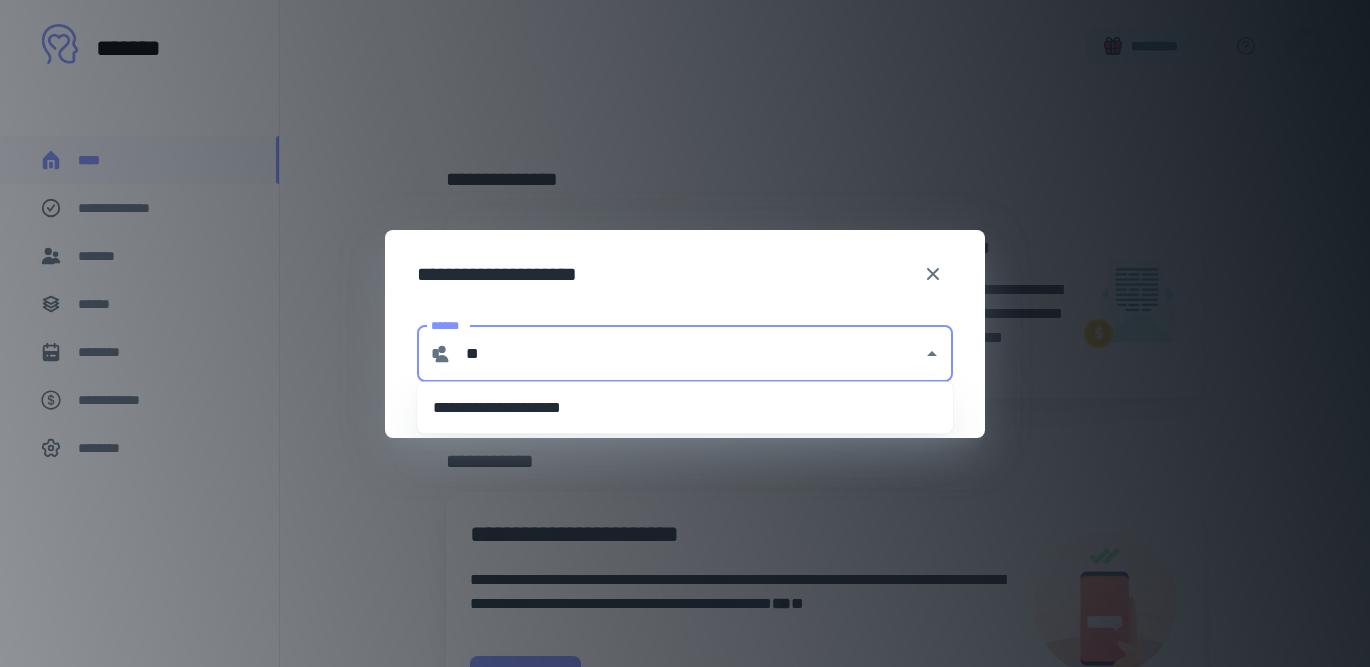 click on "**********" at bounding box center [685, 408] 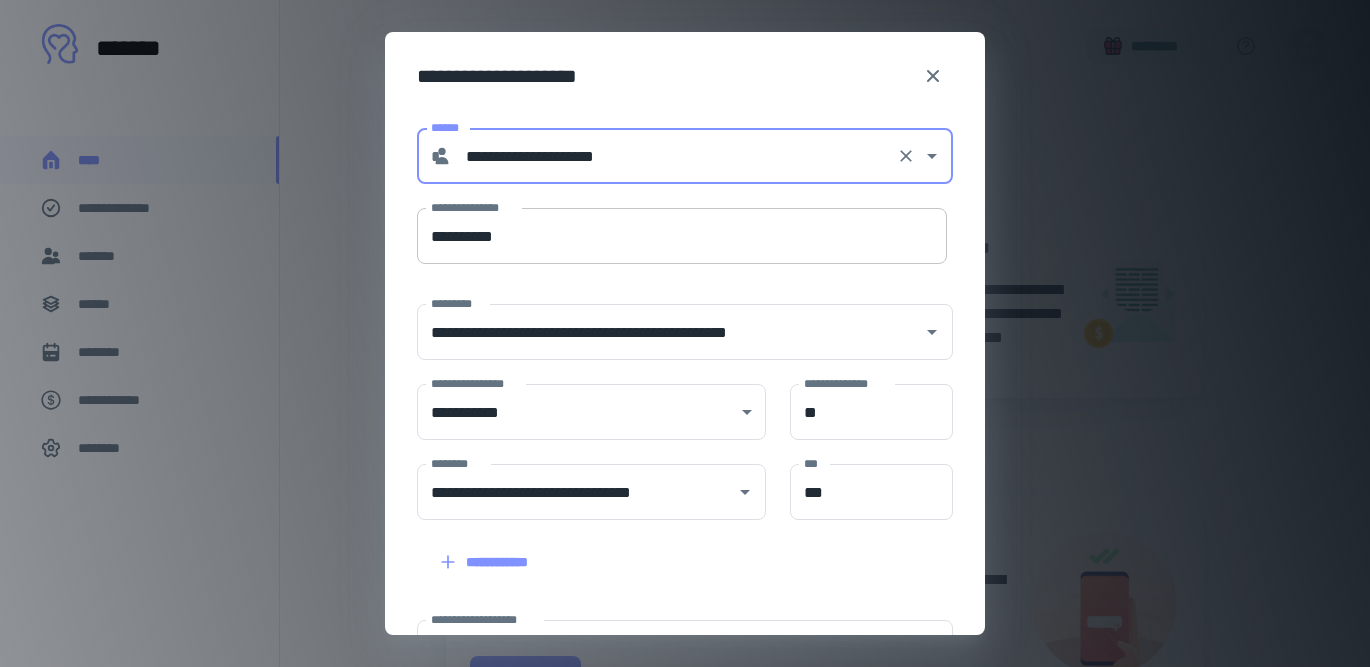 type on "**********" 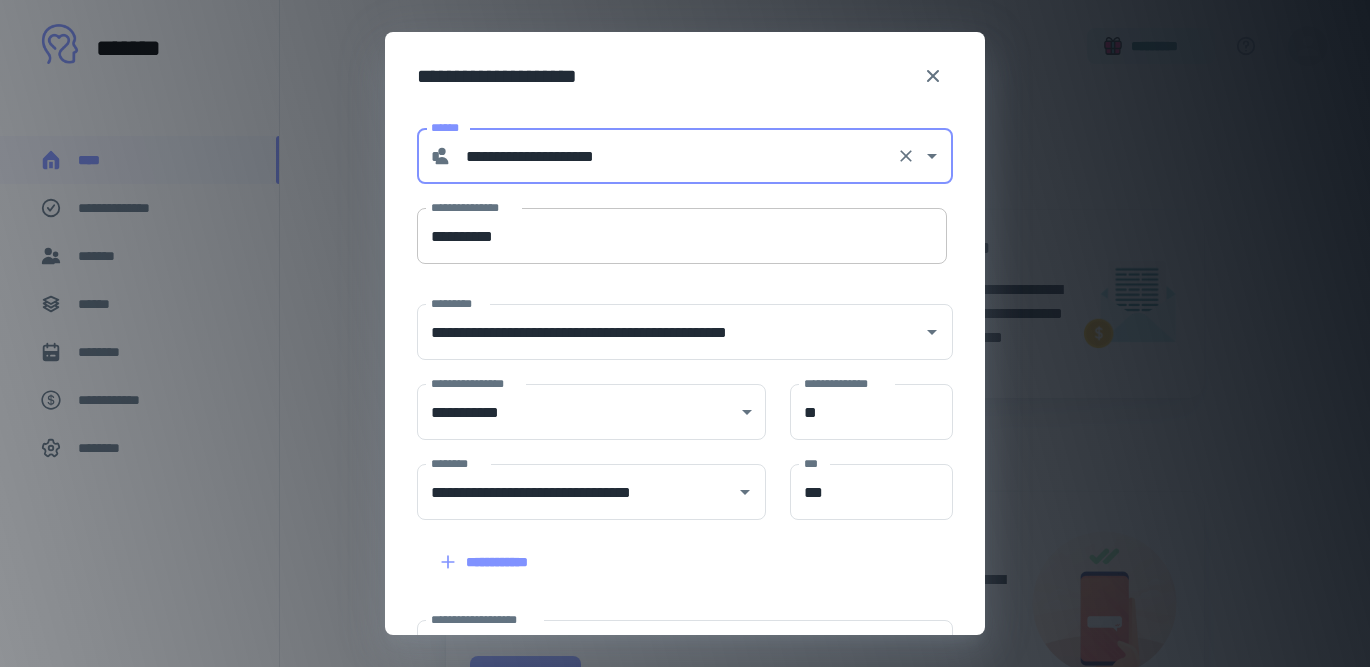 click on "**********" at bounding box center (682, 236) 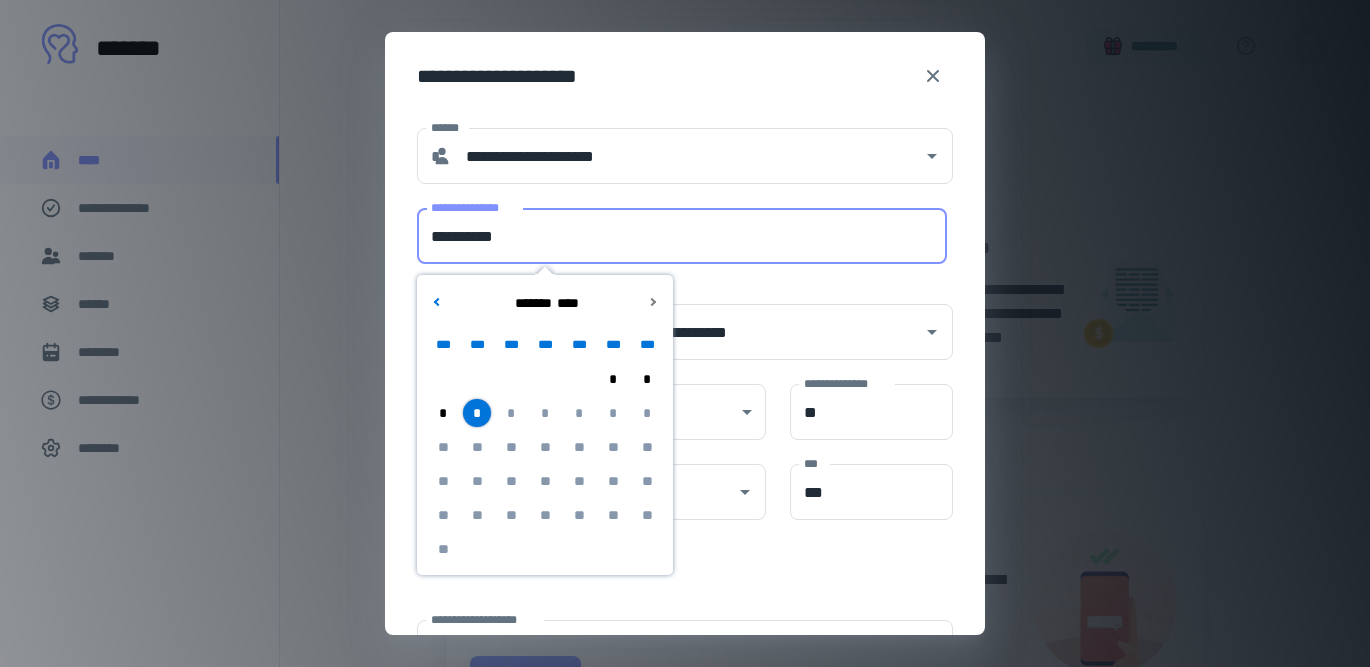 click on "****** * ****" at bounding box center [545, 303] 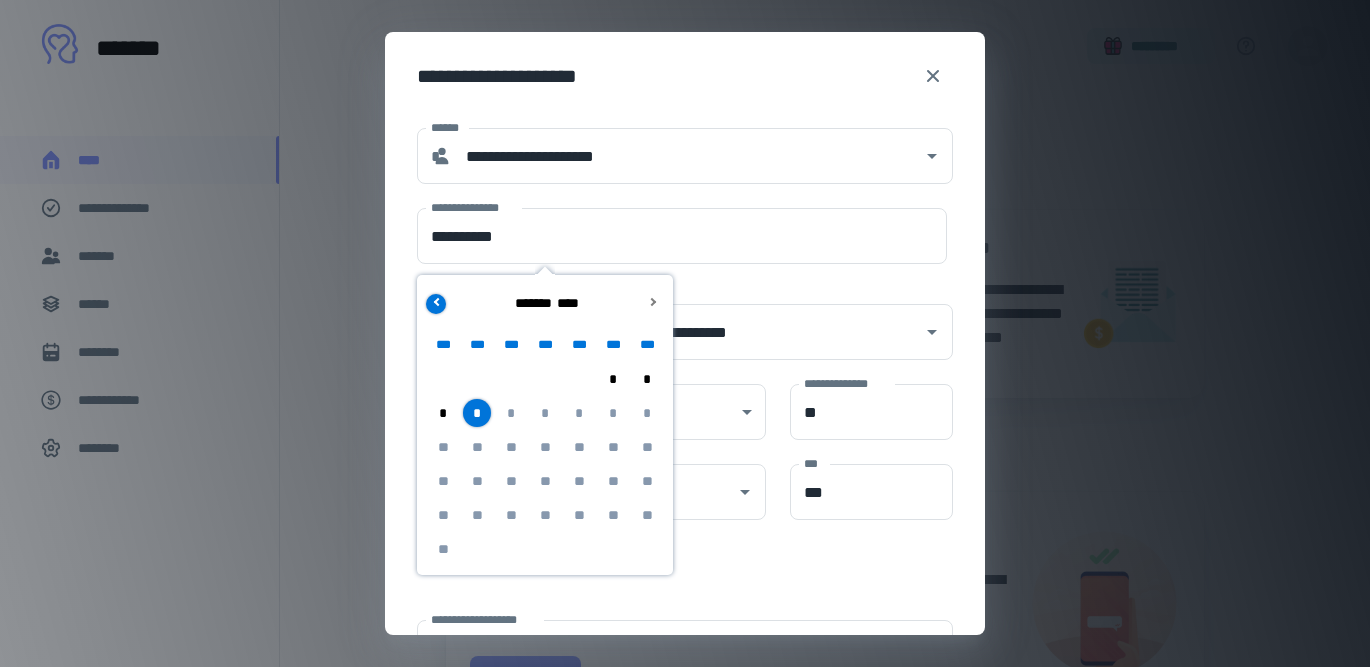 click at bounding box center [437, 301] 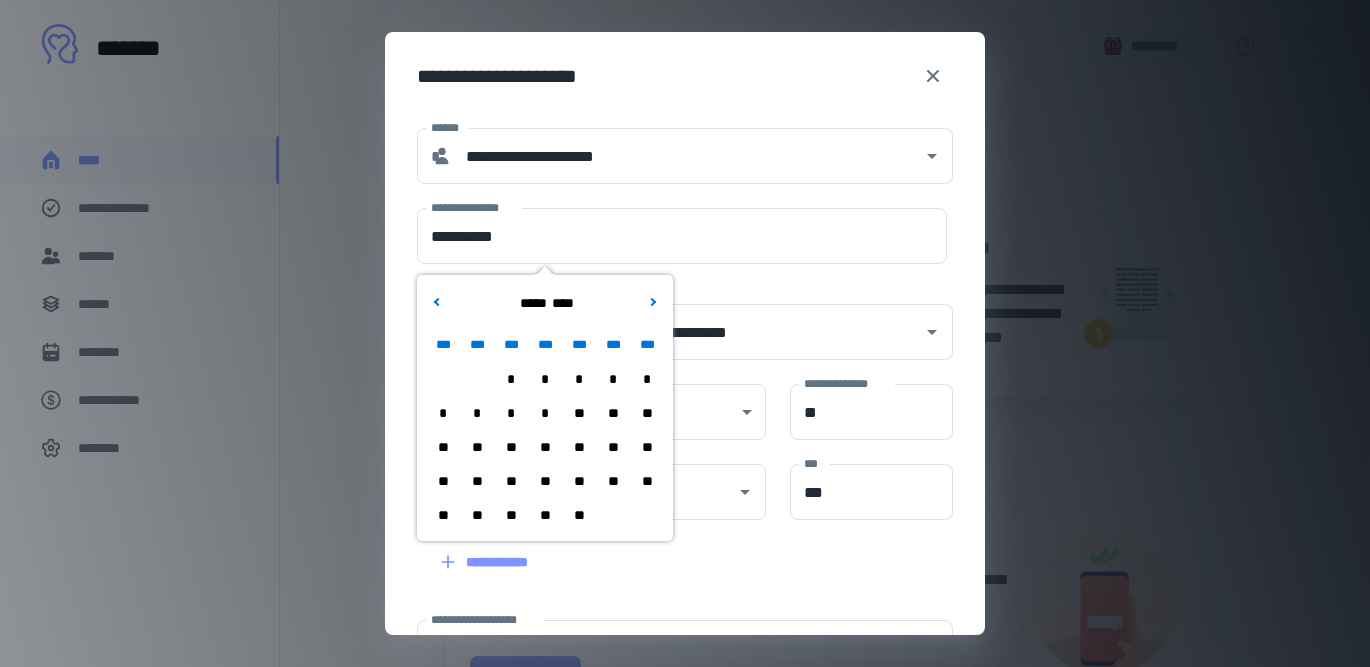 click on "**" at bounding box center (579, 515) 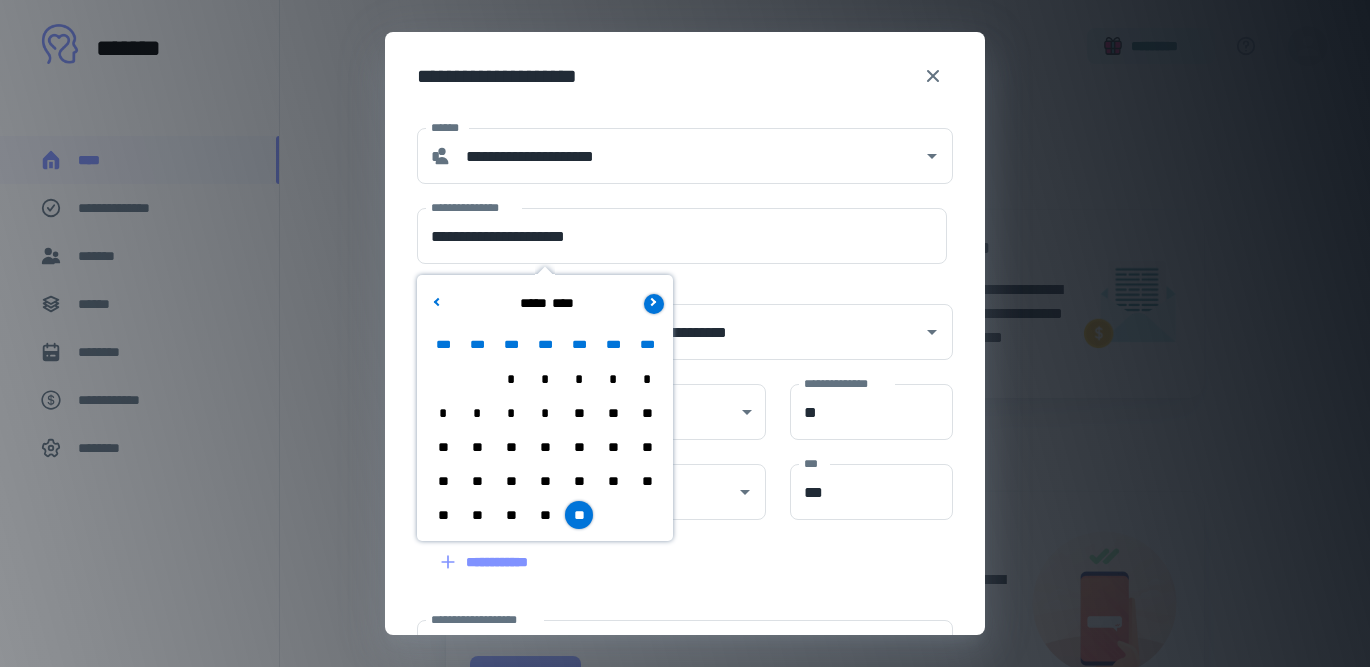 click at bounding box center (654, 304) 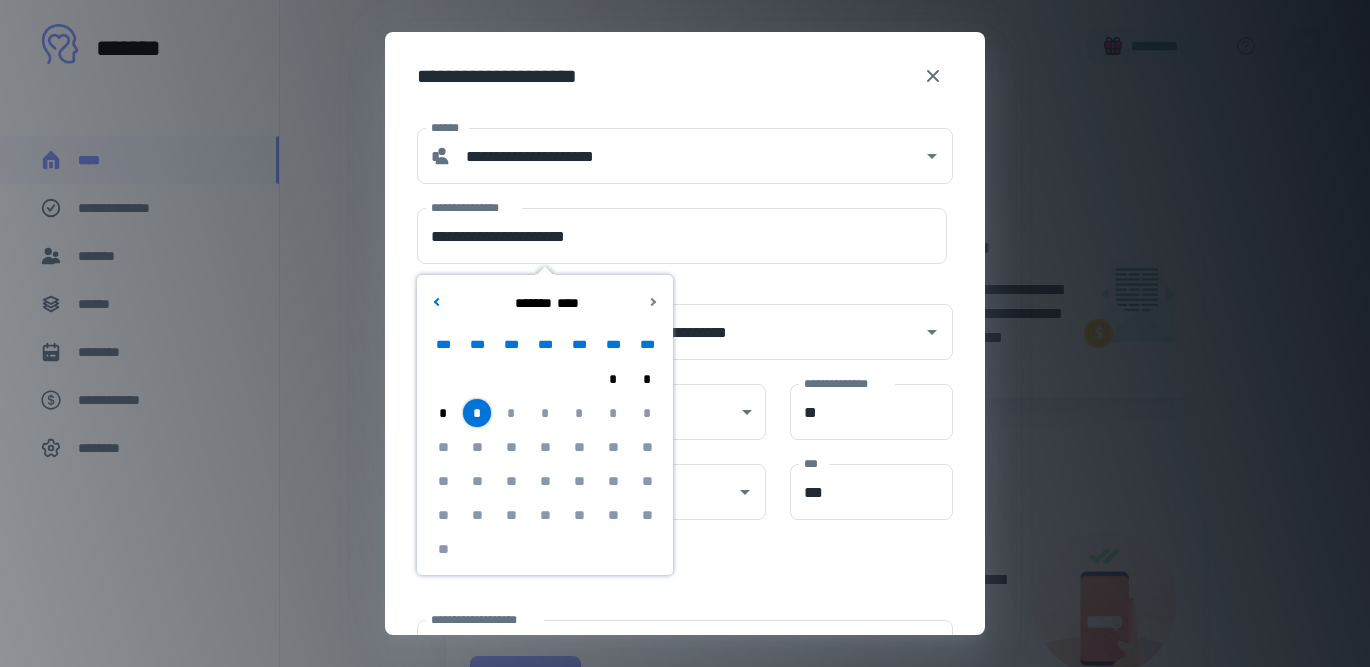 click on "*" at bounding box center [477, 413] 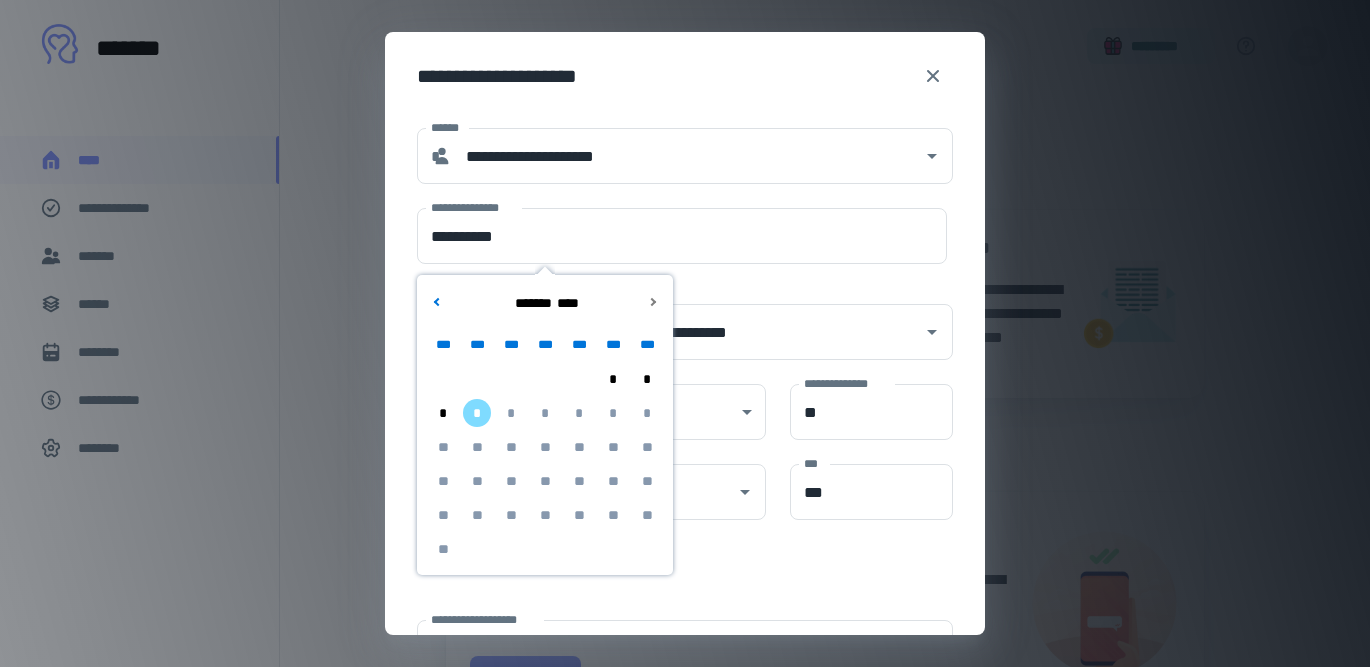 click on "**********" at bounding box center [685, 547] 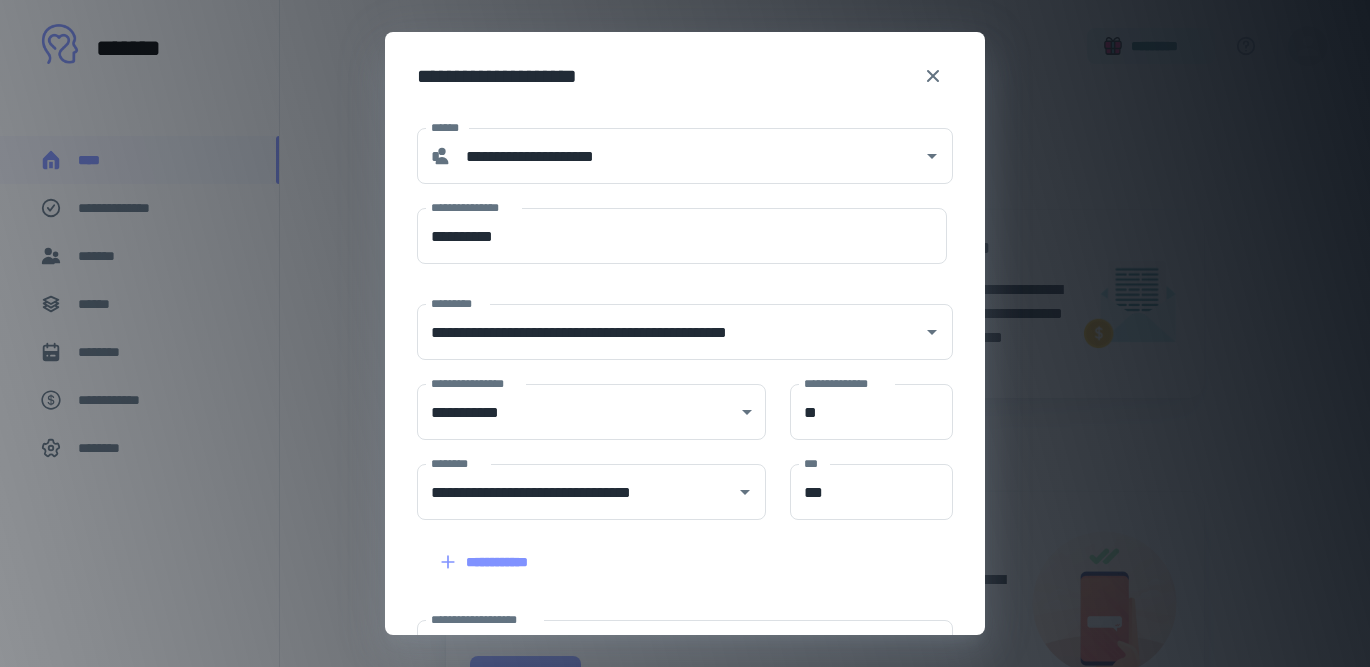 scroll, scrollTop: 283, scrollLeft: 0, axis: vertical 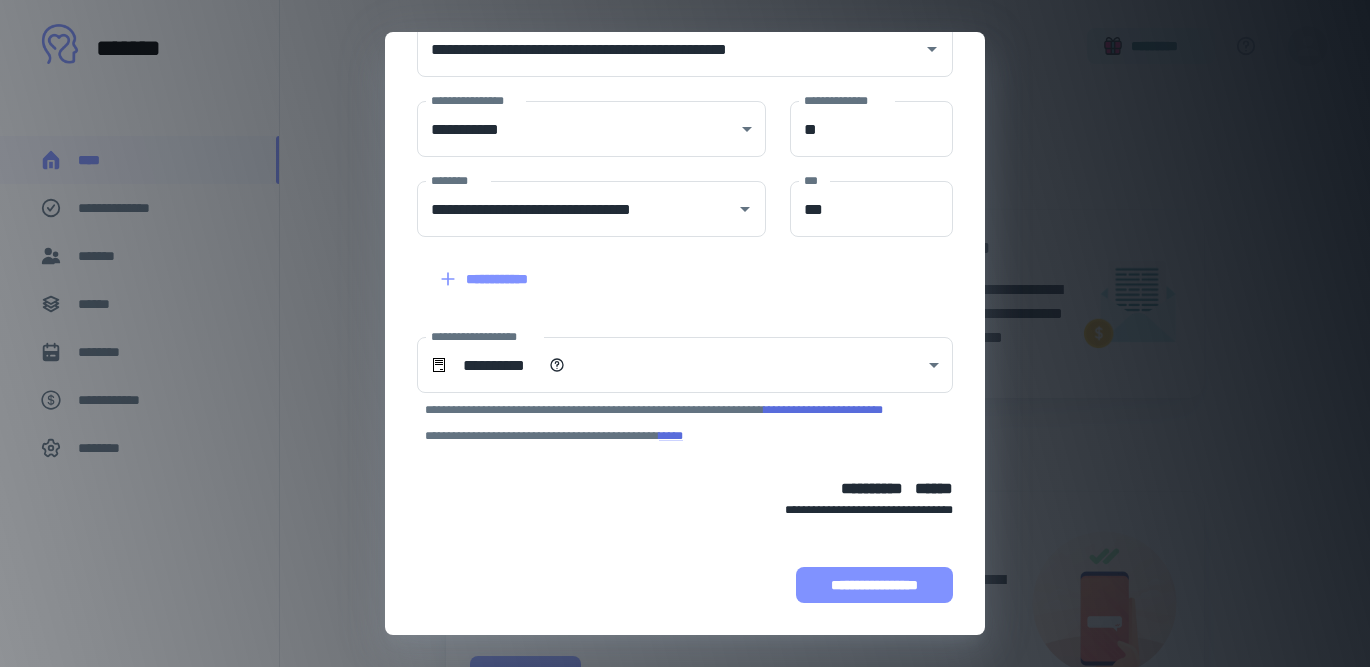 click on "**********" at bounding box center (874, 585) 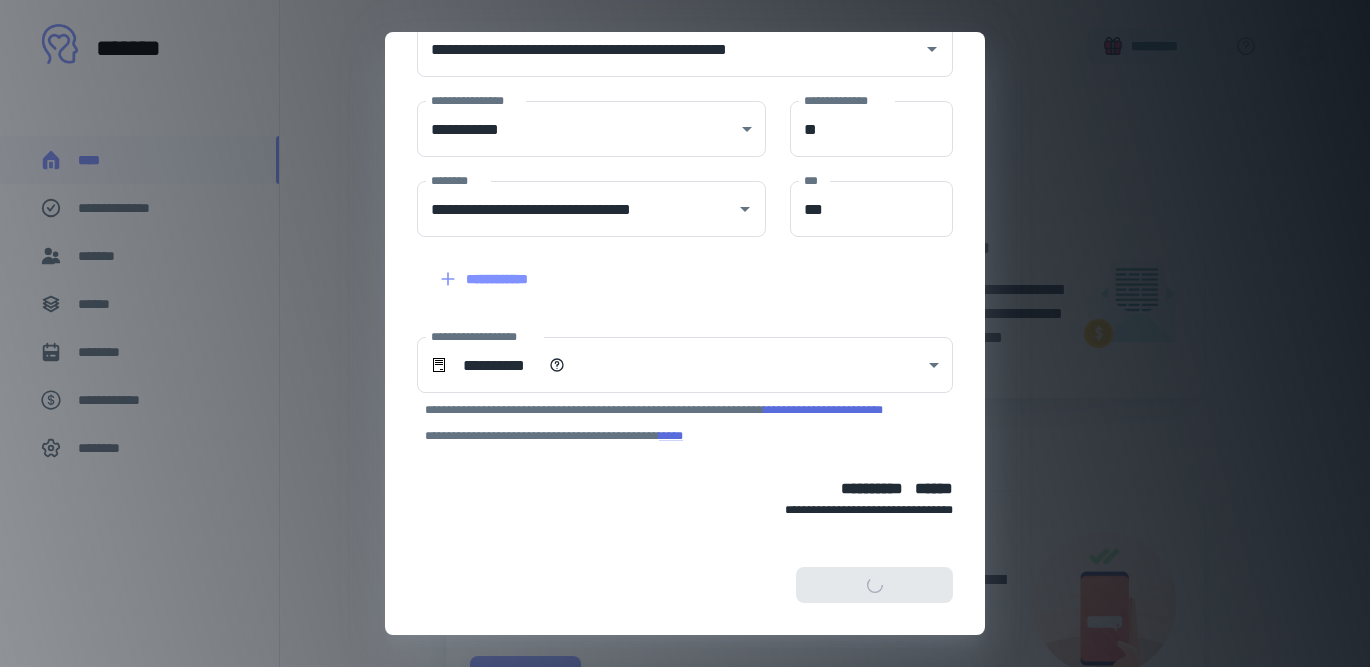 scroll, scrollTop: 409, scrollLeft: 0, axis: vertical 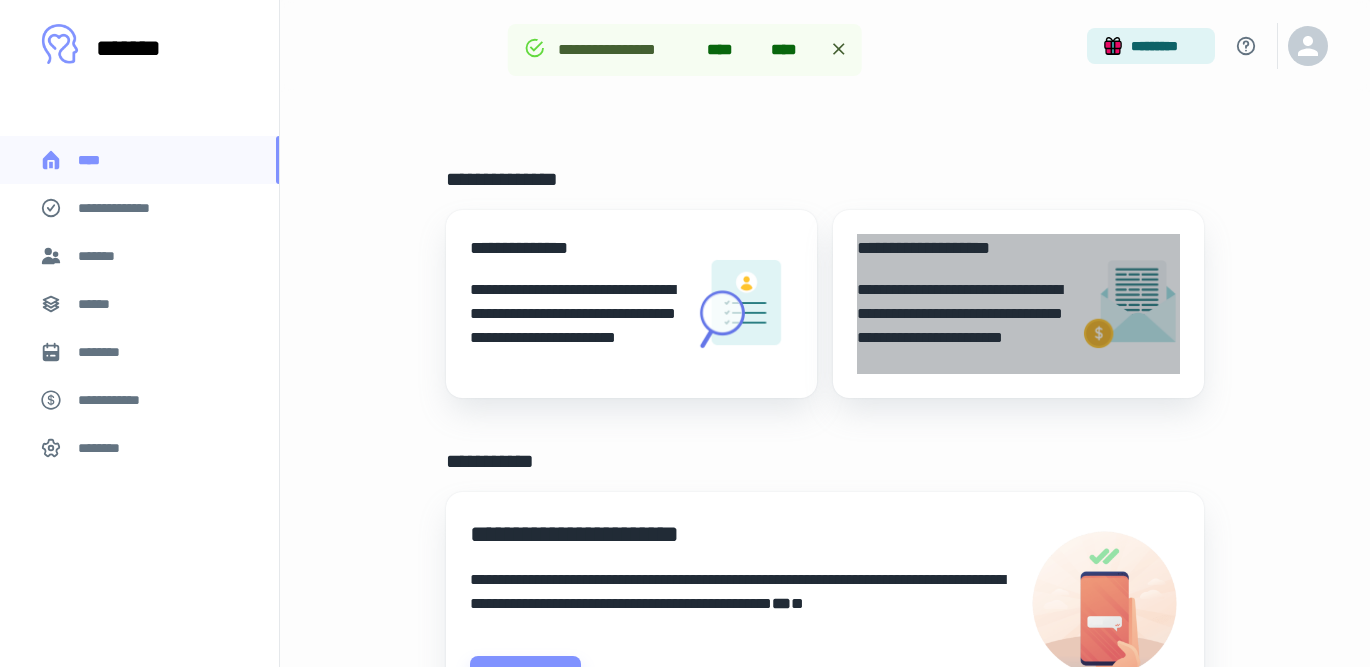 click on "**********" at bounding box center (960, 326) 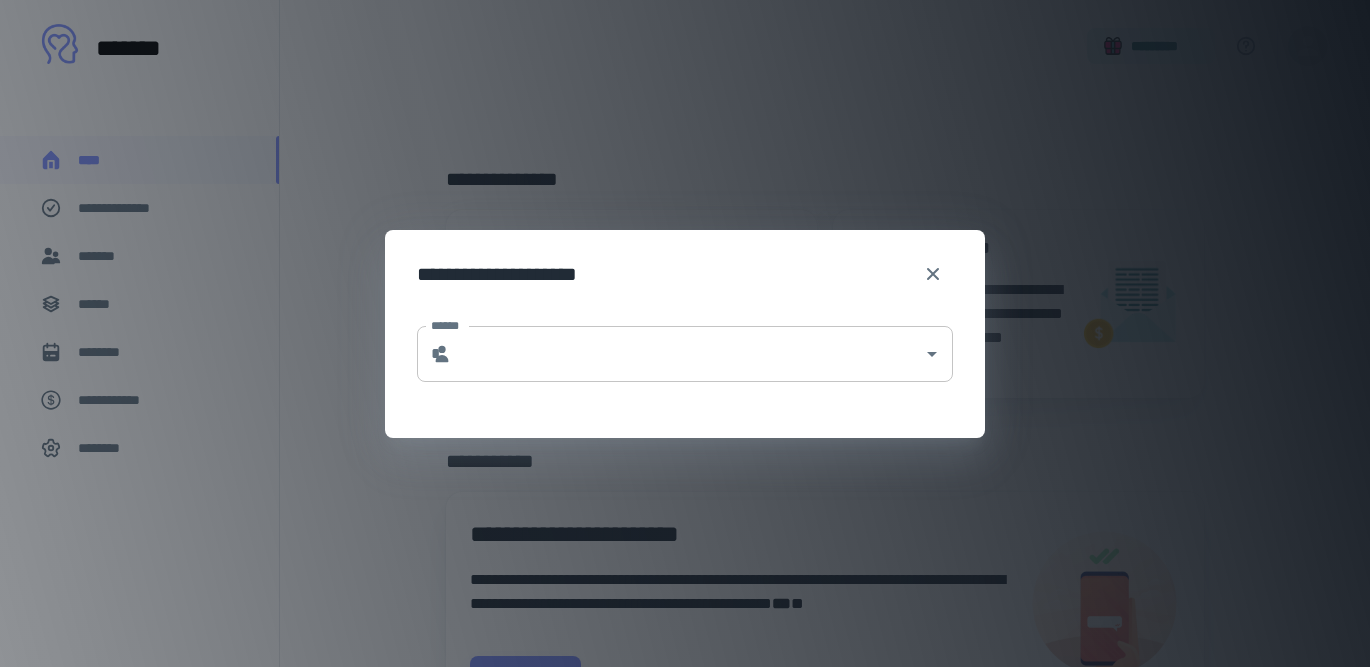 click on "******" at bounding box center (687, 354) 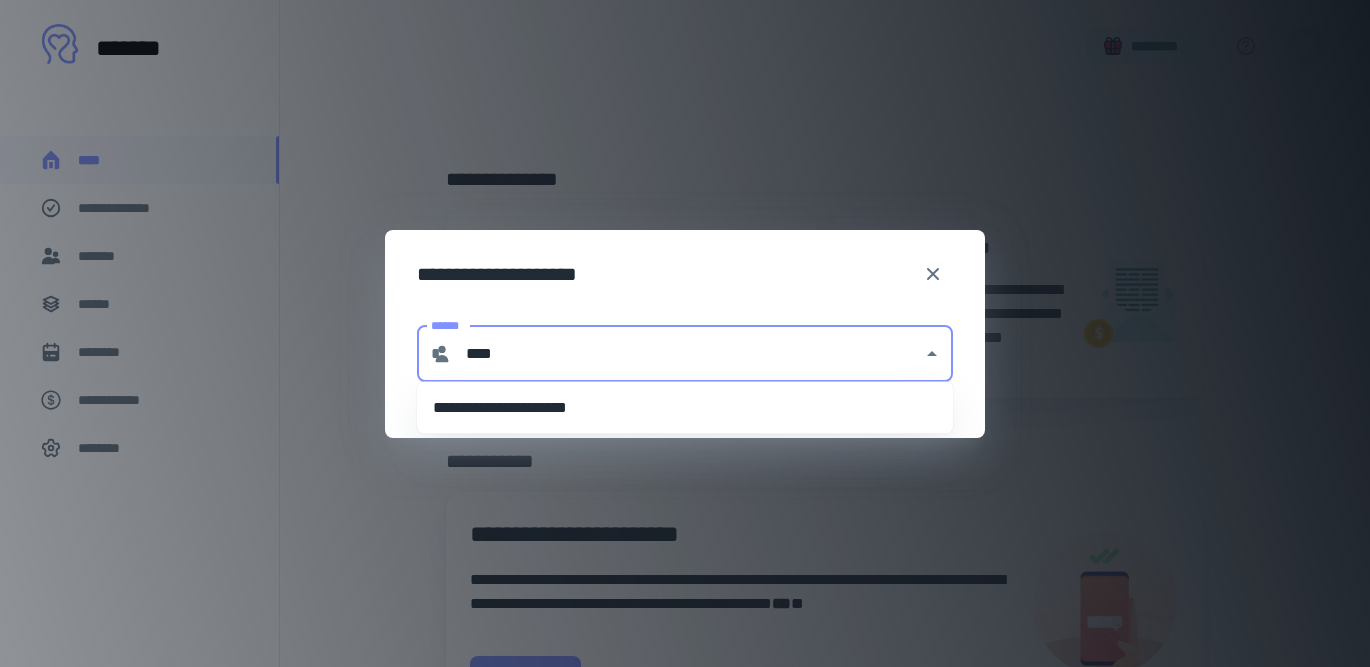 click on "**********" at bounding box center [685, 408] 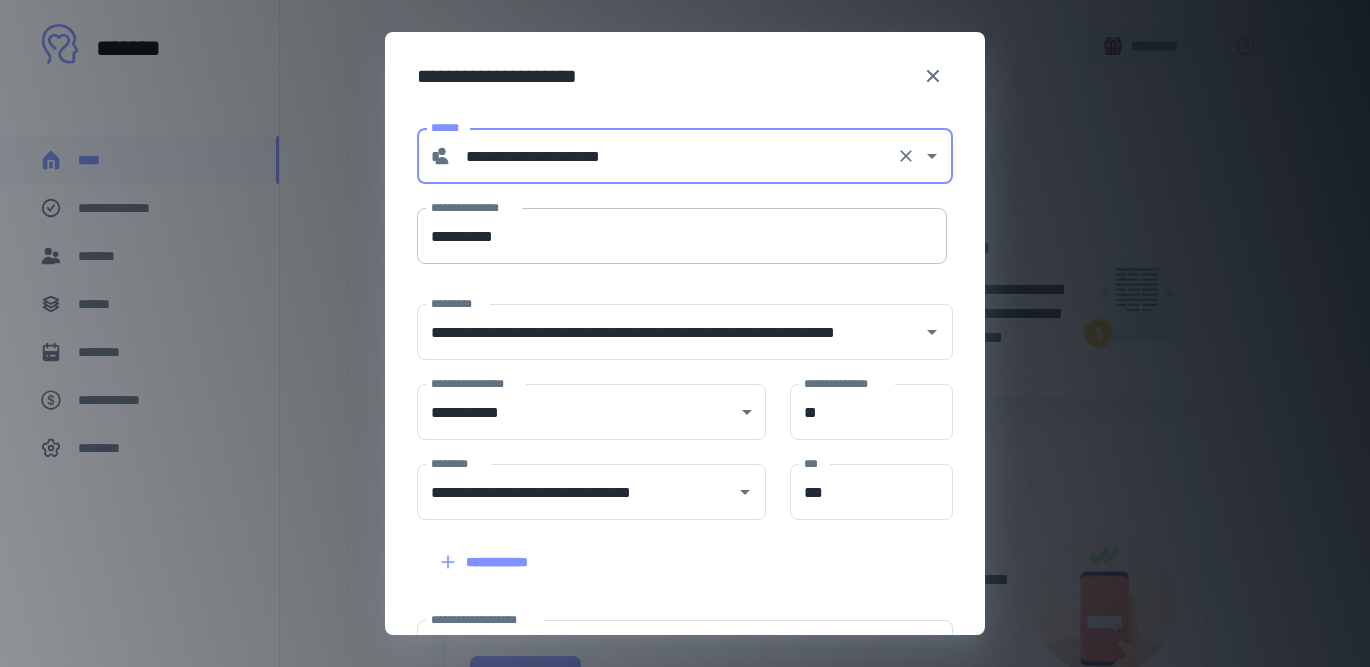 type on "**********" 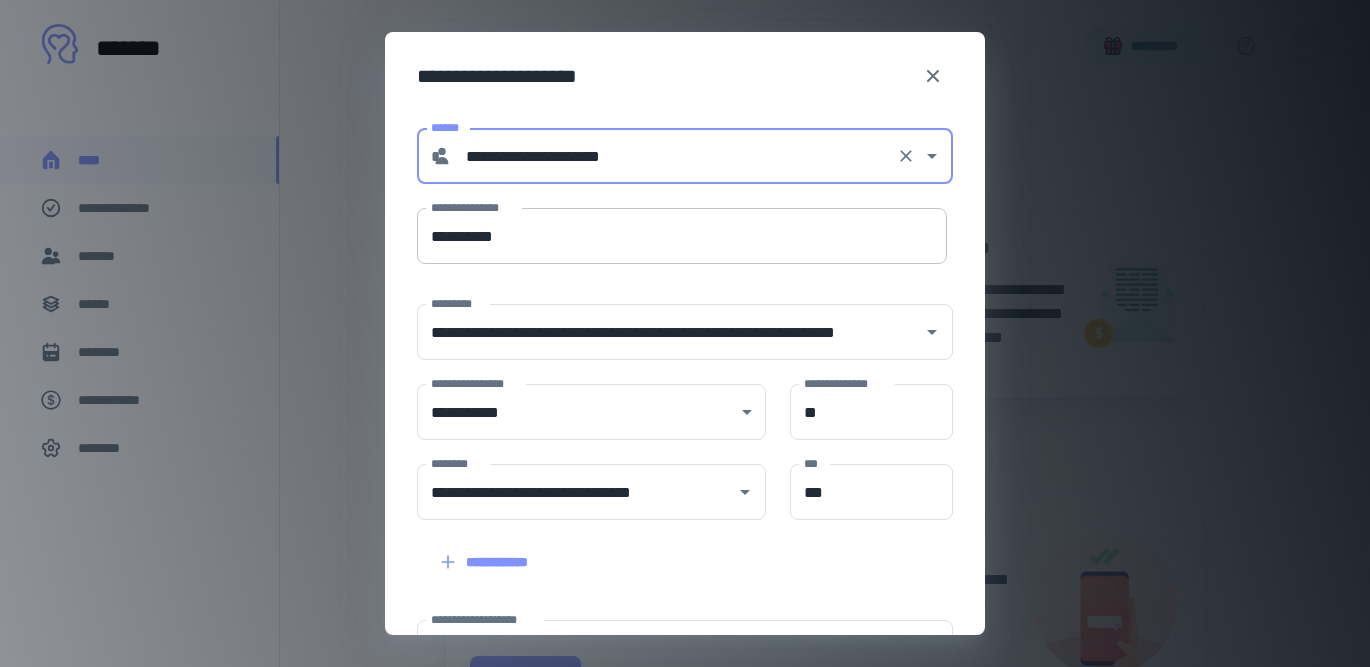click on "**********" at bounding box center (682, 236) 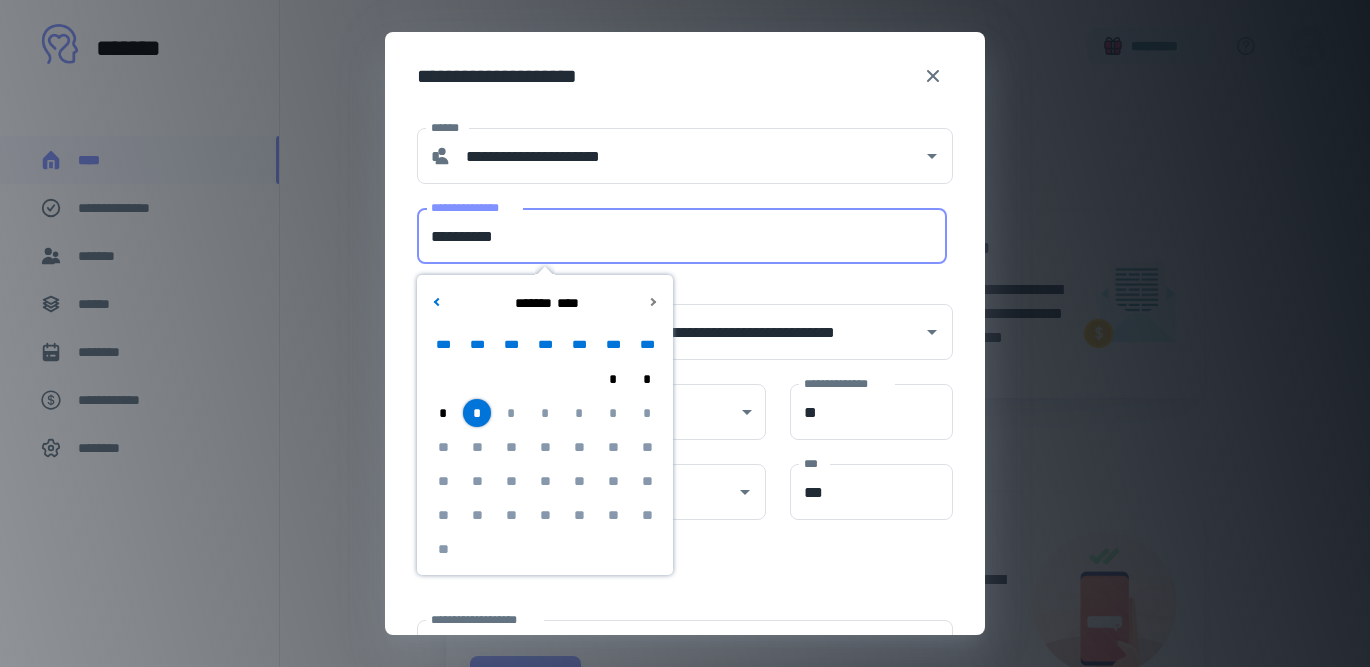 click on "*" at bounding box center [477, 413] 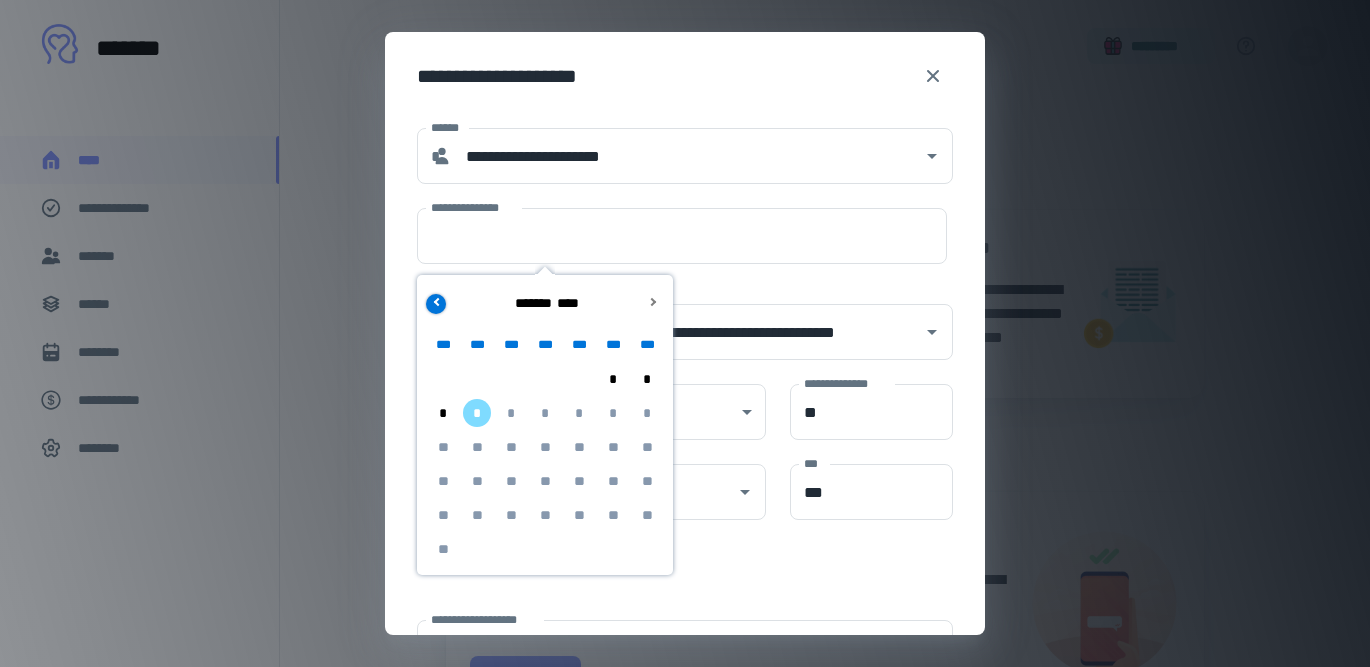 click on "****** * ****" at bounding box center [545, 303] 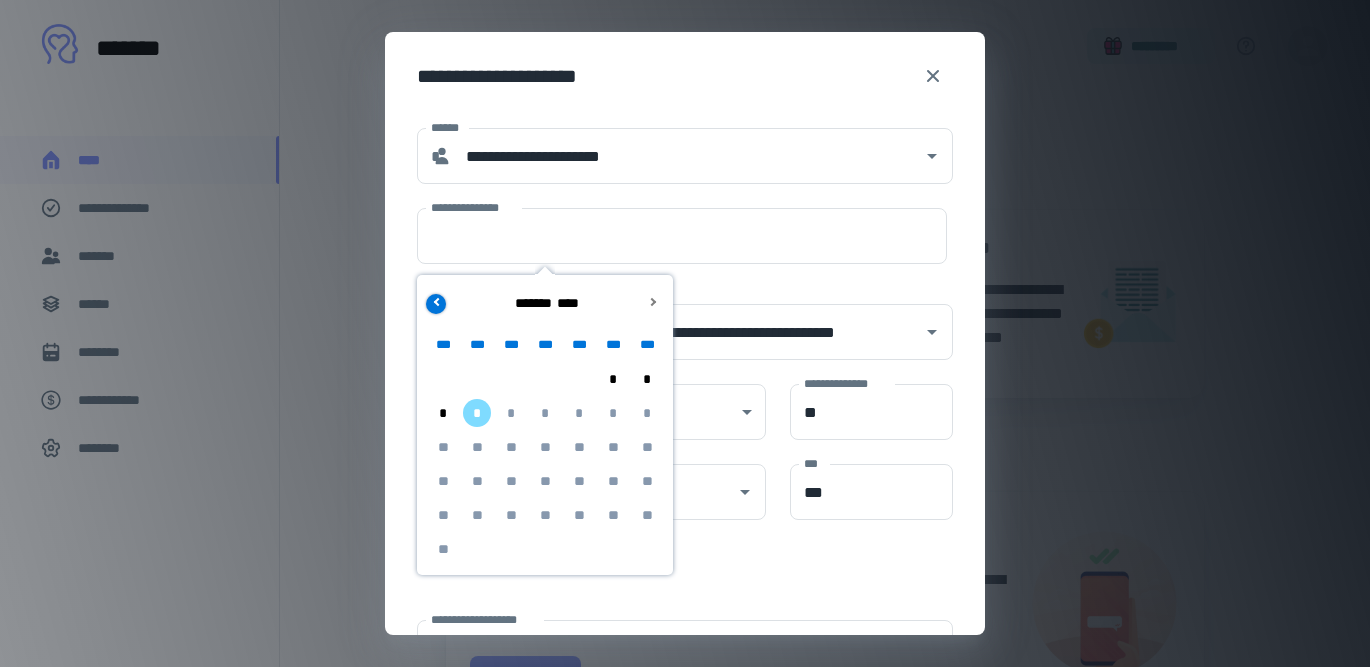click at bounding box center [436, 304] 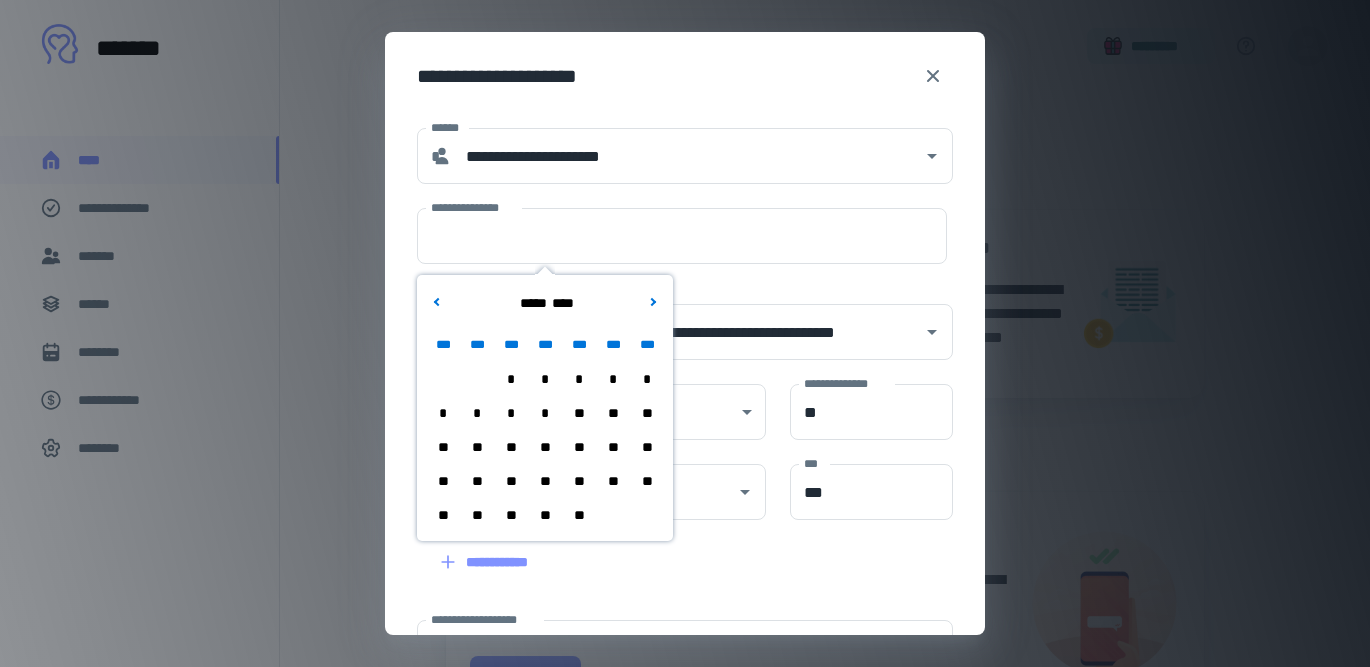 click on "**" at bounding box center (579, 515) 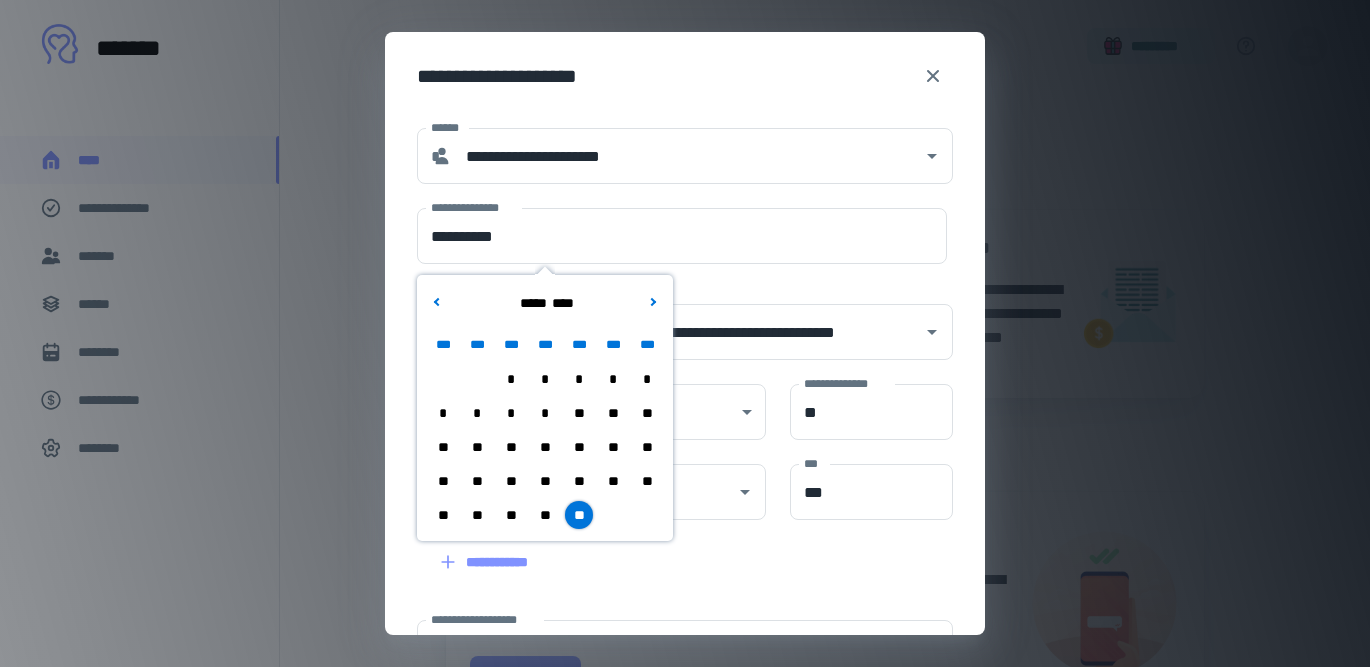click on "**********" at bounding box center [685, 515] 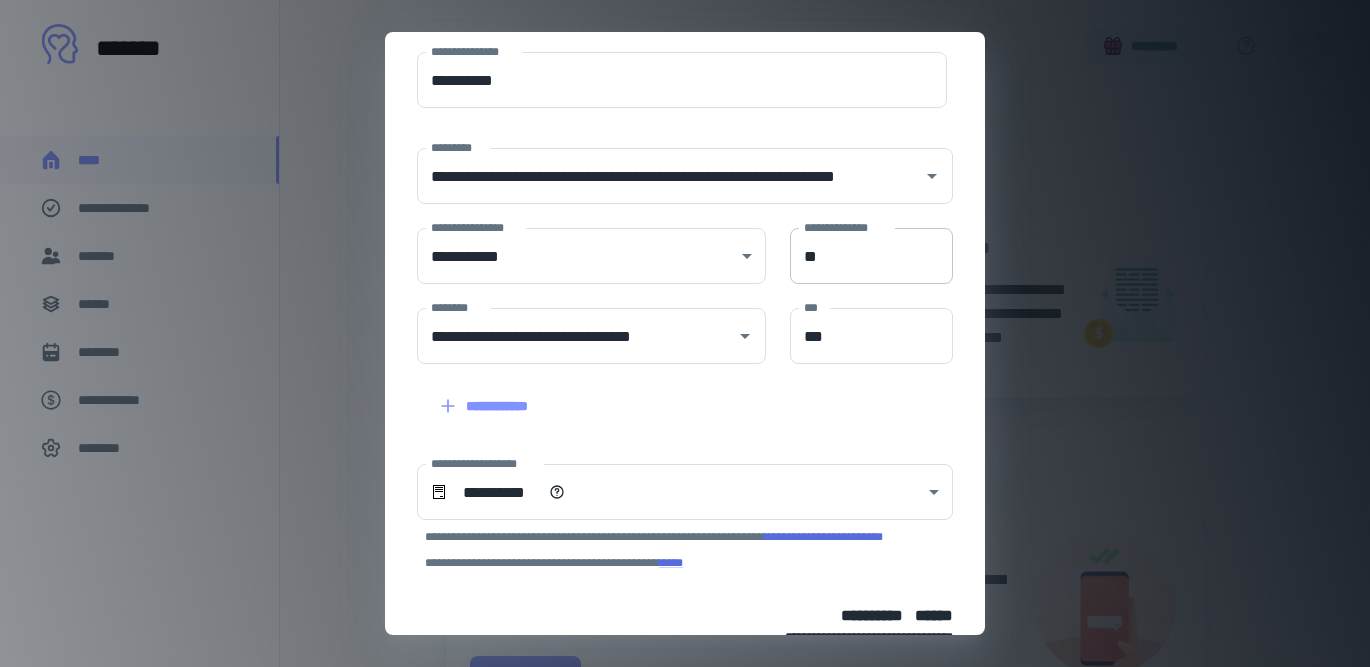 scroll, scrollTop: 283, scrollLeft: 0, axis: vertical 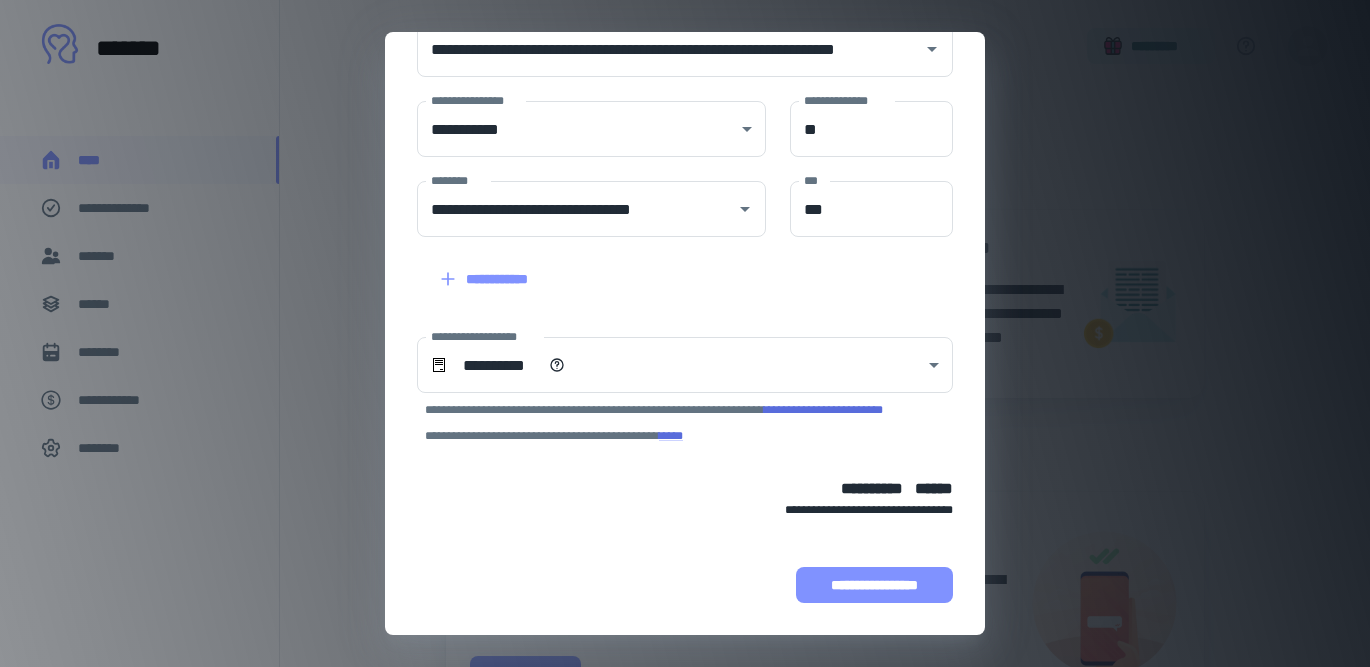 click on "**********" at bounding box center (874, 585) 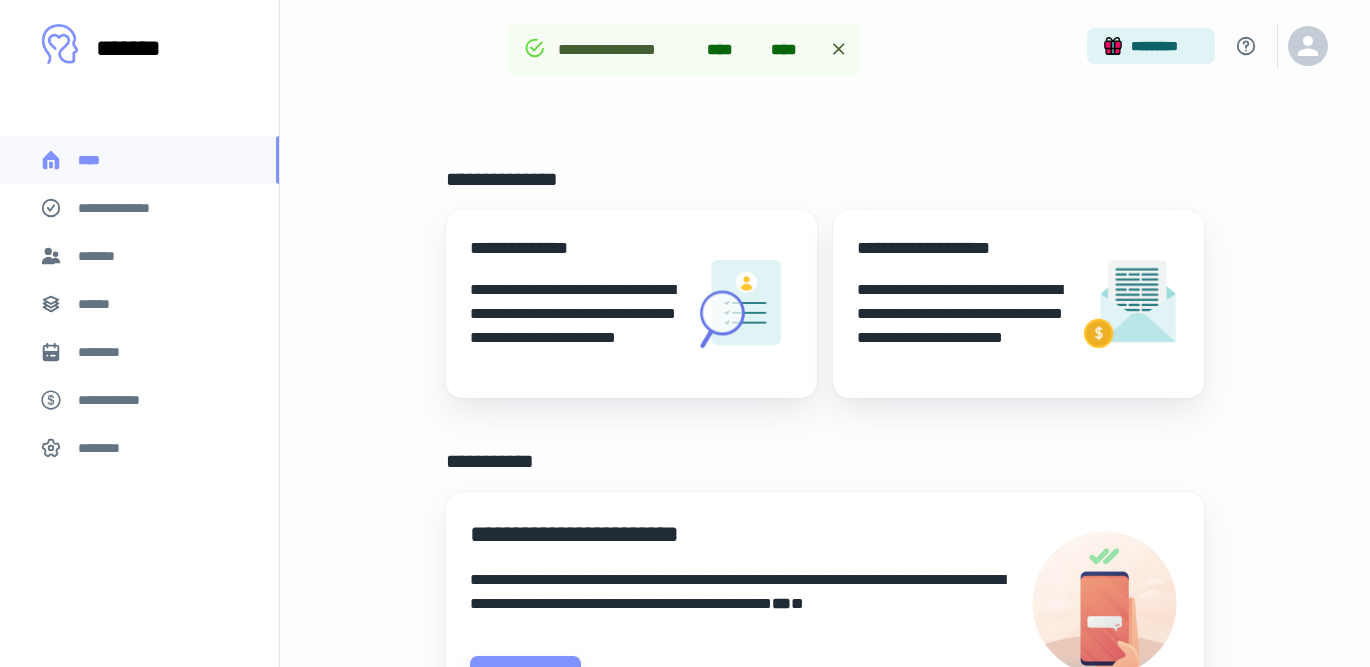scroll, scrollTop: 409, scrollLeft: 0, axis: vertical 